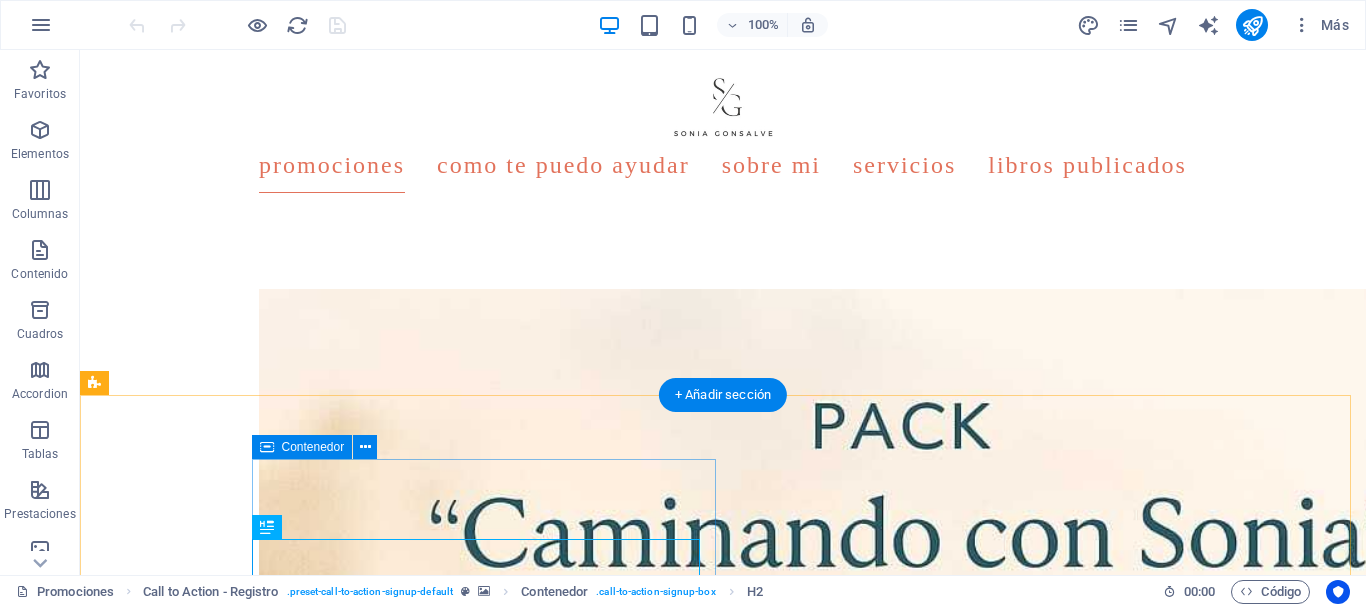 scroll, scrollTop: 1320, scrollLeft: 0, axis: vertical 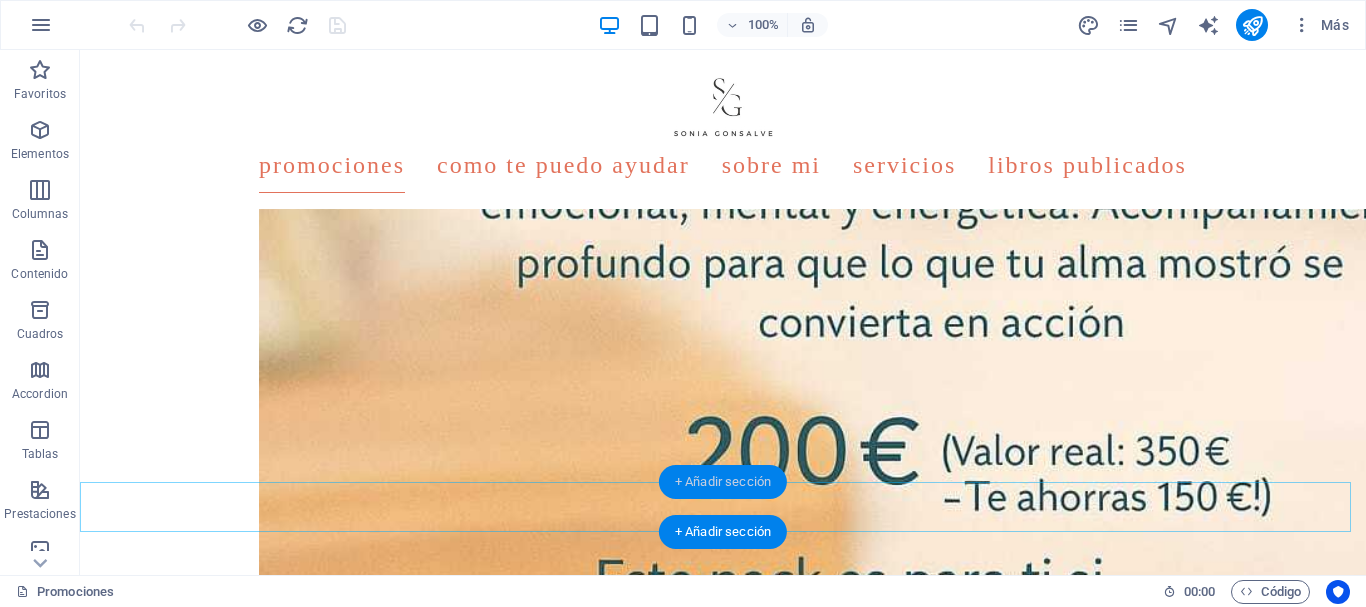 click on "+ Añadir sección" at bounding box center (723, 482) 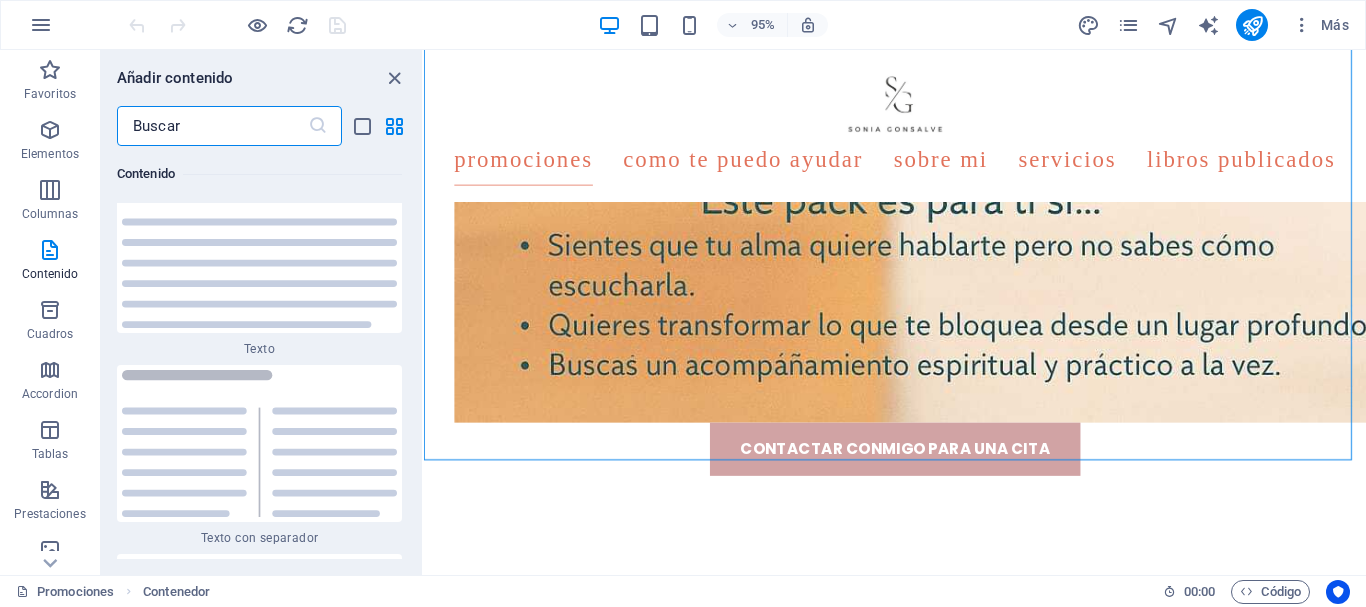 scroll, scrollTop: 7008, scrollLeft: 0, axis: vertical 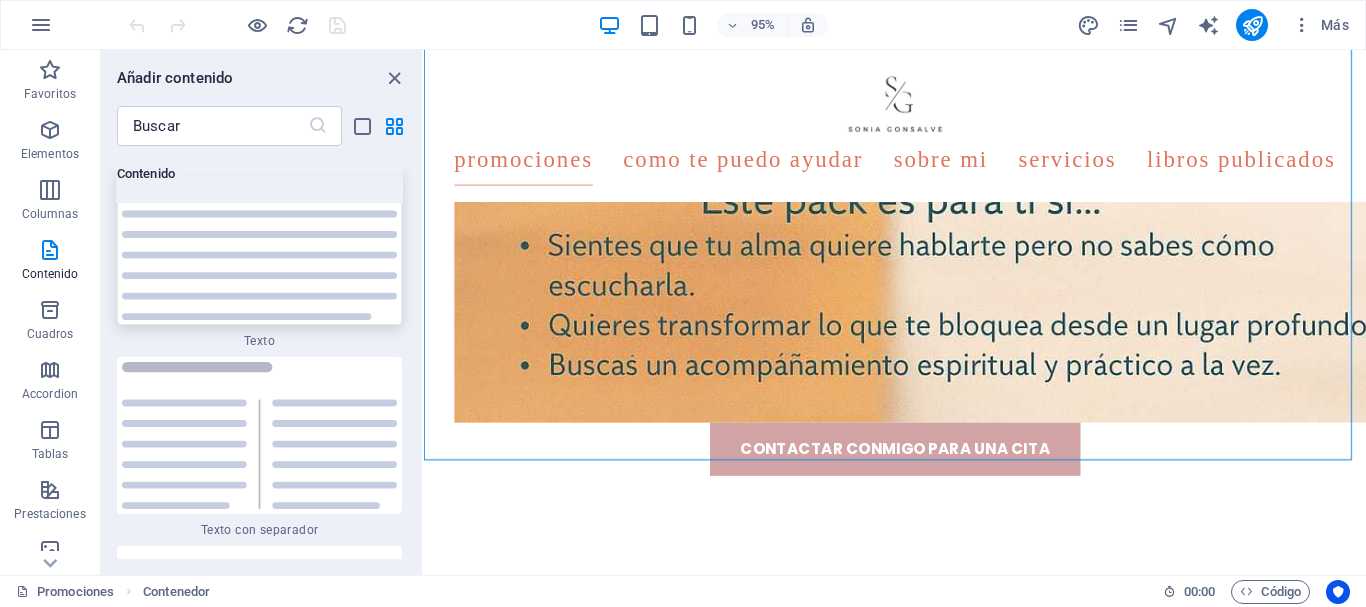 click at bounding box center [259, 246] 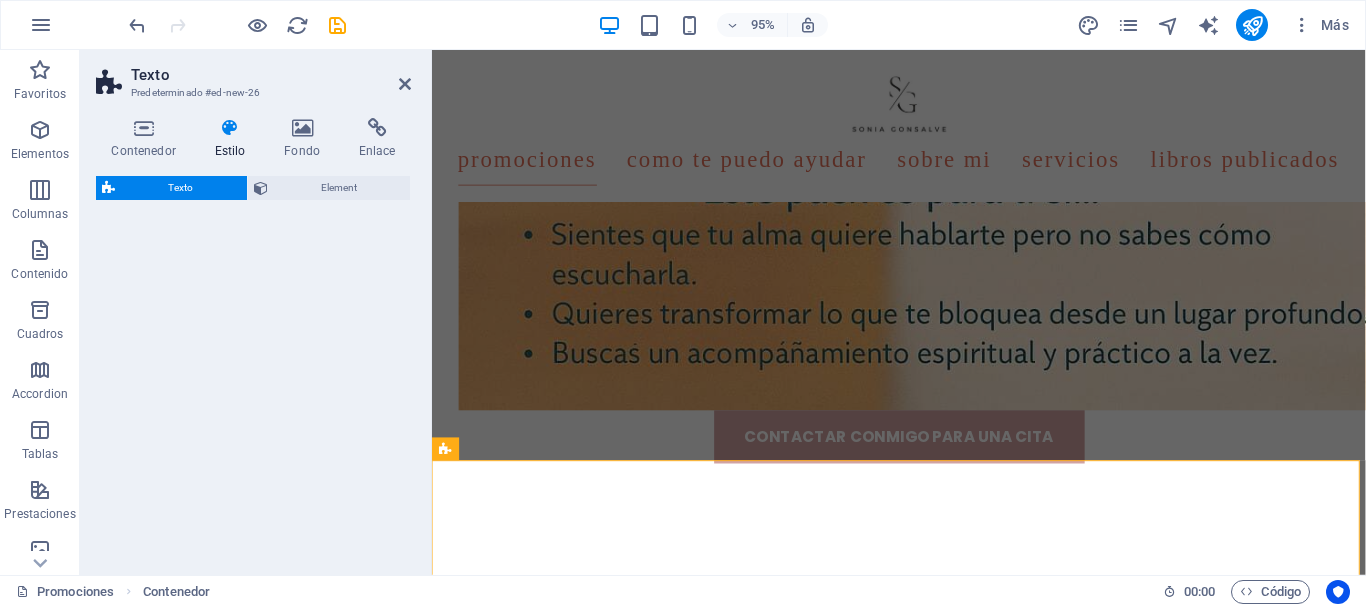 select on "preset-text-v2-default" 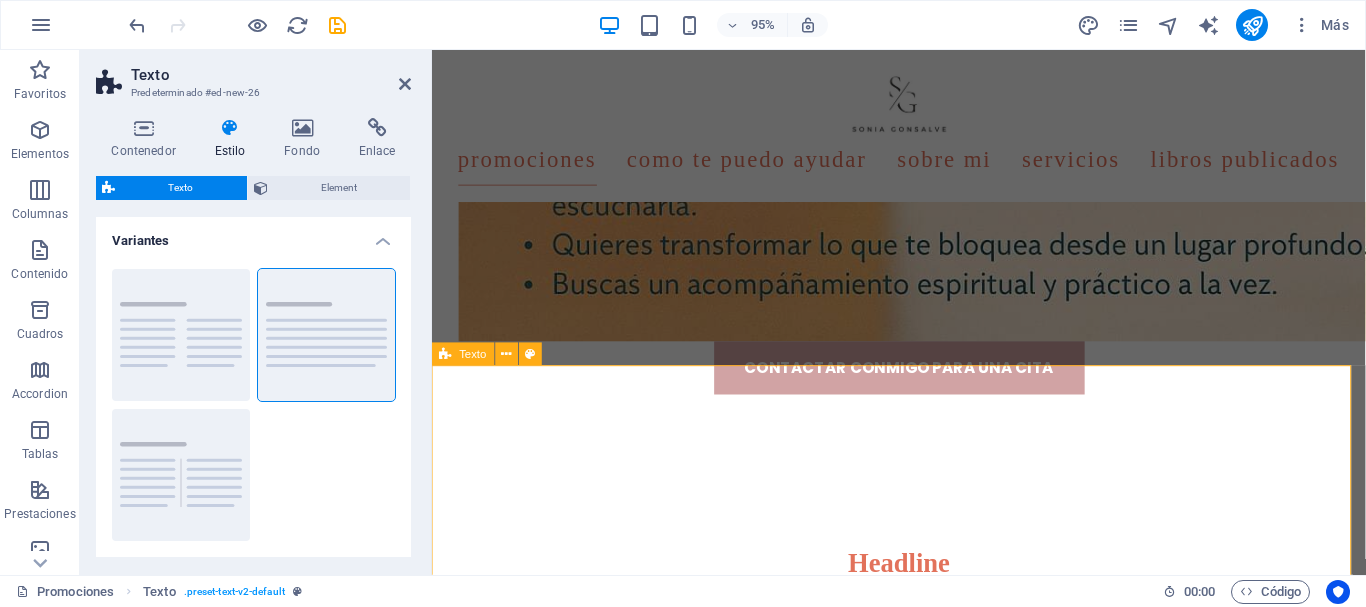 scroll, scrollTop: 1435, scrollLeft: 0, axis: vertical 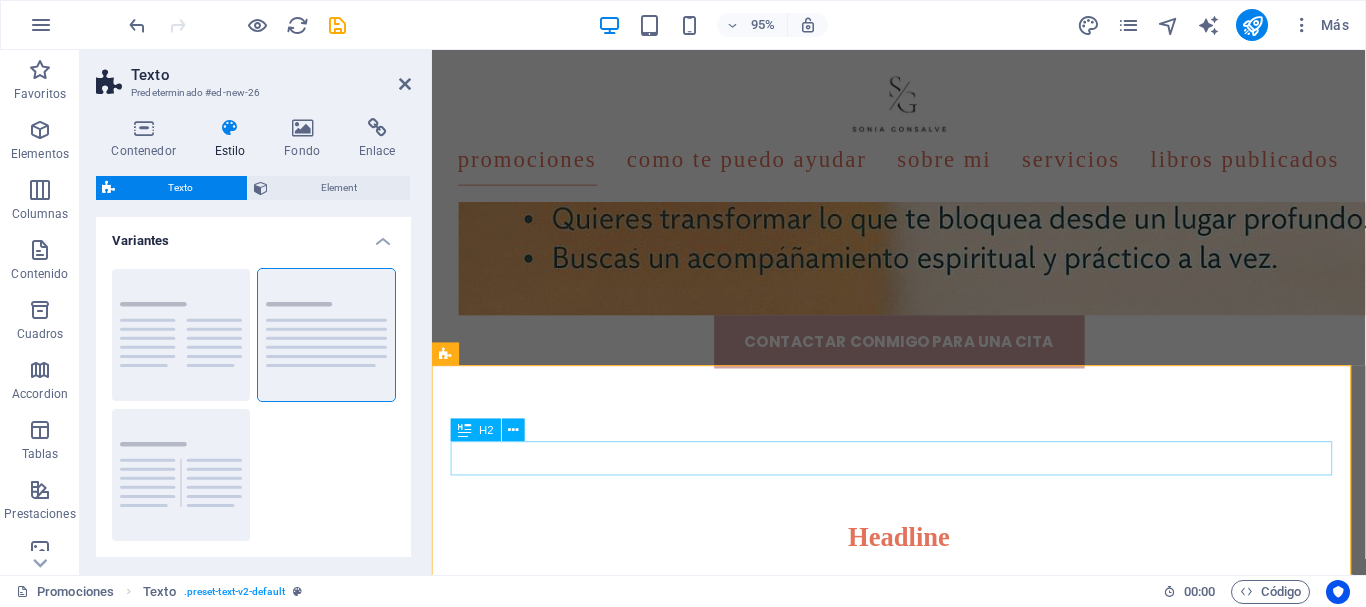click on "Headline" at bounding box center [924, 563] 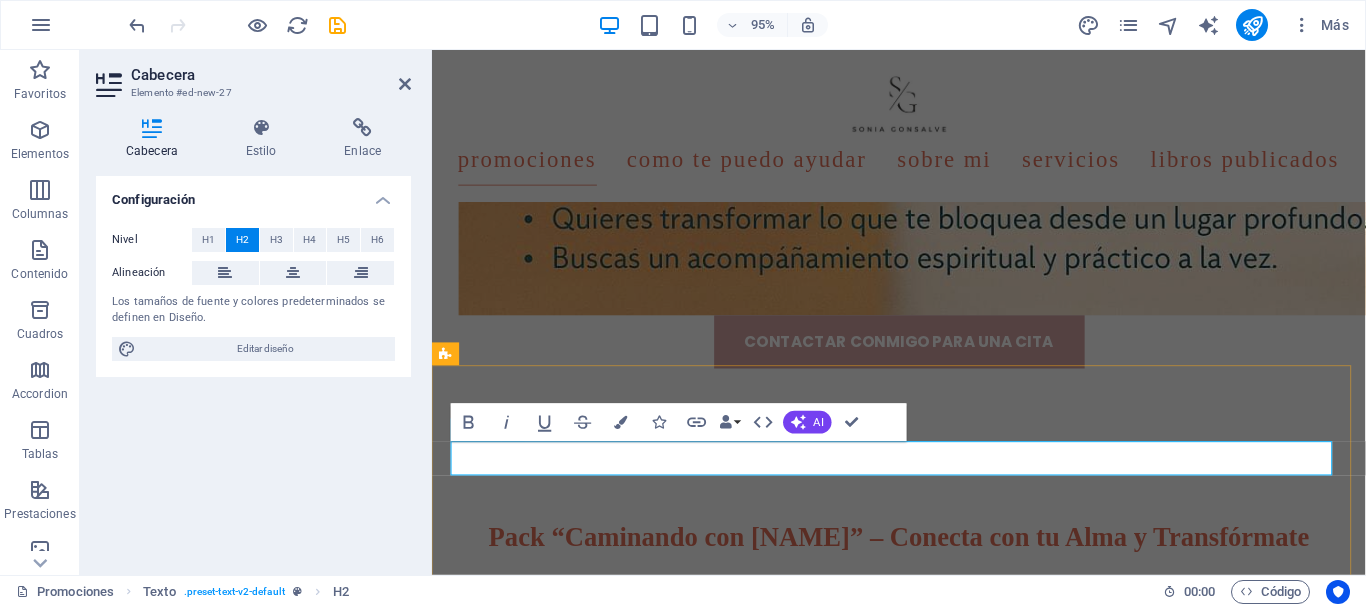 scroll, scrollTop: 635, scrollLeft: 8, axis: both 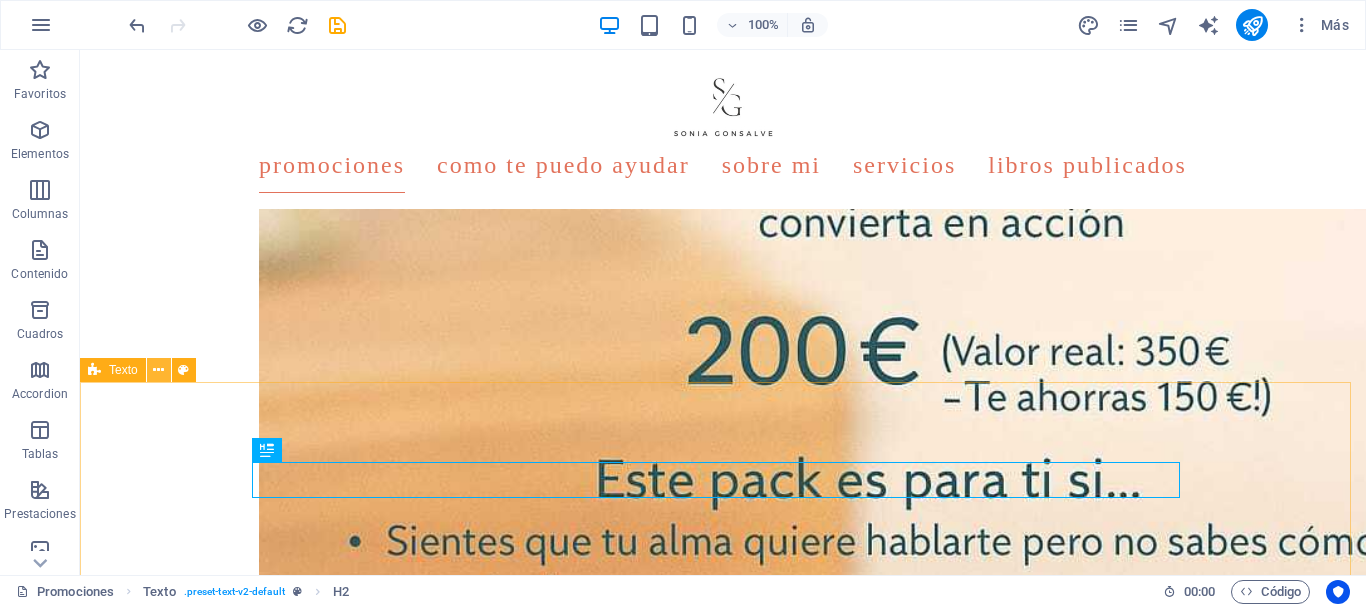 click at bounding box center (158, 370) 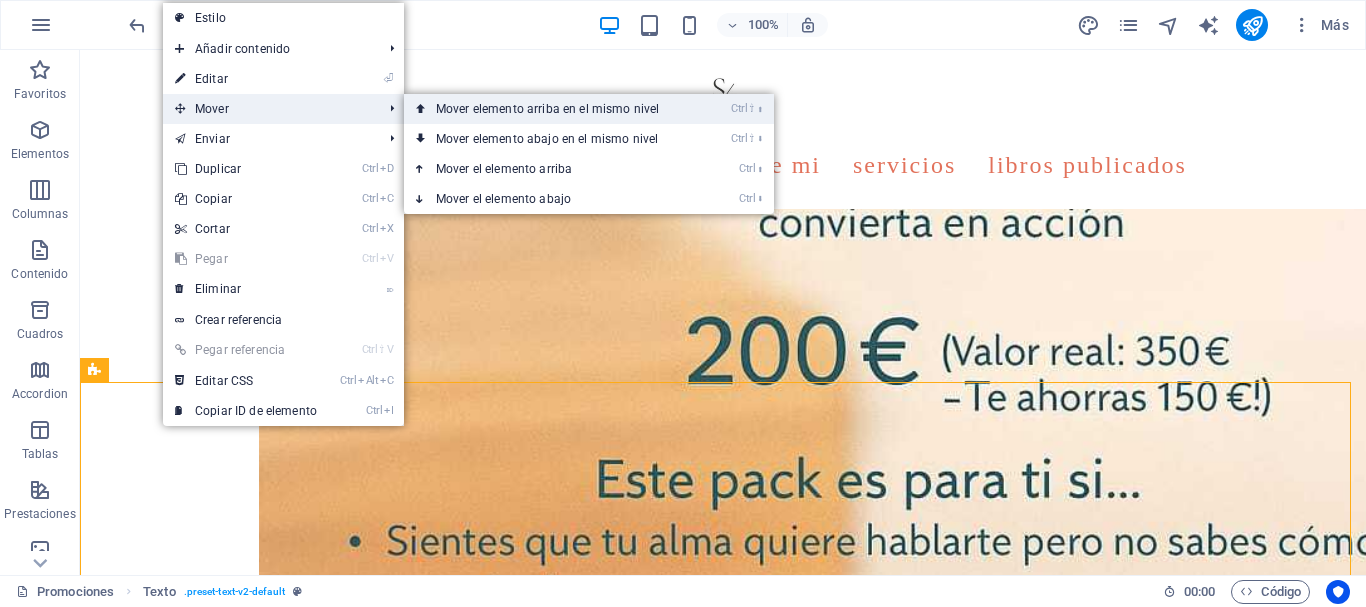 click on "Ctrl ⇧ ⬆  Mover elemento arriba en el mismo nivel" at bounding box center (551, 109) 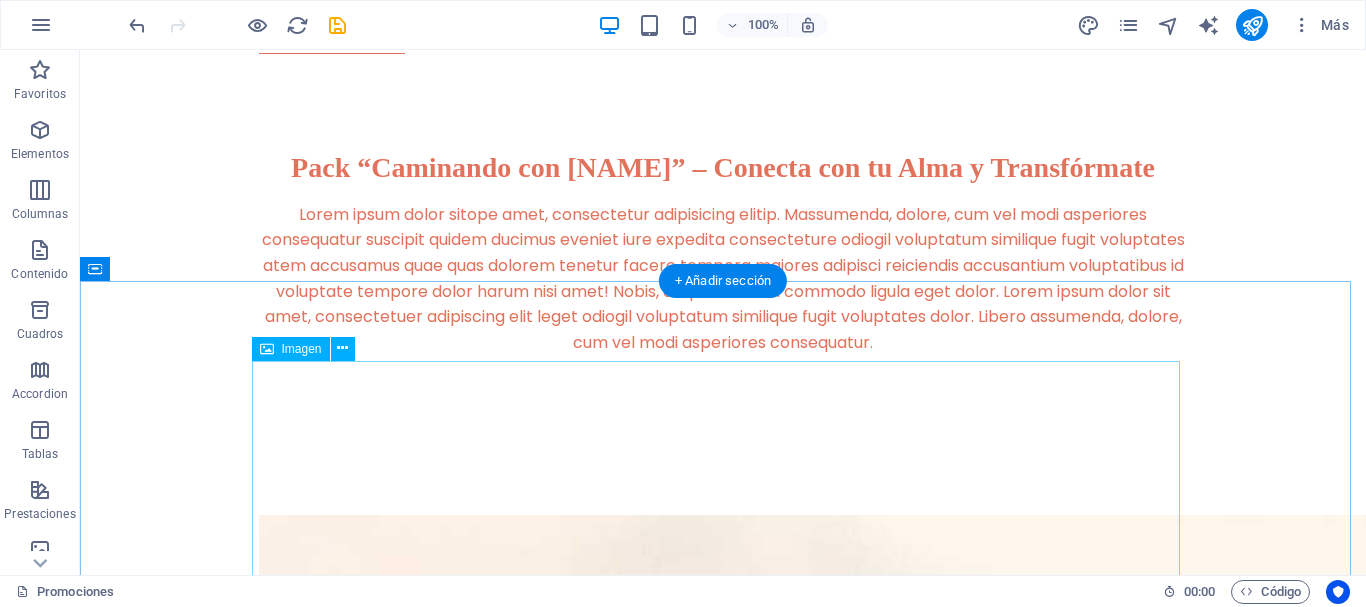 scroll, scrollTop: 0, scrollLeft: 0, axis: both 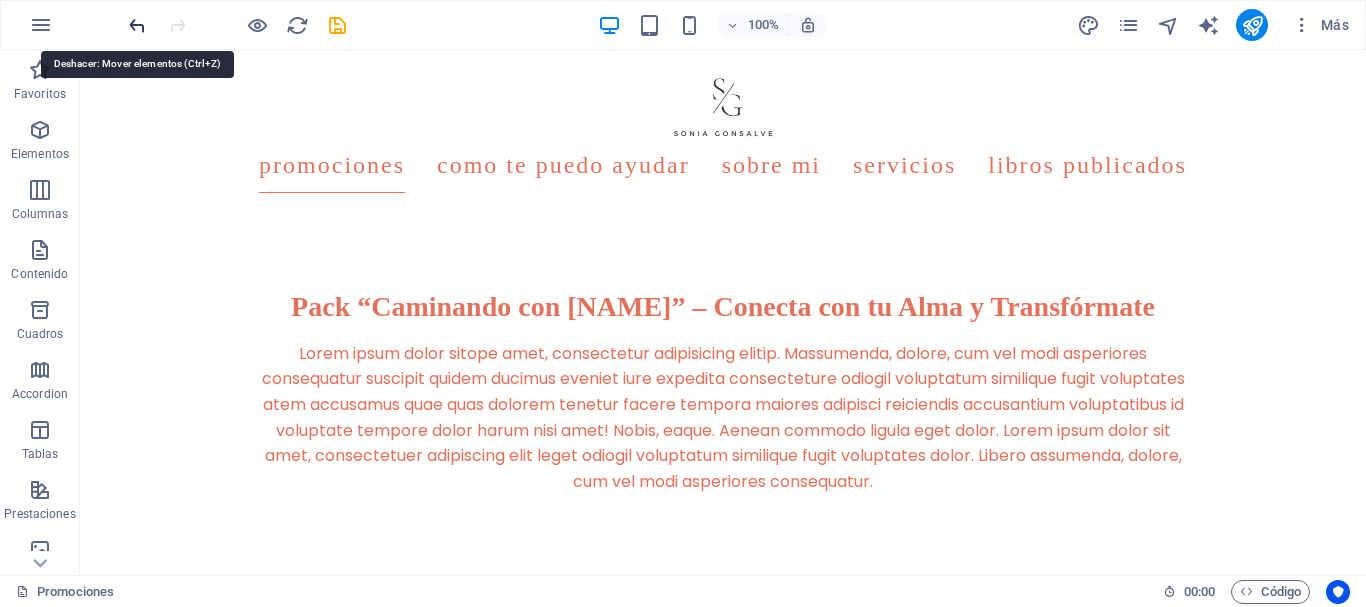 click at bounding box center [137, 25] 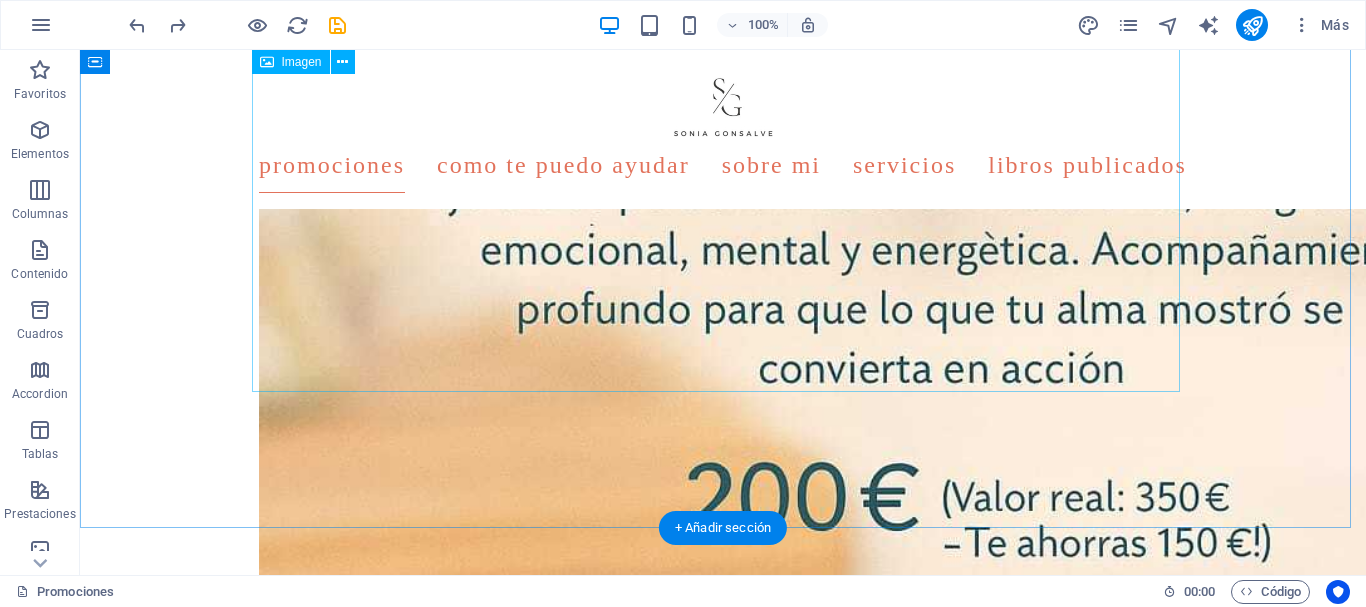 scroll, scrollTop: 1488, scrollLeft: 0, axis: vertical 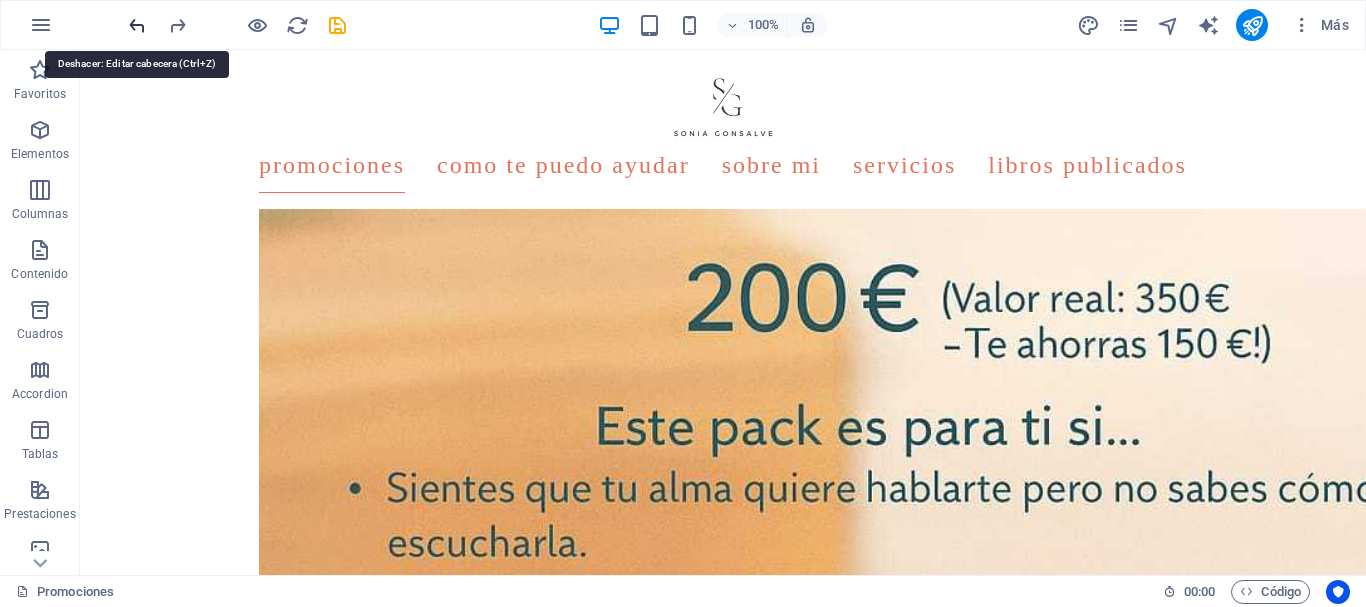 click at bounding box center [137, 25] 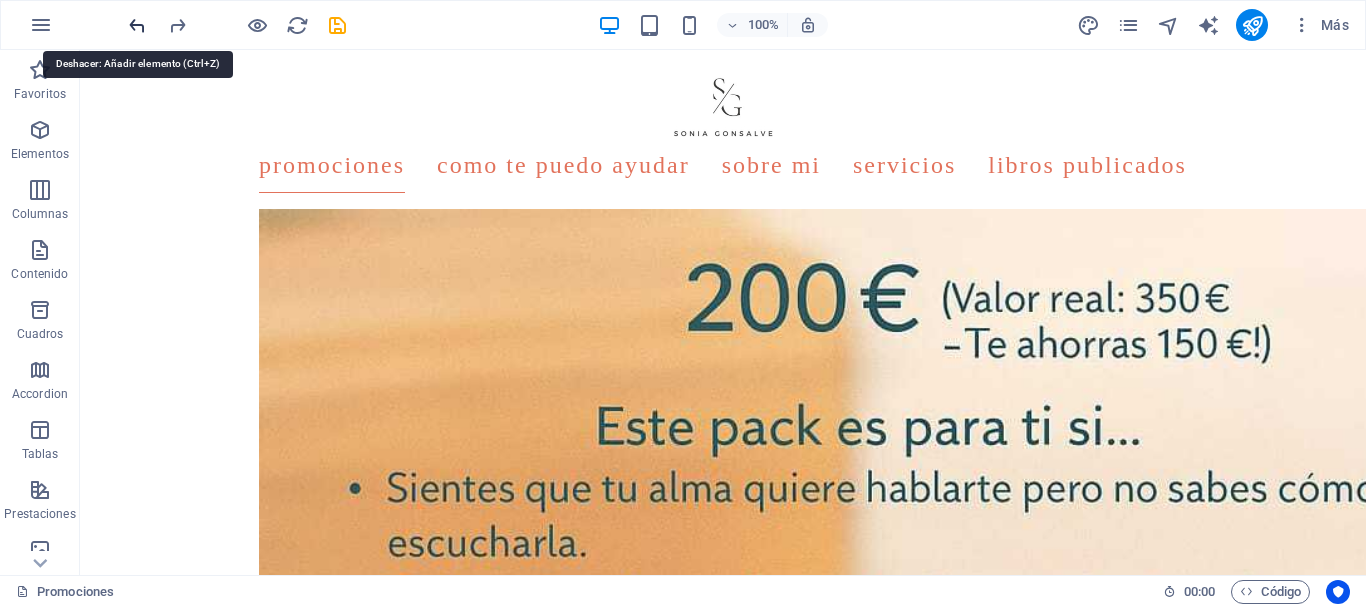 click at bounding box center (137, 25) 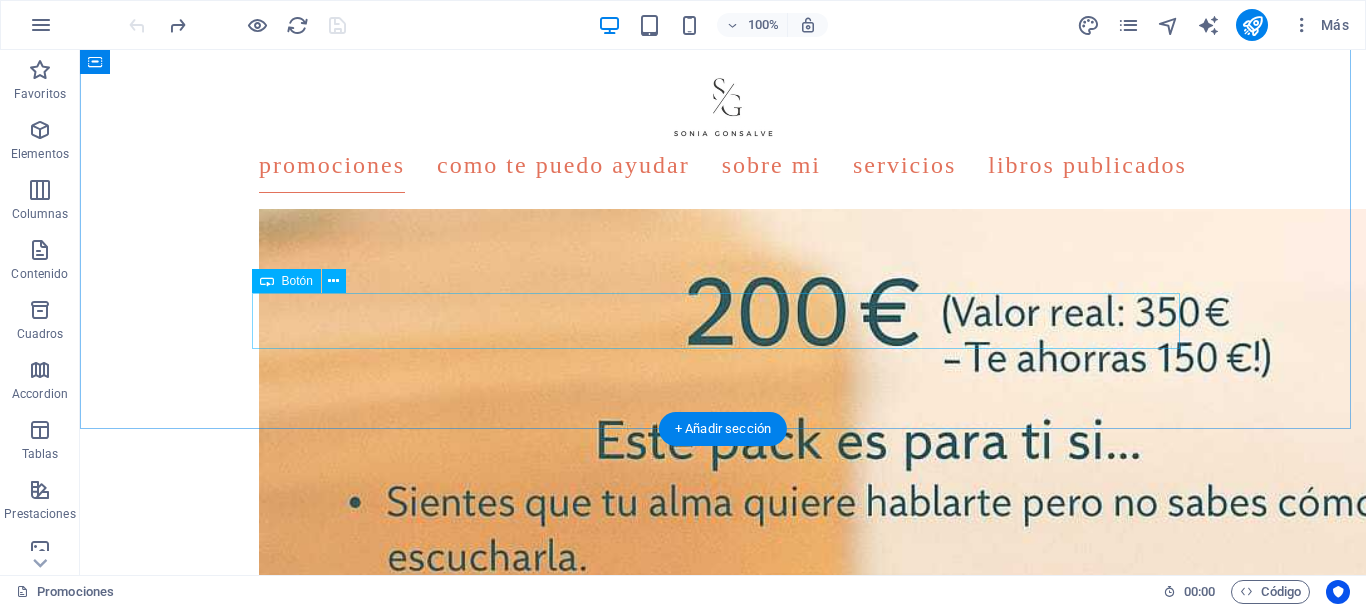 scroll, scrollTop: 1388, scrollLeft: 0, axis: vertical 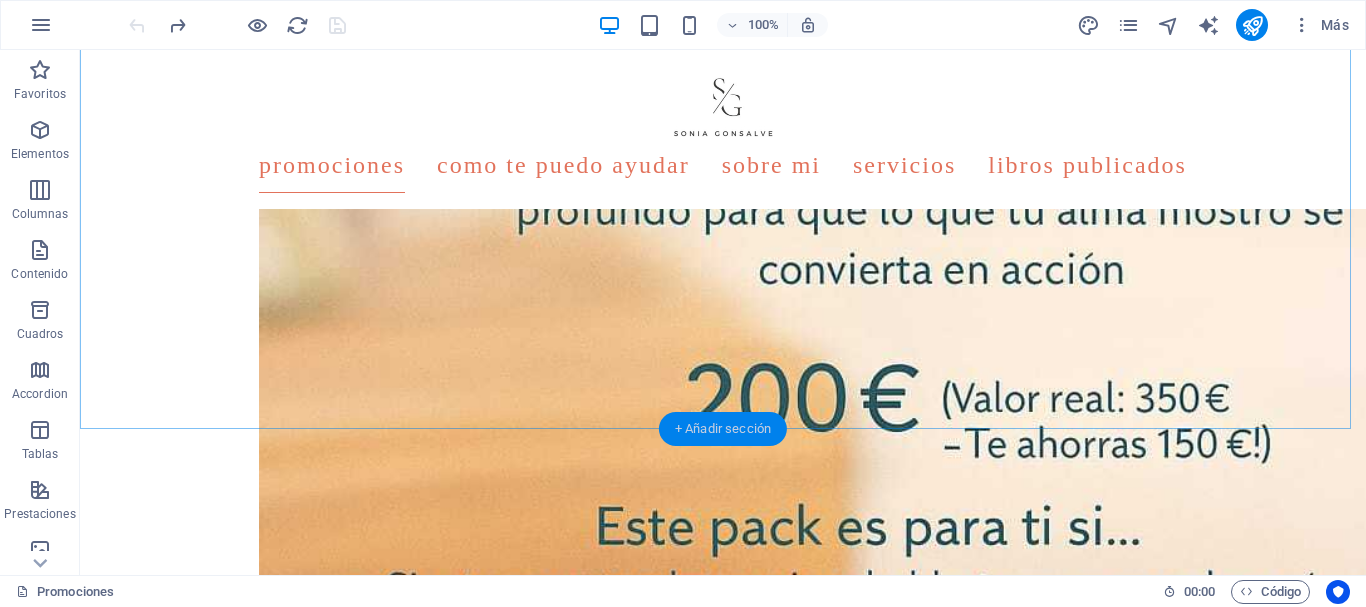 click on "+ Añadir sección" at bounding box center (723, 429) 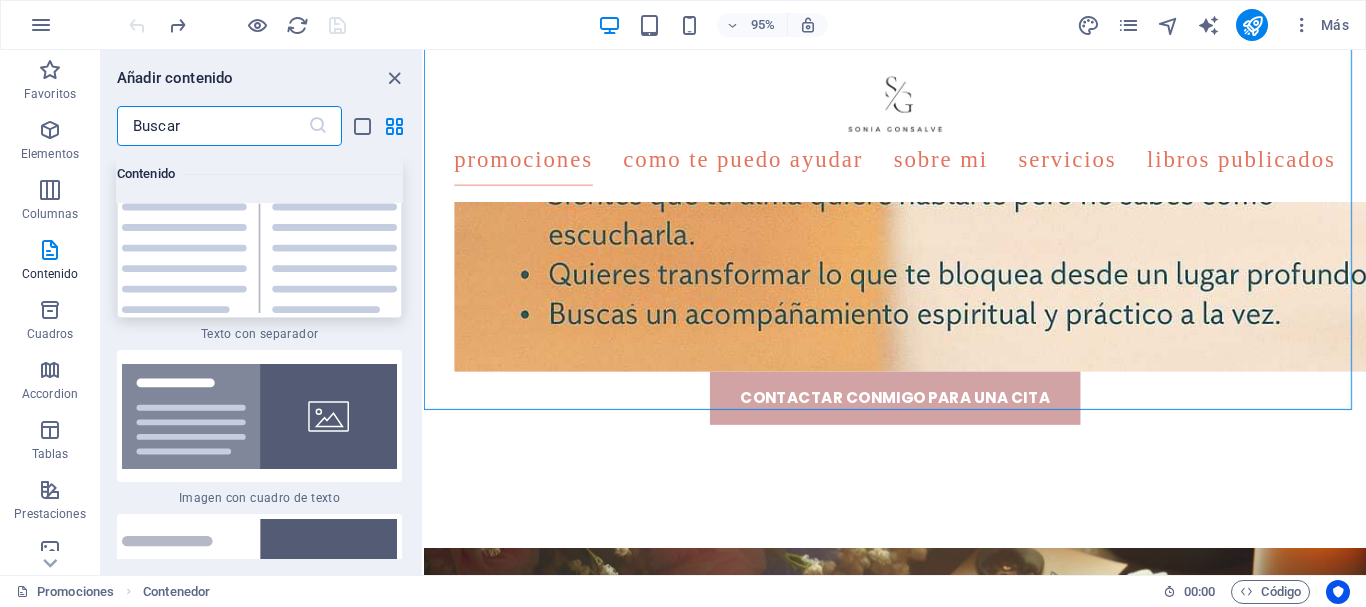 scroll, scrollTop: 7008, scrollLeft: 0, axis: vertical 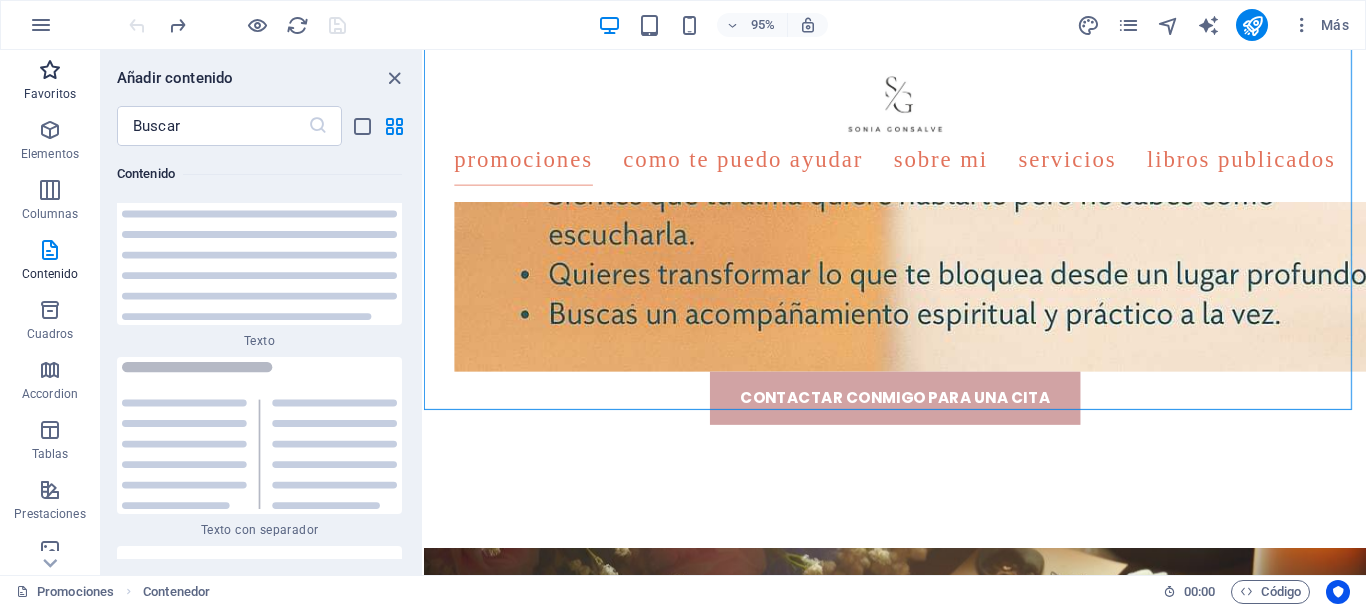 click at bounding box center [50, 70] 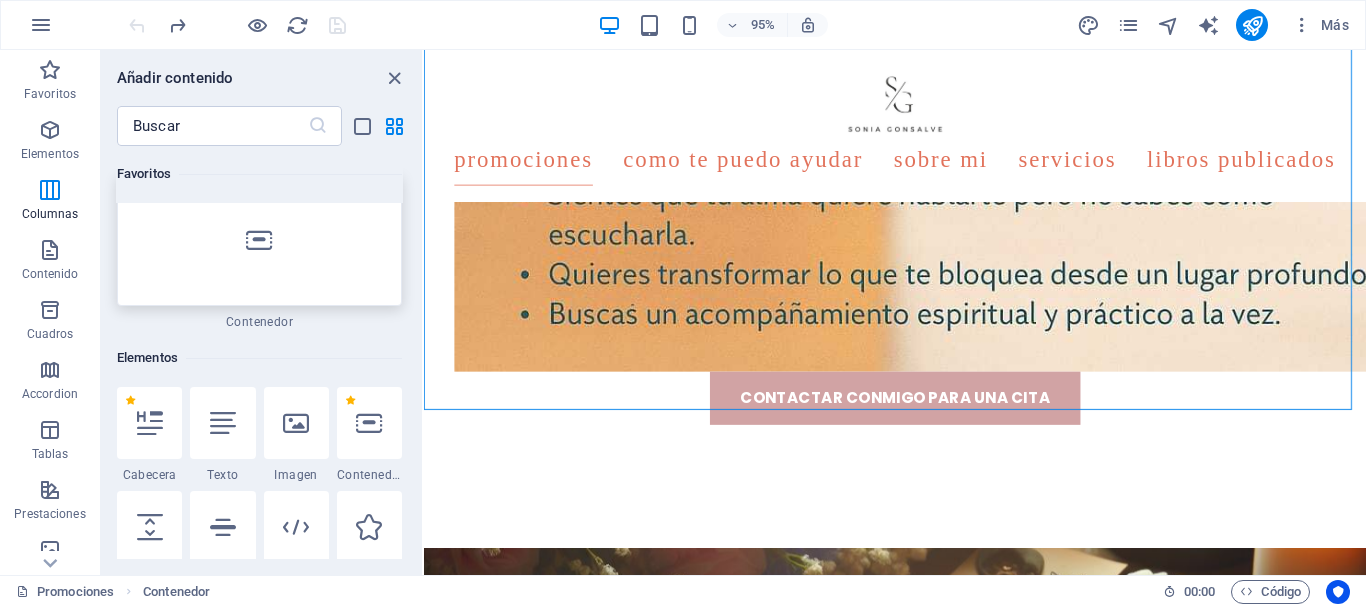 scroll, scrollTop: 200, scrollLeft: 0, axis: vertical 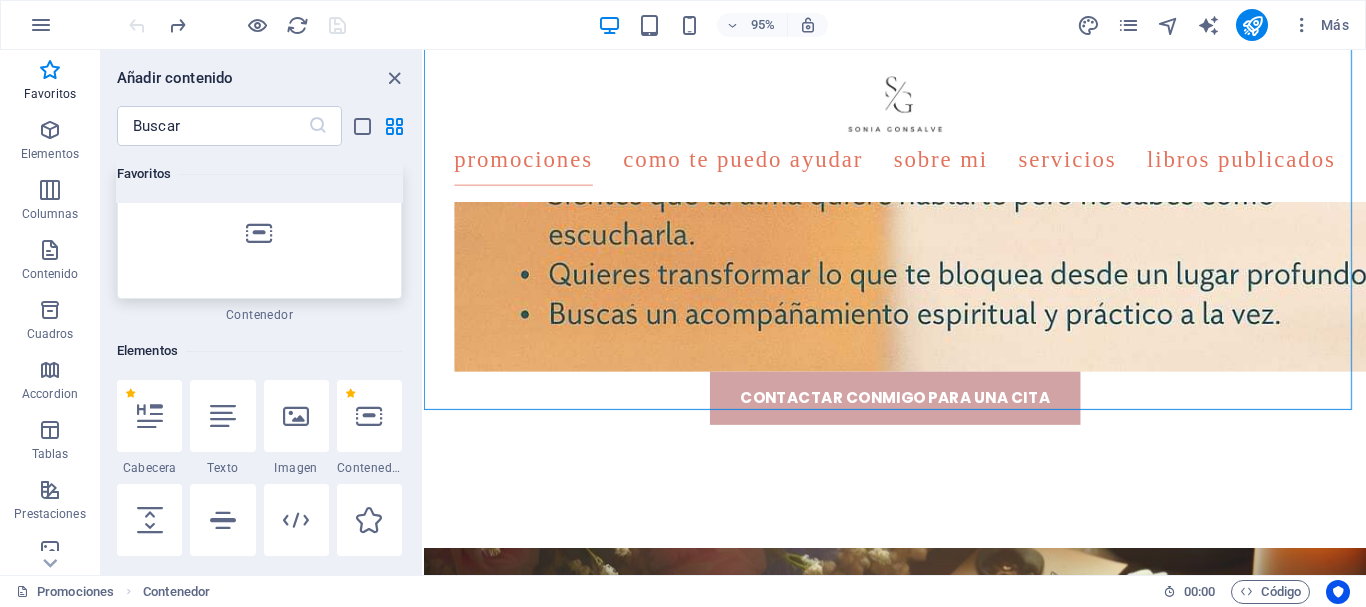 click at bounding box center [259, 233] 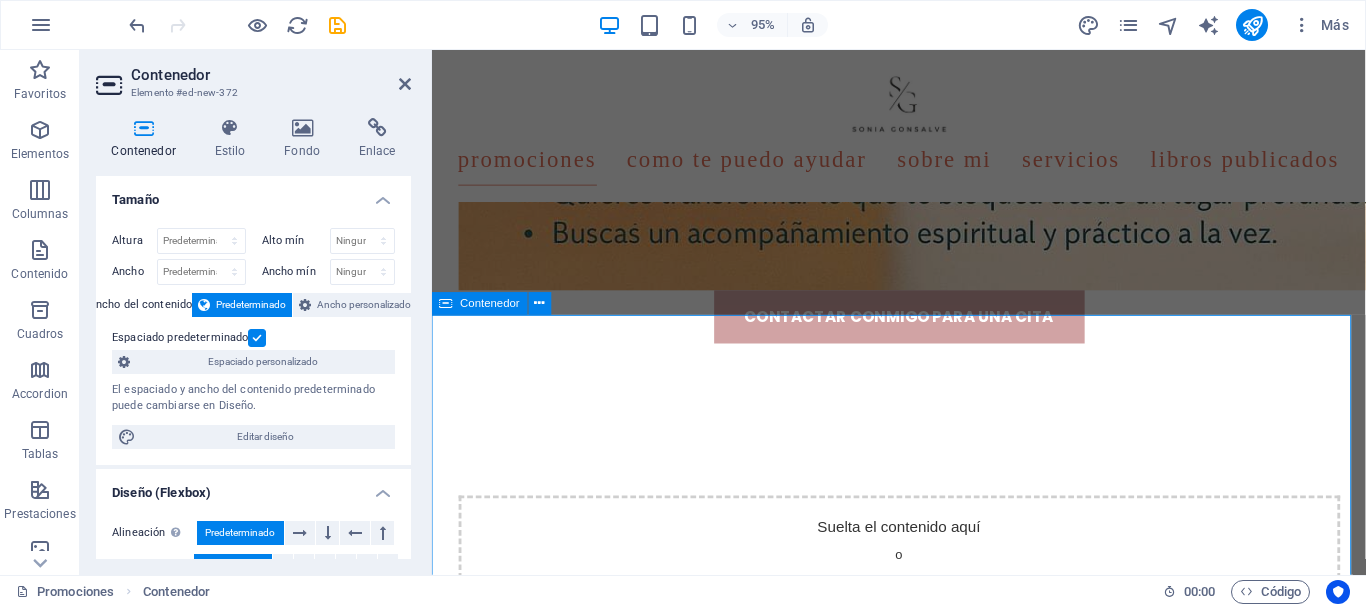 scroll, scrollTop: 1488, scrollLeft: 0, axis: vertical 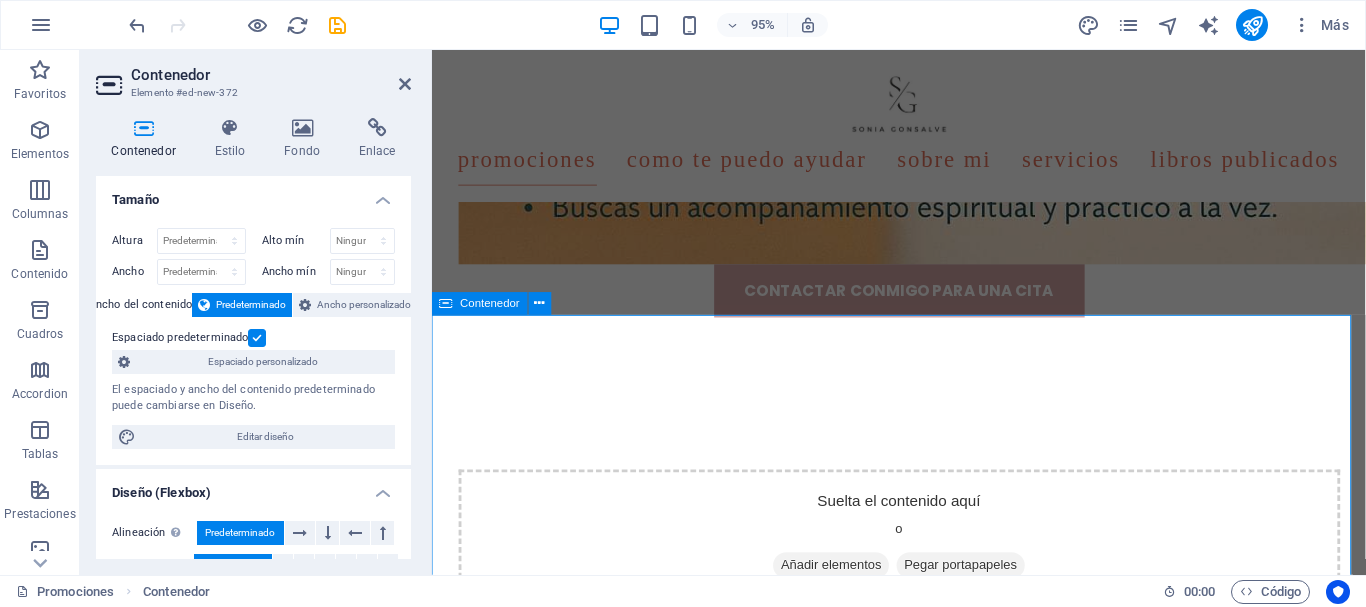 click on "Añadir elementos" at bounding box center [852, 593] 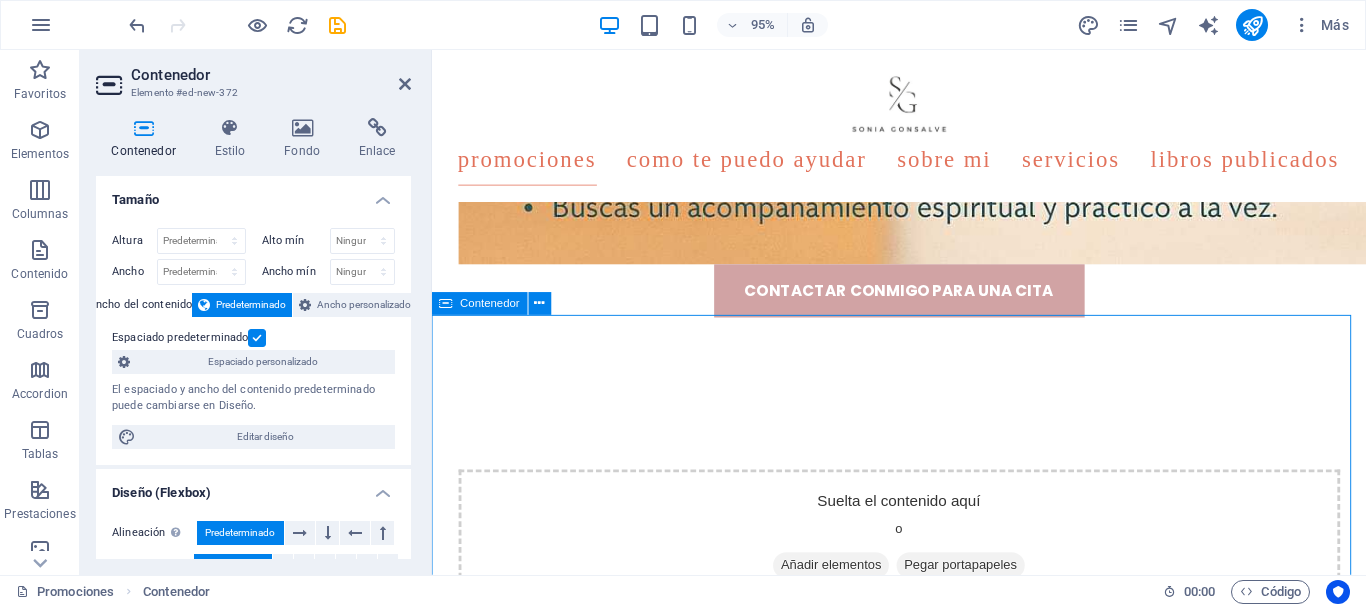 click on "Añadir elementos" at bounding box center [852, 593] 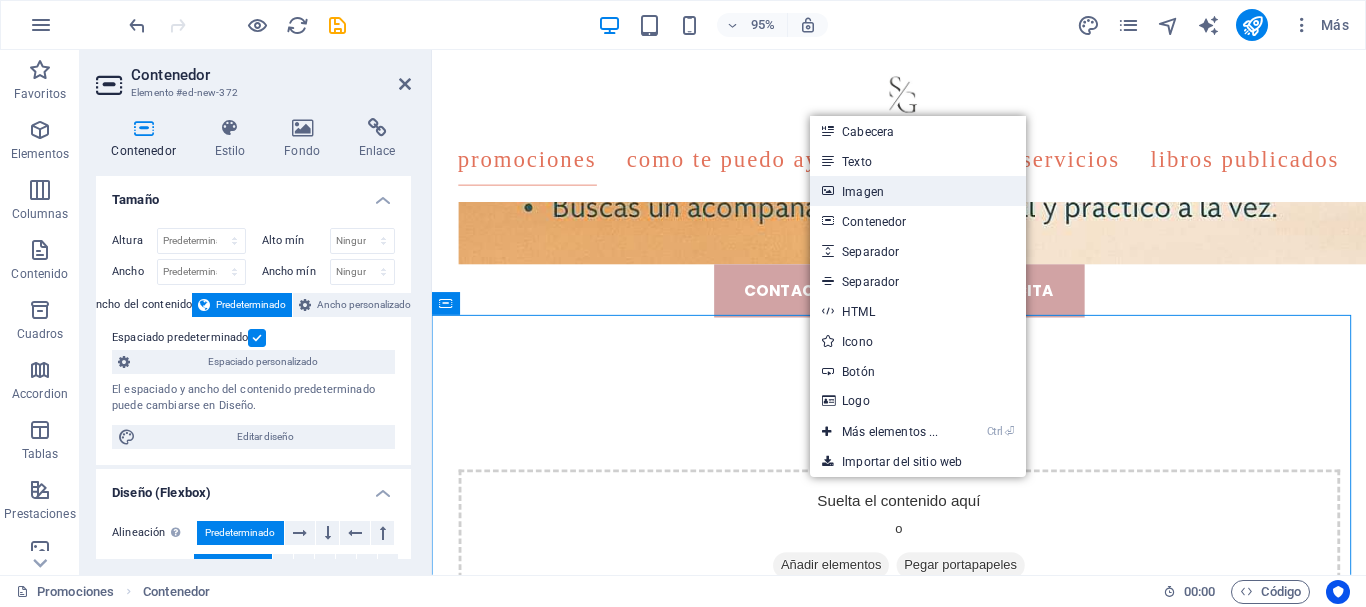 click on "Imagen" at bounding box center (917, 191) 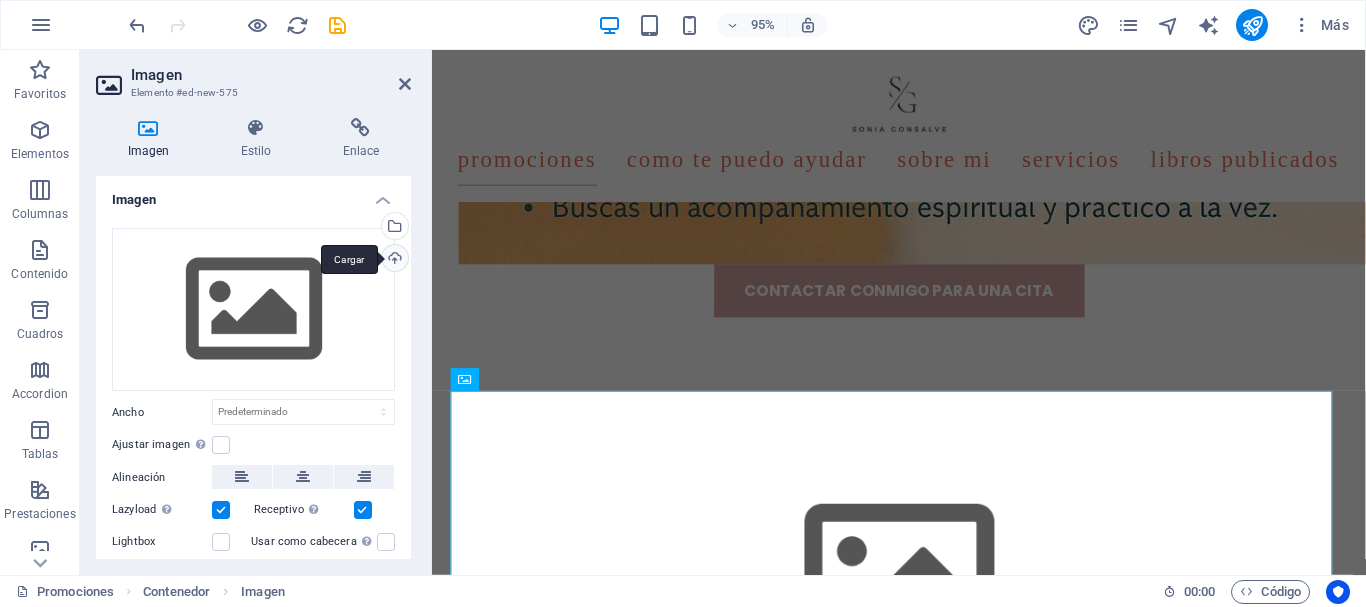 click on "Cargar" at bounding box center [393, 260] 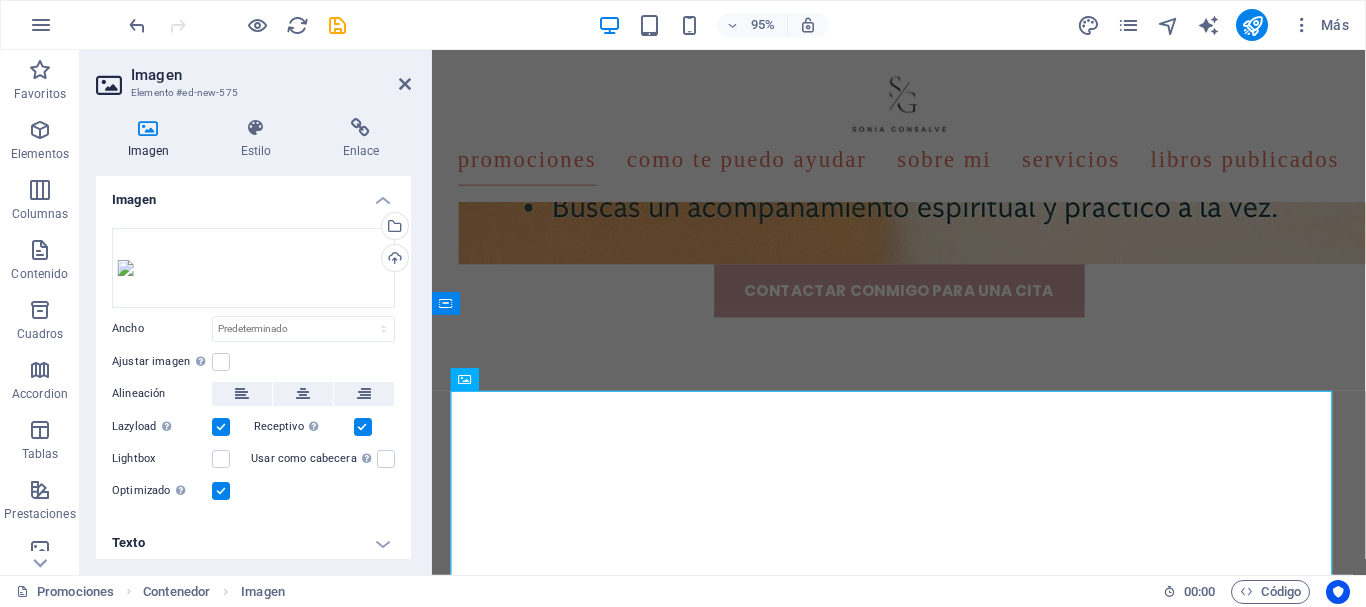 click at bounding box center [221, 427] 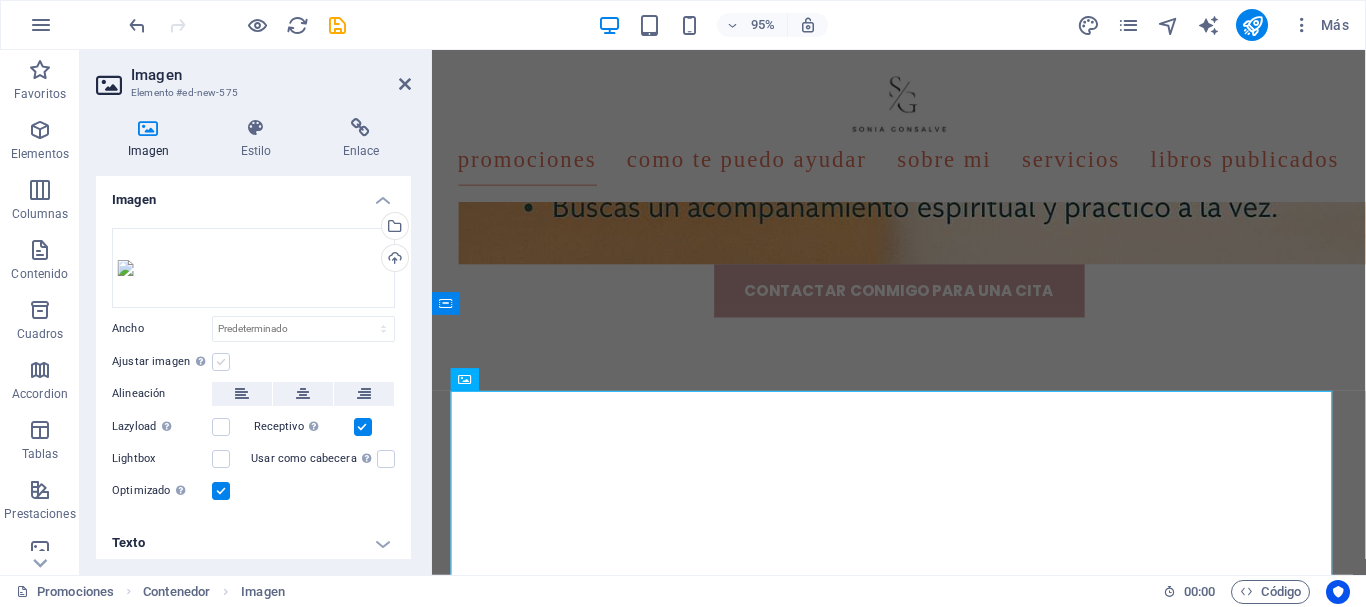 click at bounding box center [221, 362] 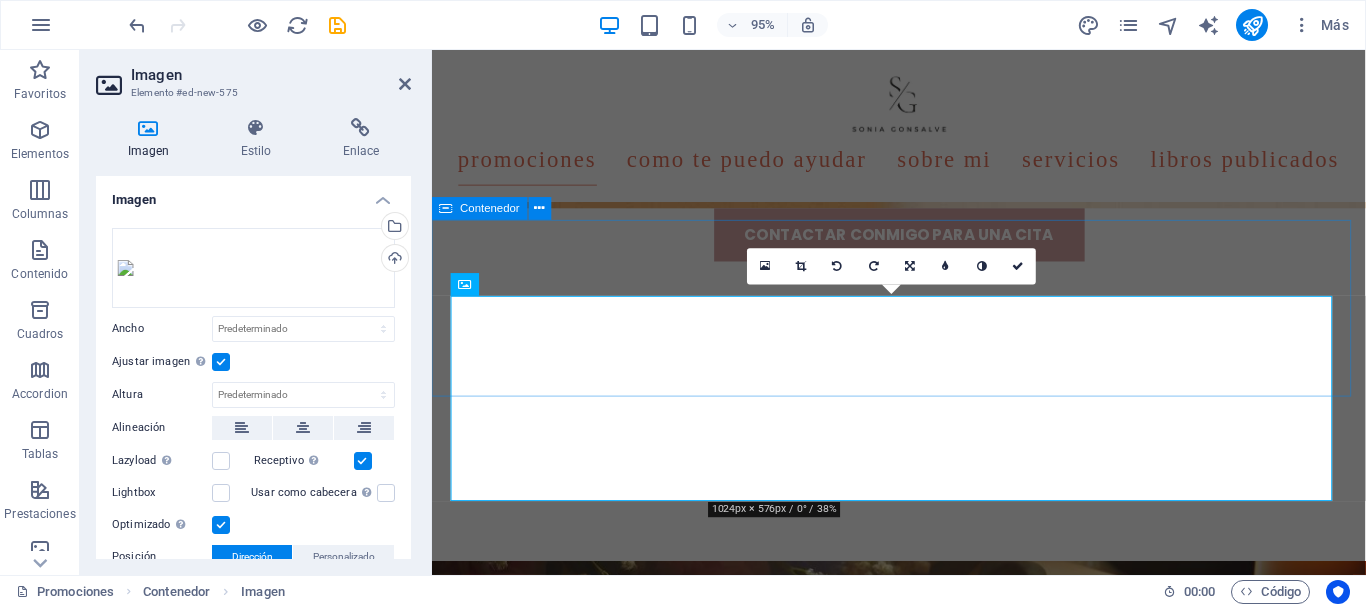 scroll, scrollTop: 1588, scrollLeft: 0, axis: vertical 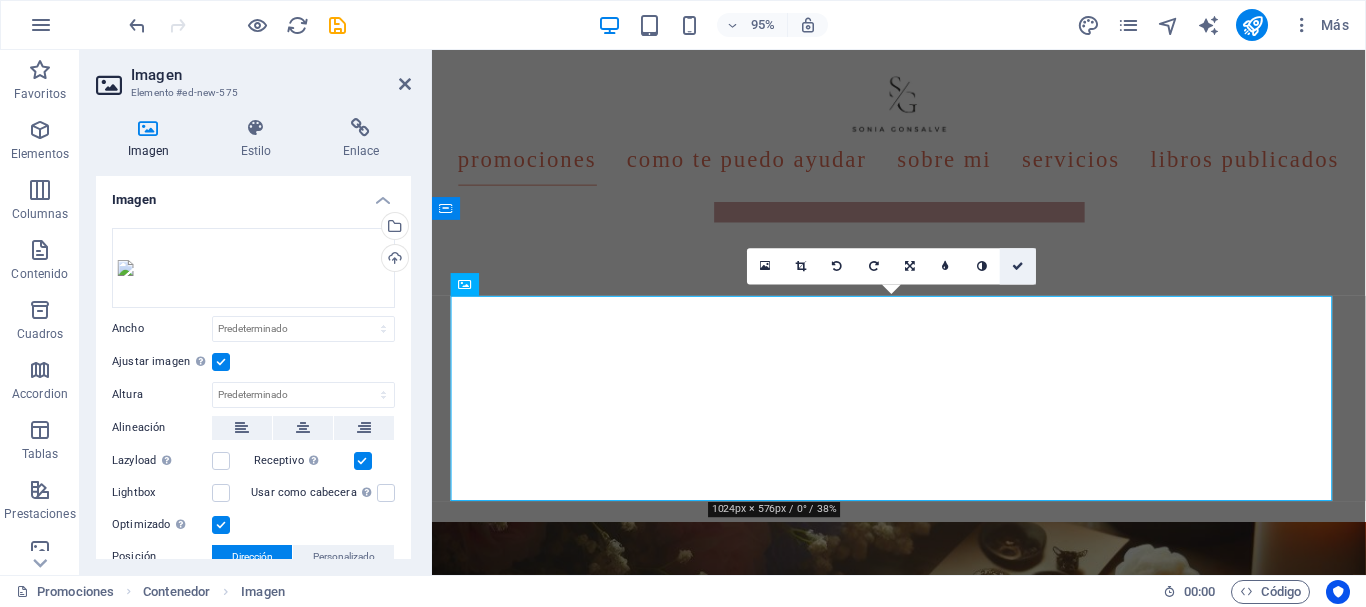 click at bounding box center [1018, 266] 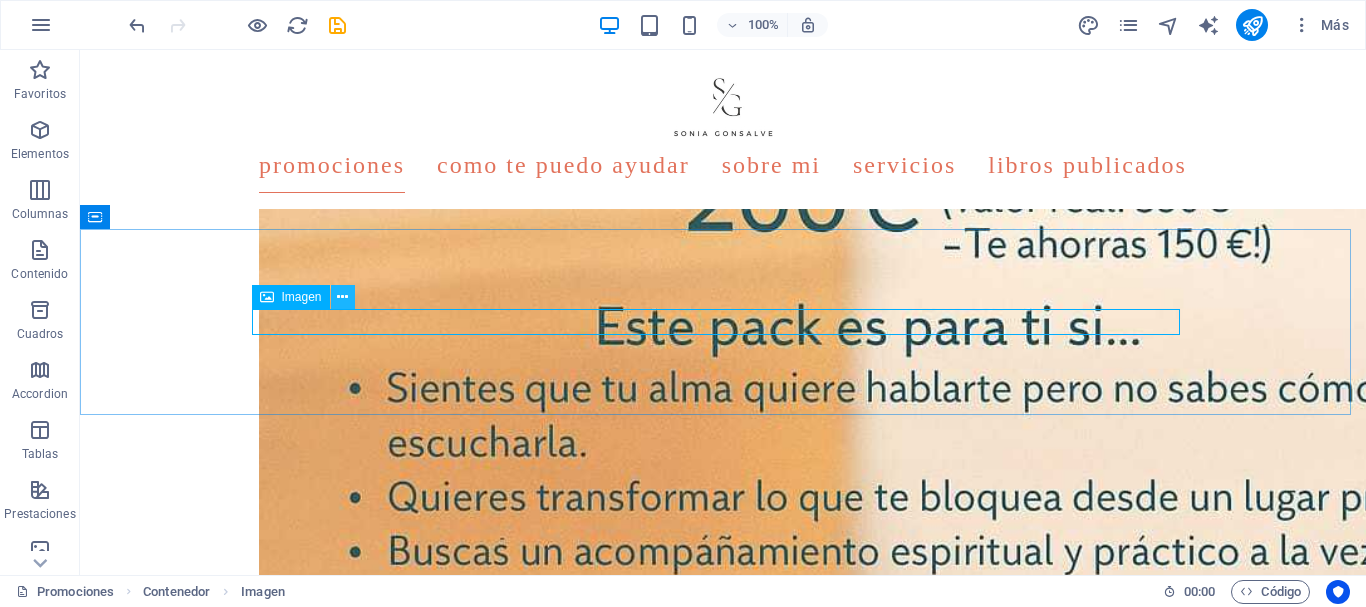 click at bounding box center [342, 297] 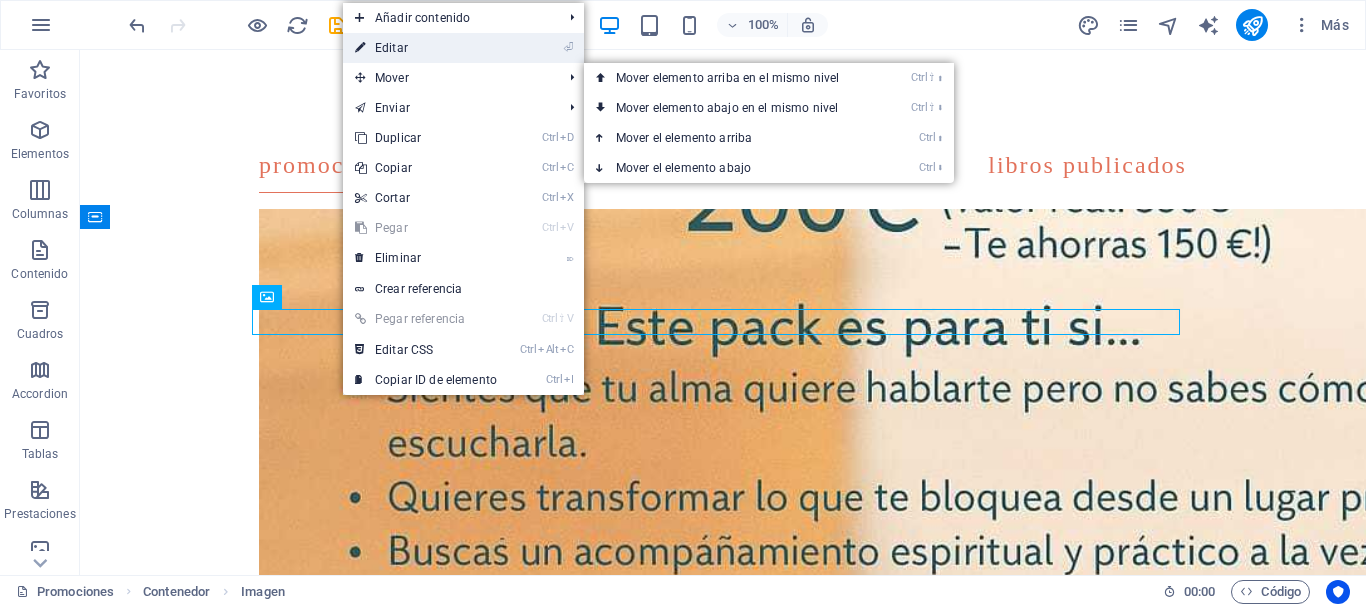 click on "⏎  Editar" at bounding box center (426, 48) 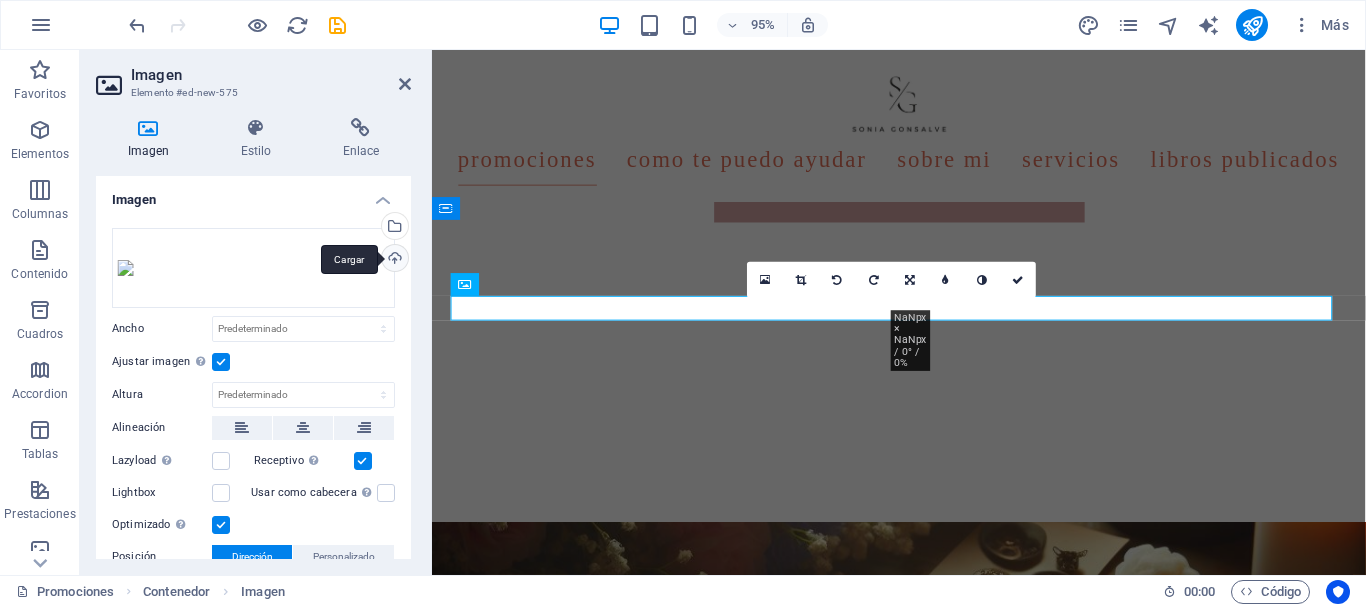 click on "Cargar" at bounding box center [393, 260] 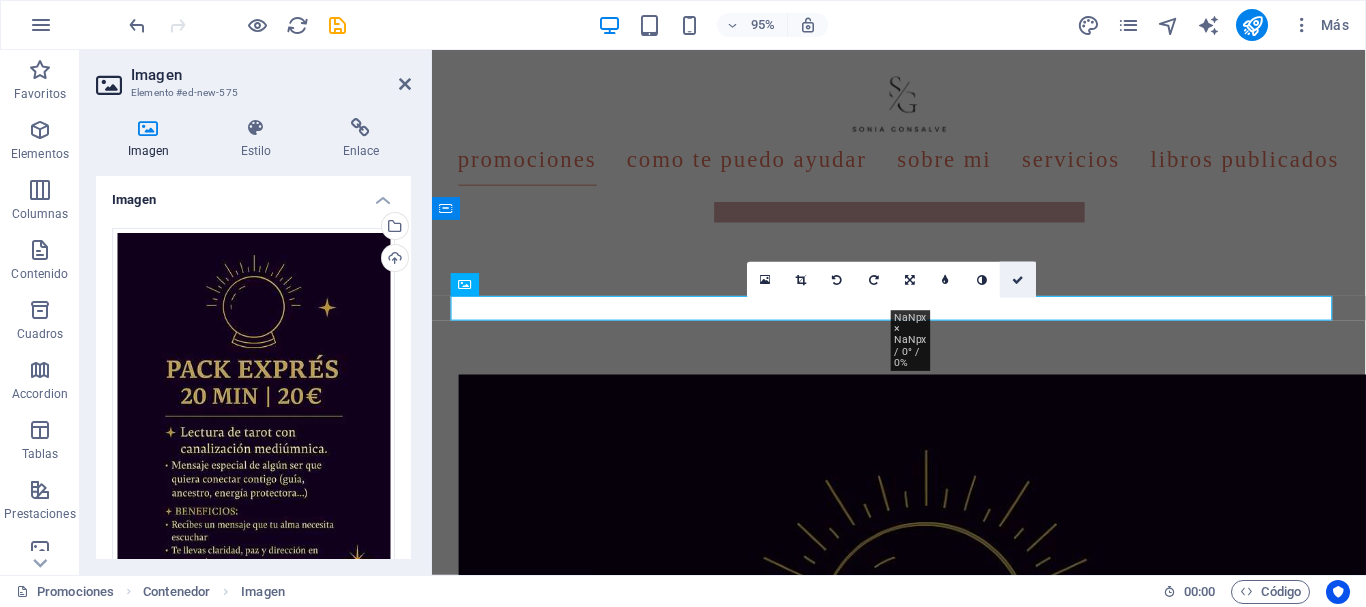 drag, startPoint x: 940, startPoint y: 228, endPoint x: 1020, endPoint y: 278, distance: 94.33981 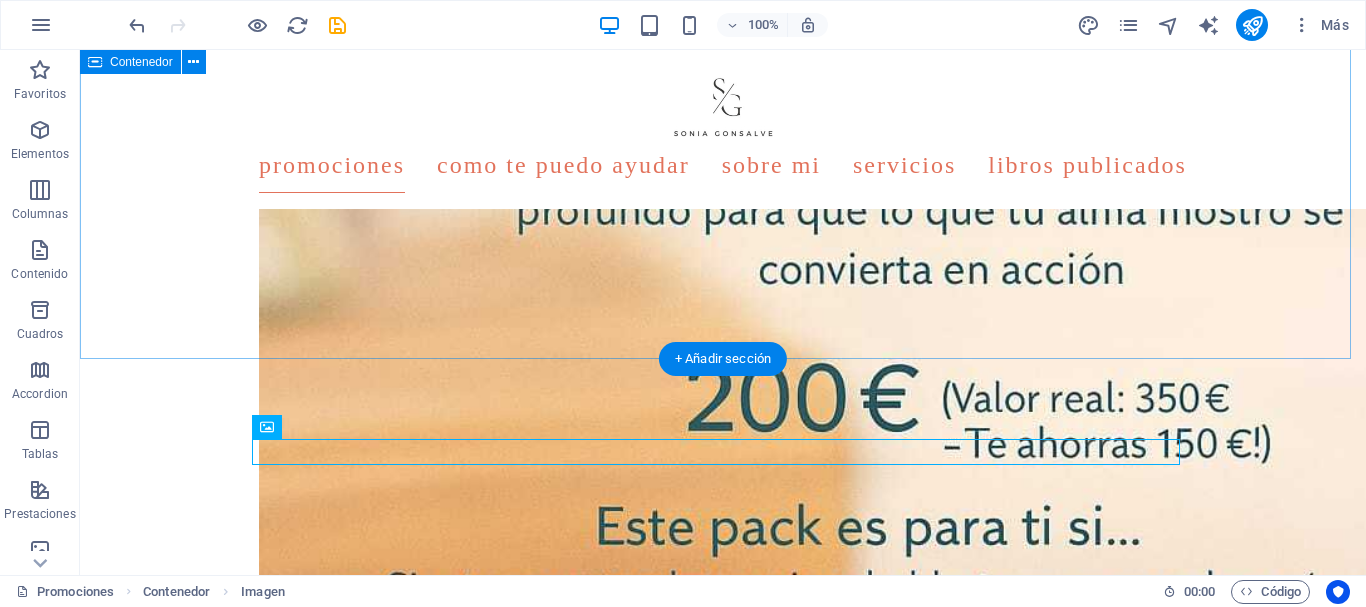 scroll, scrollTop: 1588, scrollLeft: 0, axis: vertical 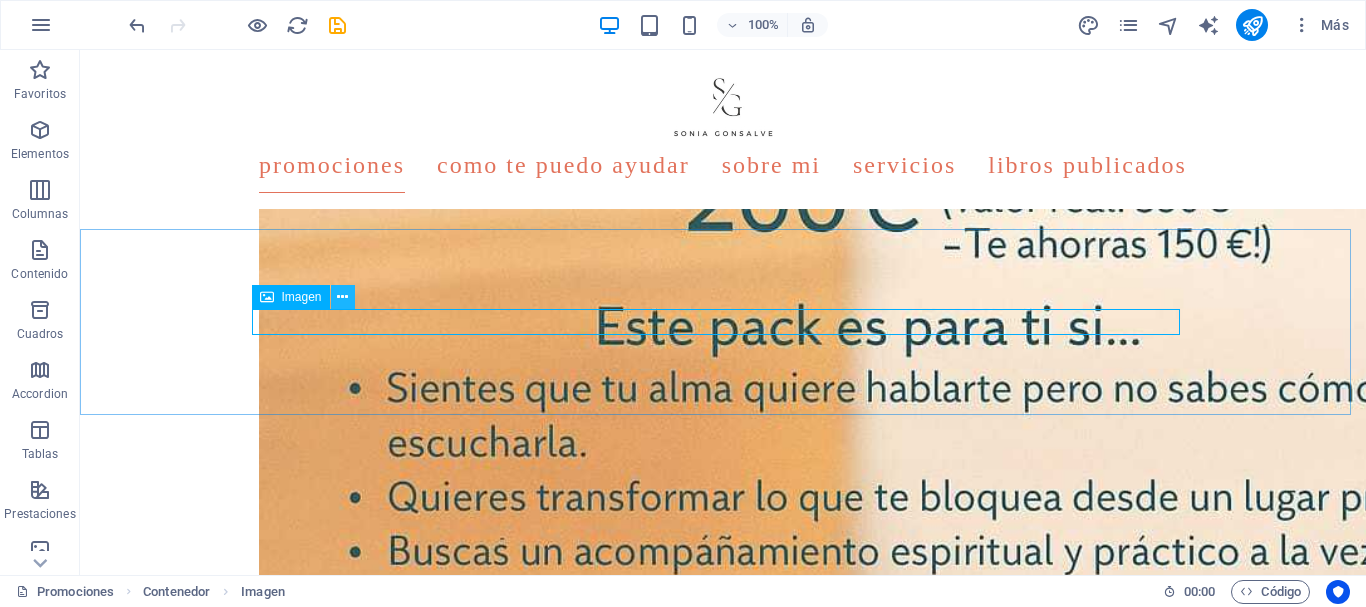 click at bounding box center [343, 297] 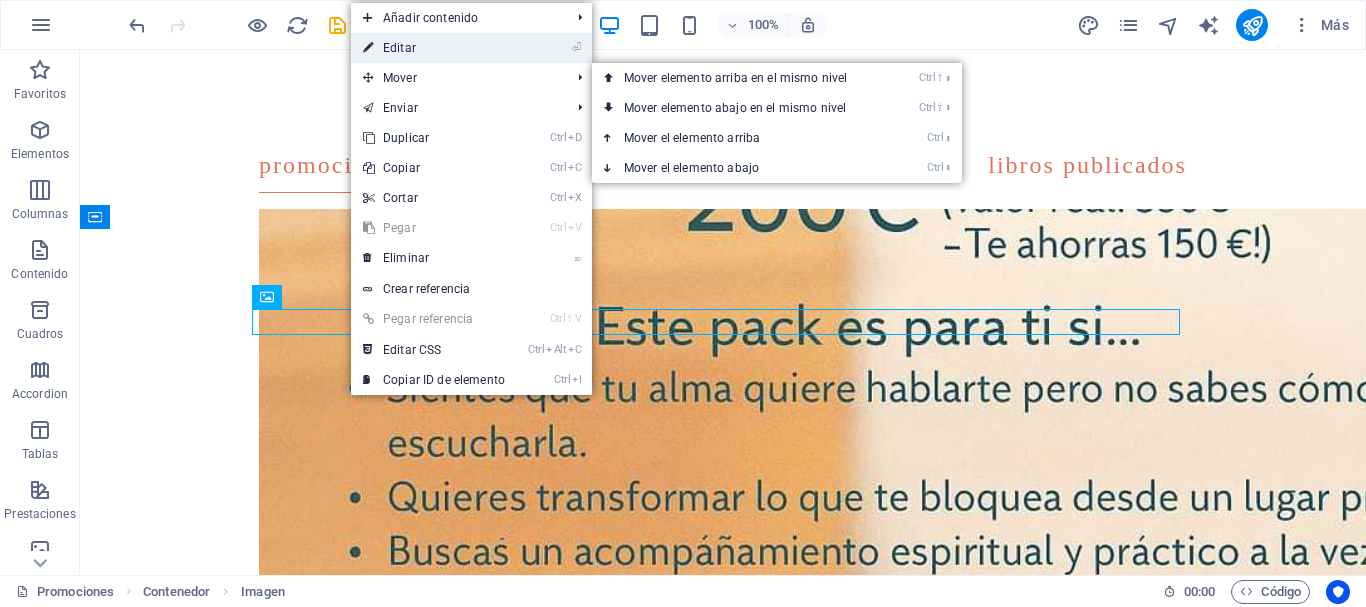 click on "⏎  Editar" at bounding box center (434, 48) 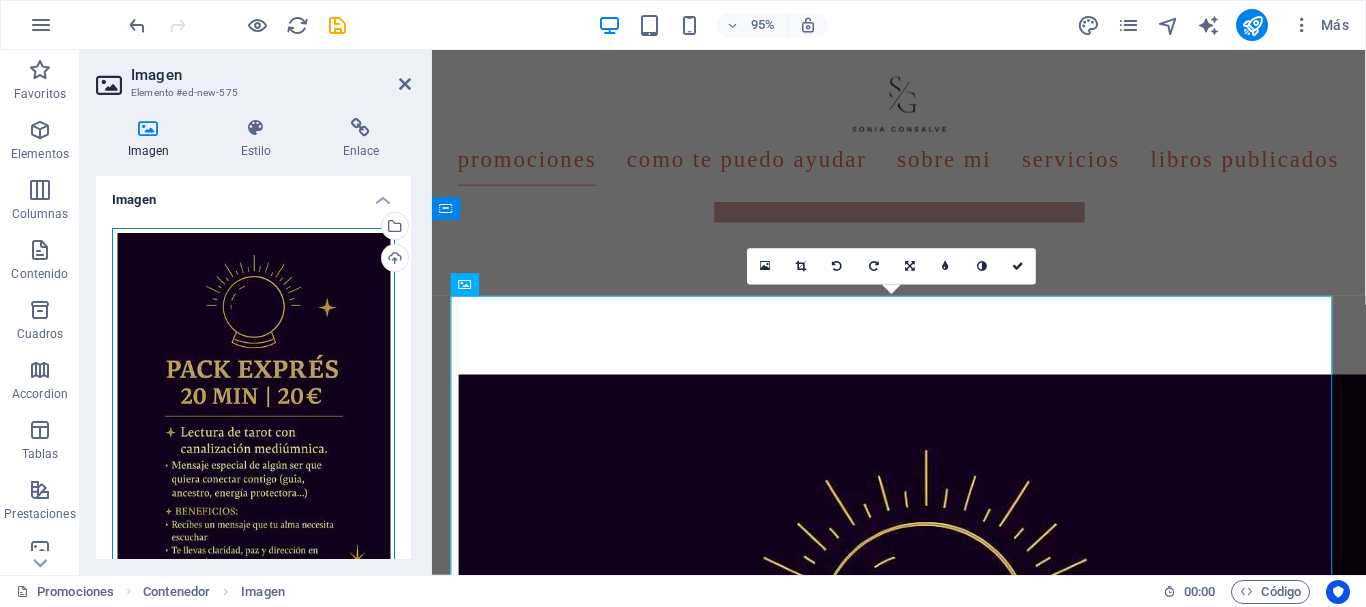 click on "Arrastra archivos aquí, haz clic para escoger archivos o  selecciona archivos de Archivos o de nuestra galería gratuita de fotos y vídeos" at bounding box center [253, 438] 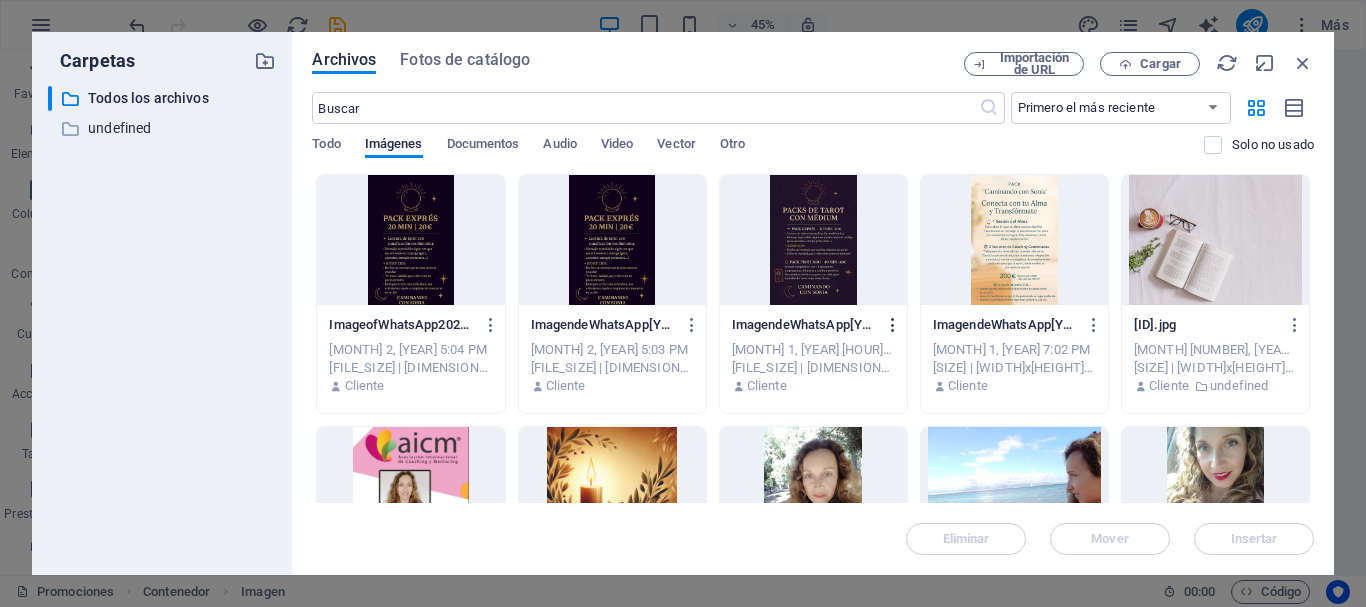 click at bounding box center [893, 325] 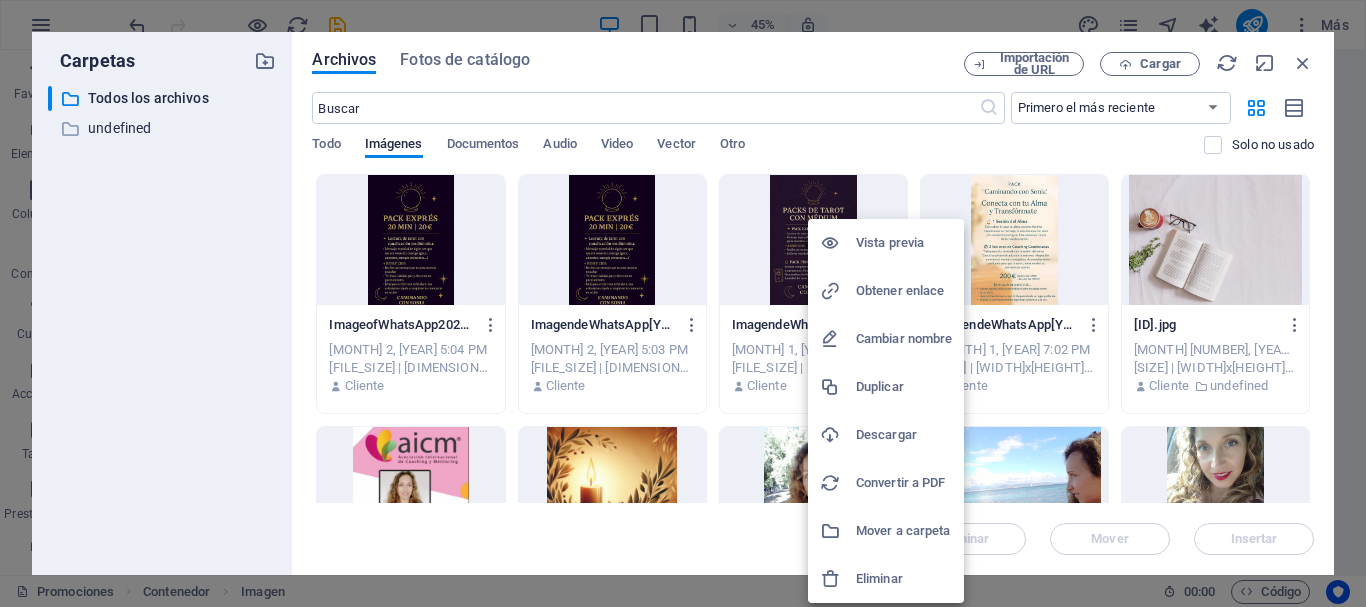 click on "Eliminar" at bounding box center (904, 579) 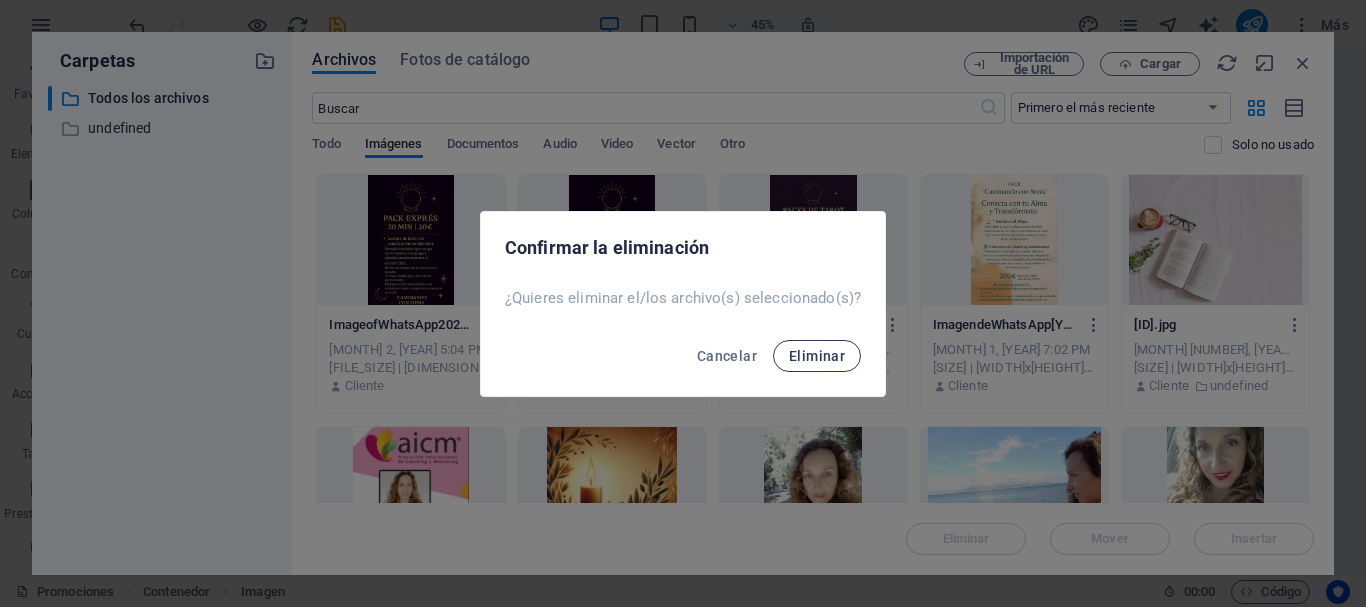 click on "Eliminar" at bounding box center (817, 356) 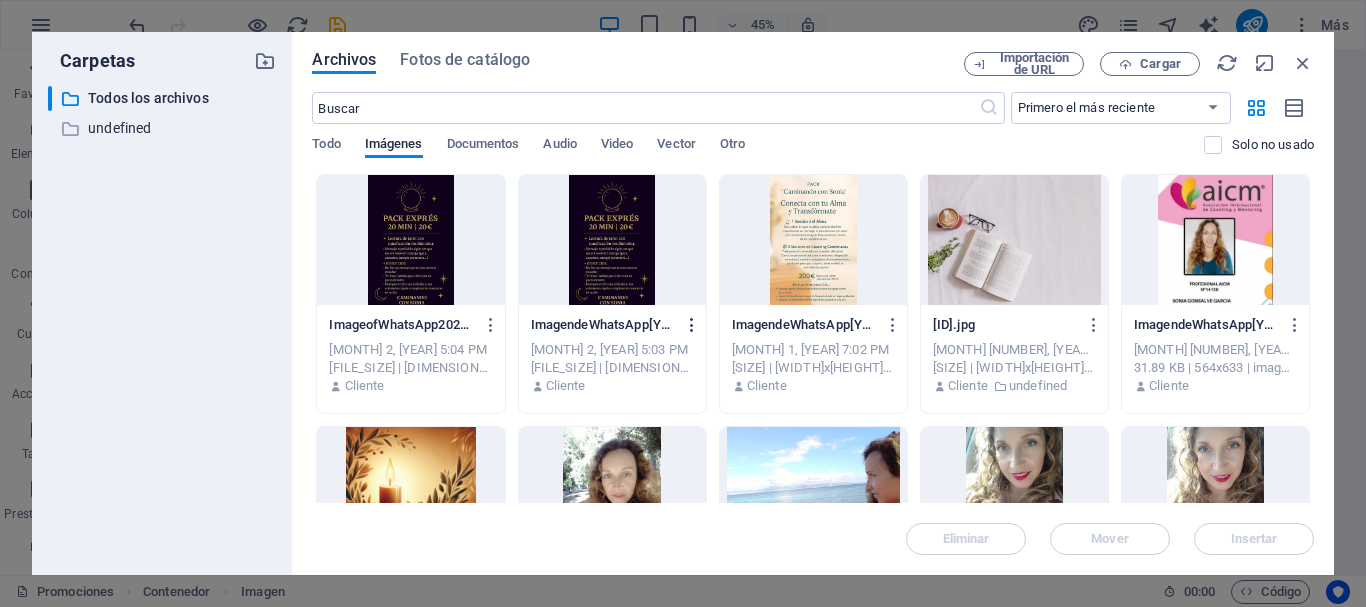 click at bounding box center [692, 325] 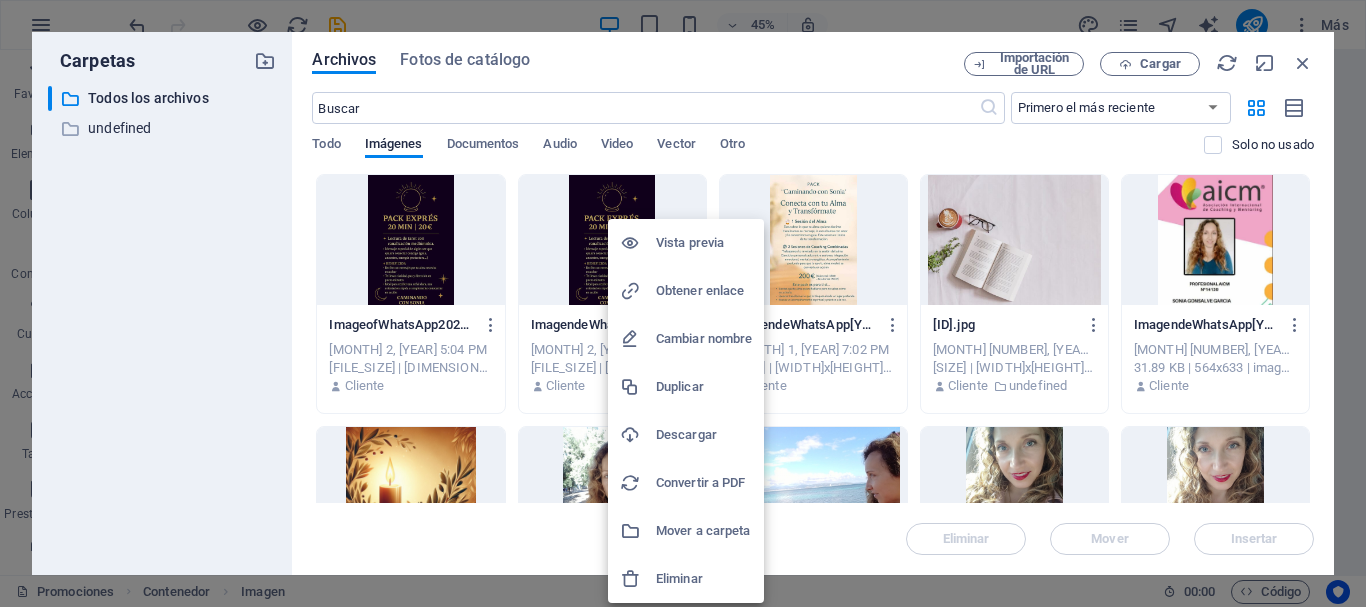 click on "Eliminar" at bounding box center (704, 579) 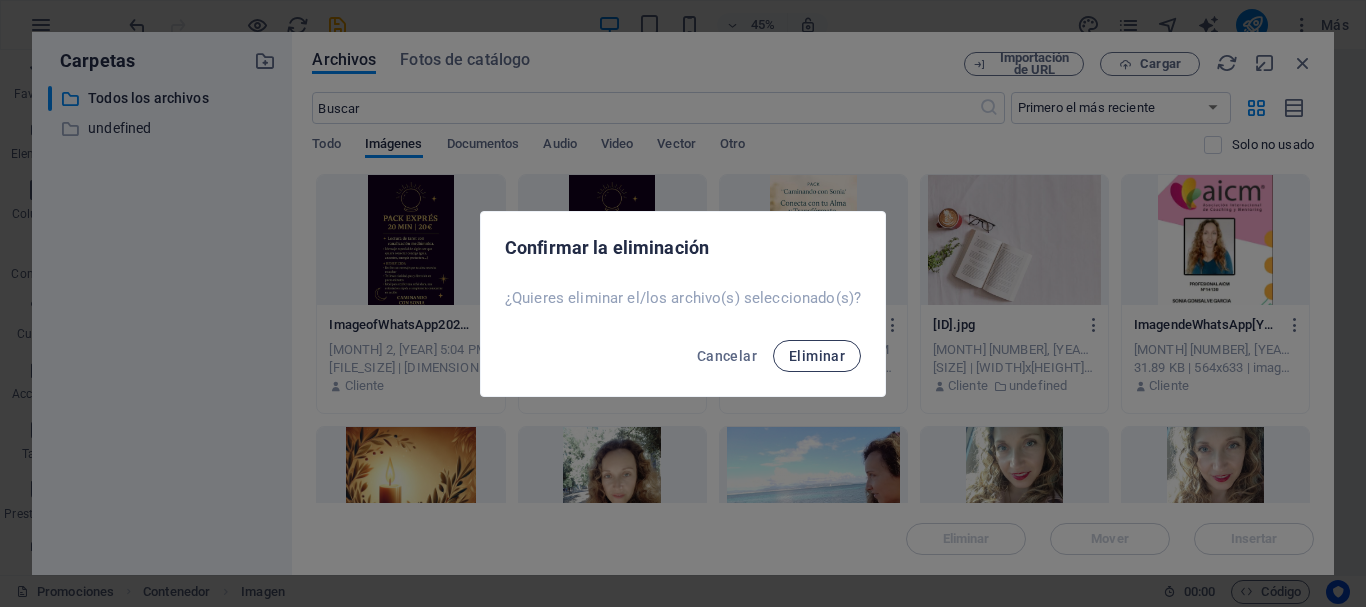 click on "Eliminar" at bounding box center (817, 356) 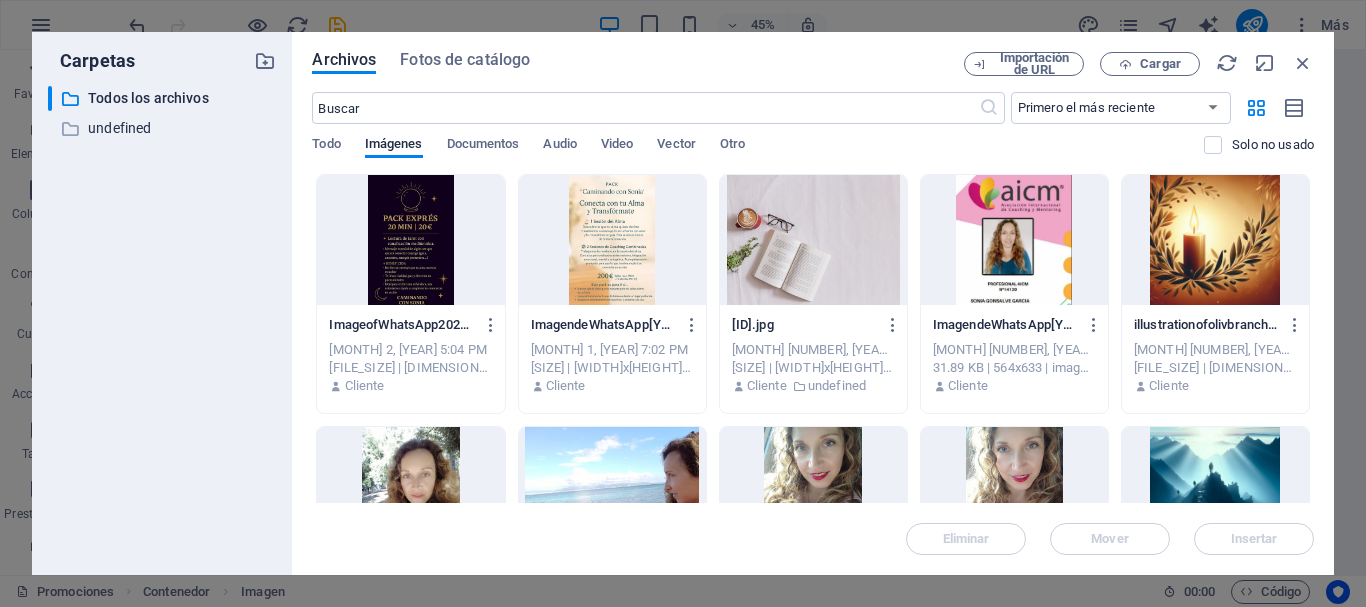 click at bounding box center (410, 240) 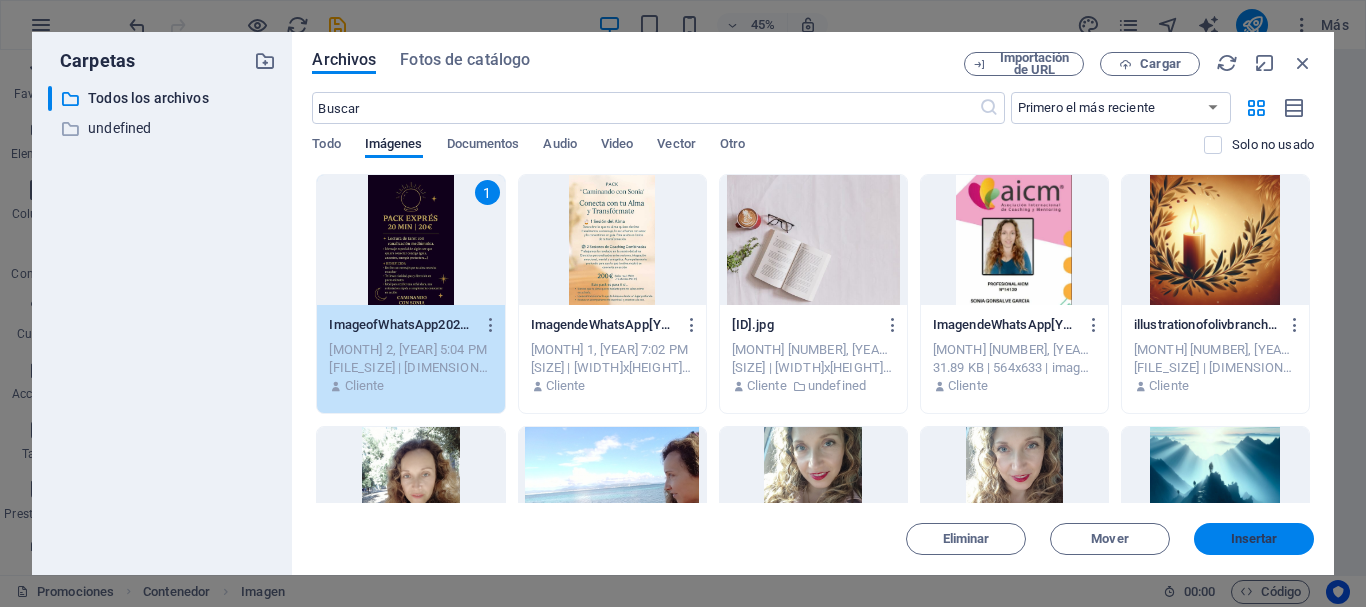 click on "Insertar" at bounding box center (1254, 539) 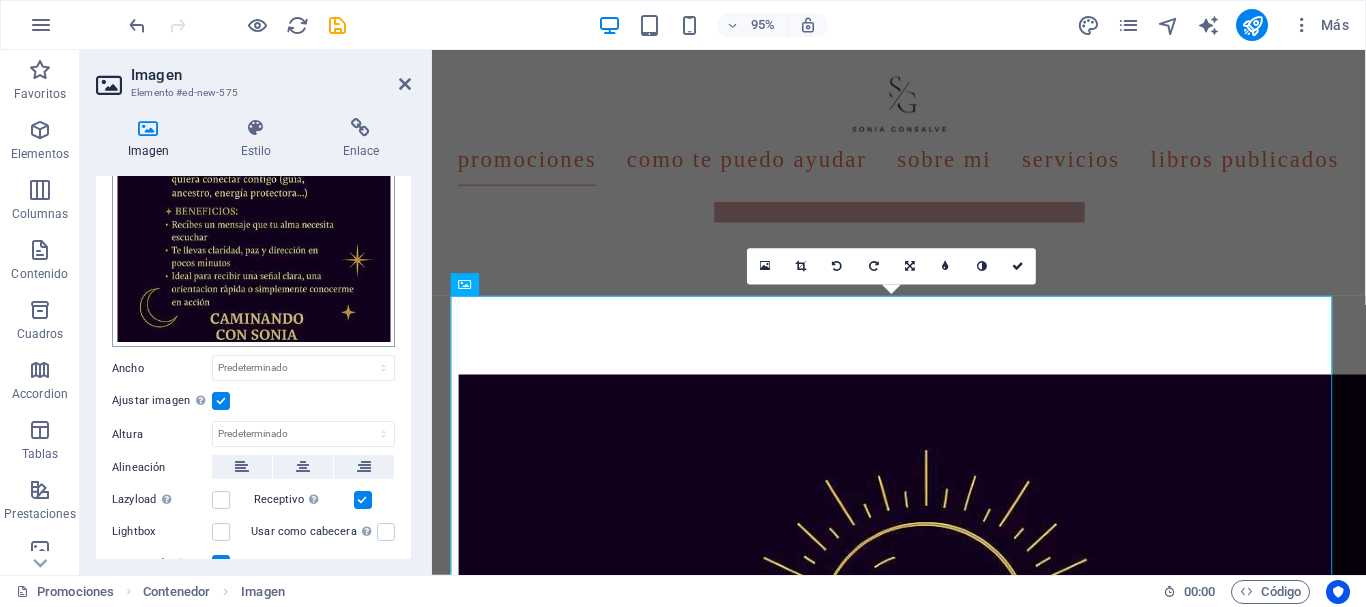 scroll, scrollTop: 400, scrollLeft: 0, axis: vertical 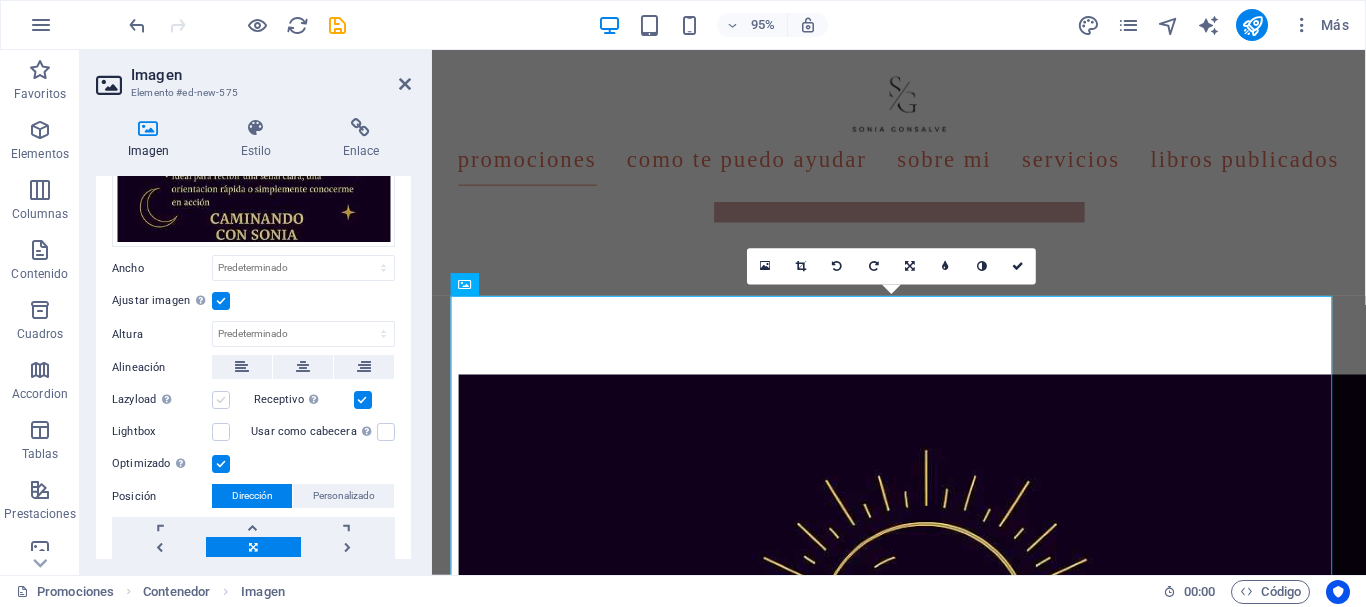 click at bounding box center [221, 400] 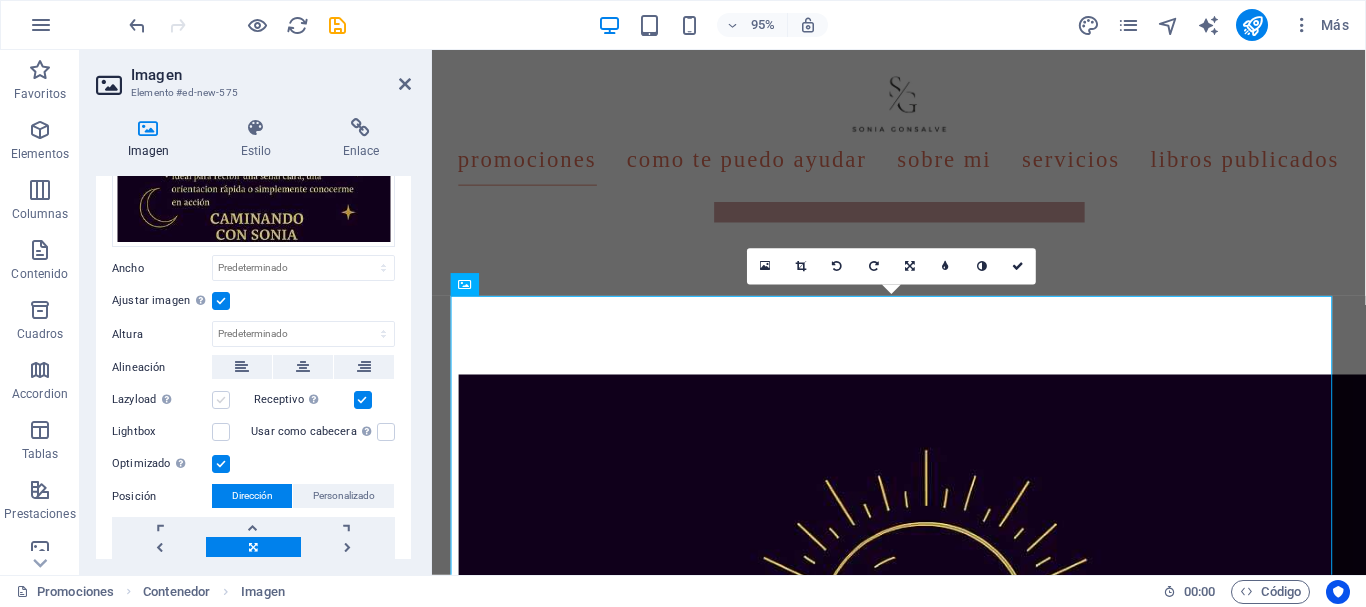 click on "Lazyload La carga de imágenes tras la carga de la página mejora la velocidad de la página." at bounding box center [0, 0] 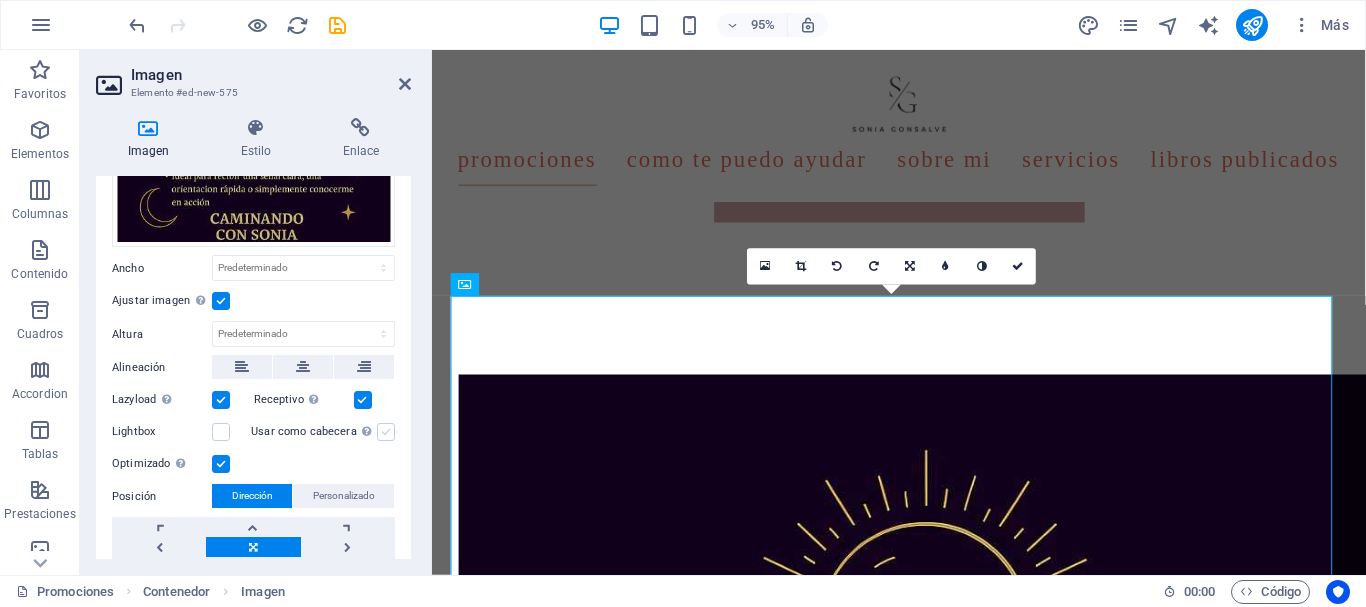 scroll, scrollTop: 476, scrollLeft: 0, axis: vertical 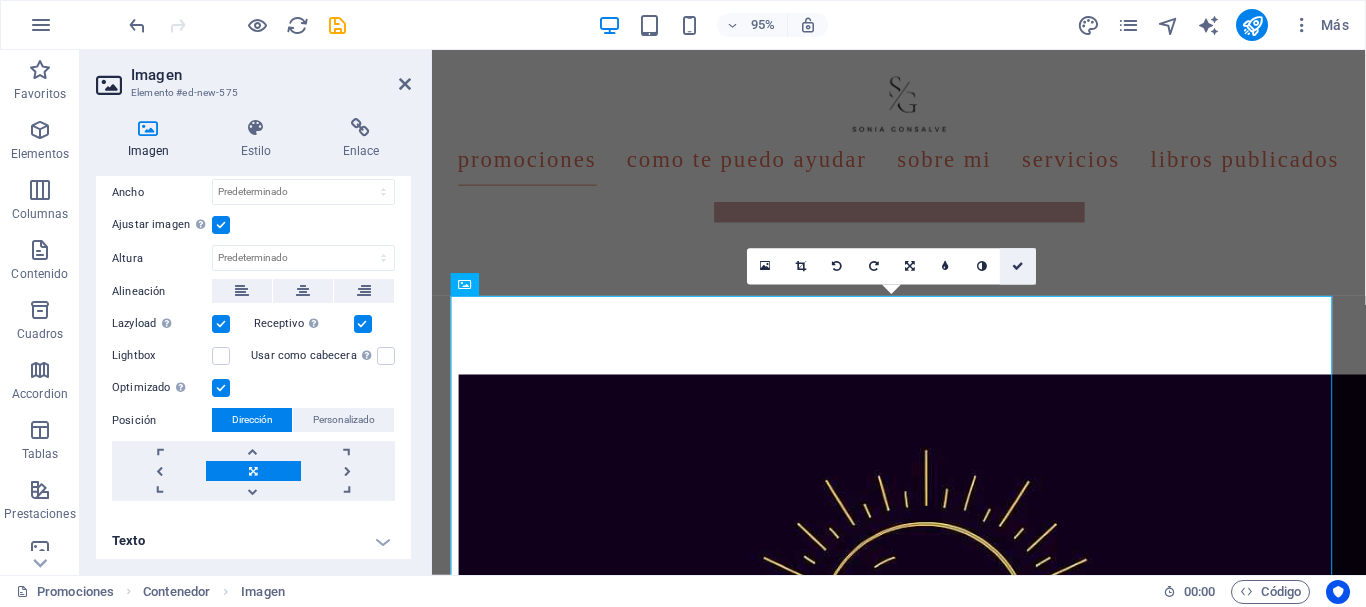 click at bounding box center [1018, 266] 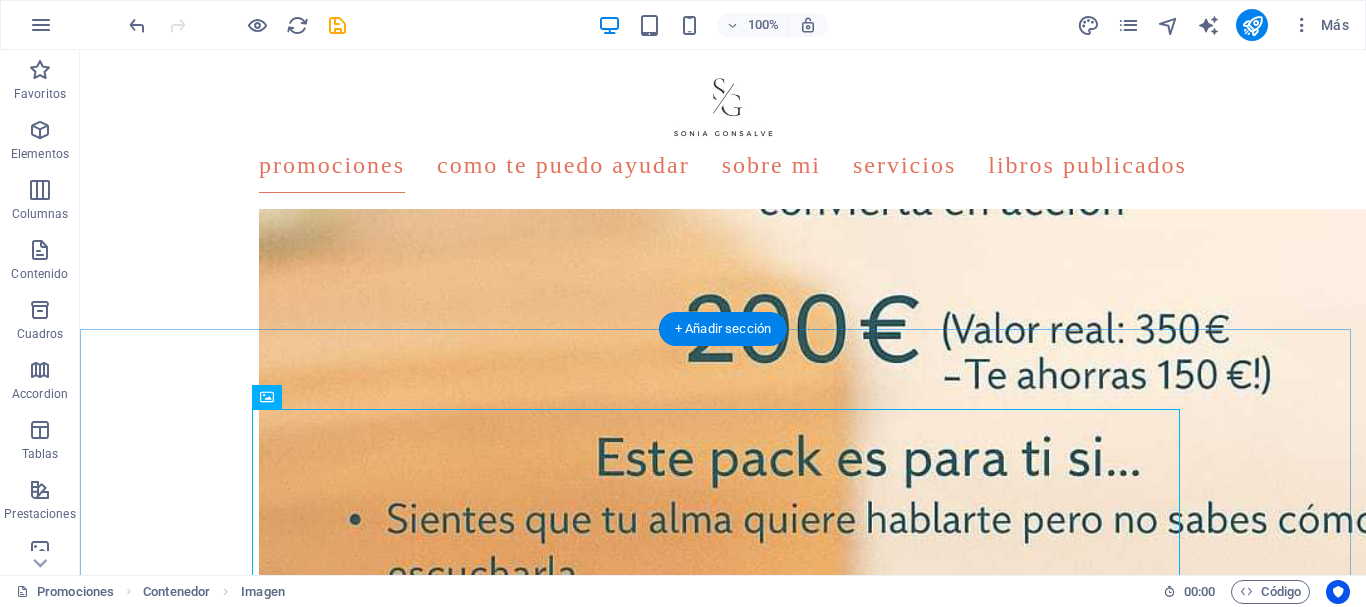 scroll, scrollTop: 1288, scrollLeft: 0, axis: vertical 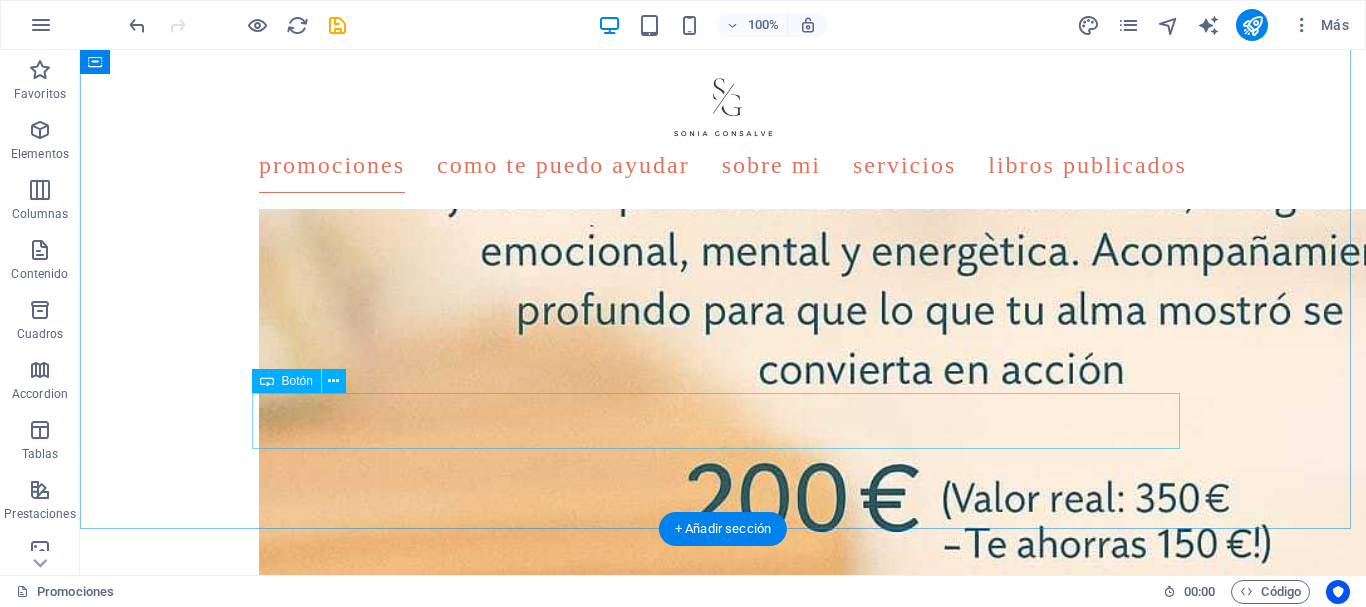 click on "CONTACTAR CONMIGO PARA UNA CITA" at bounding box center [723, 958] 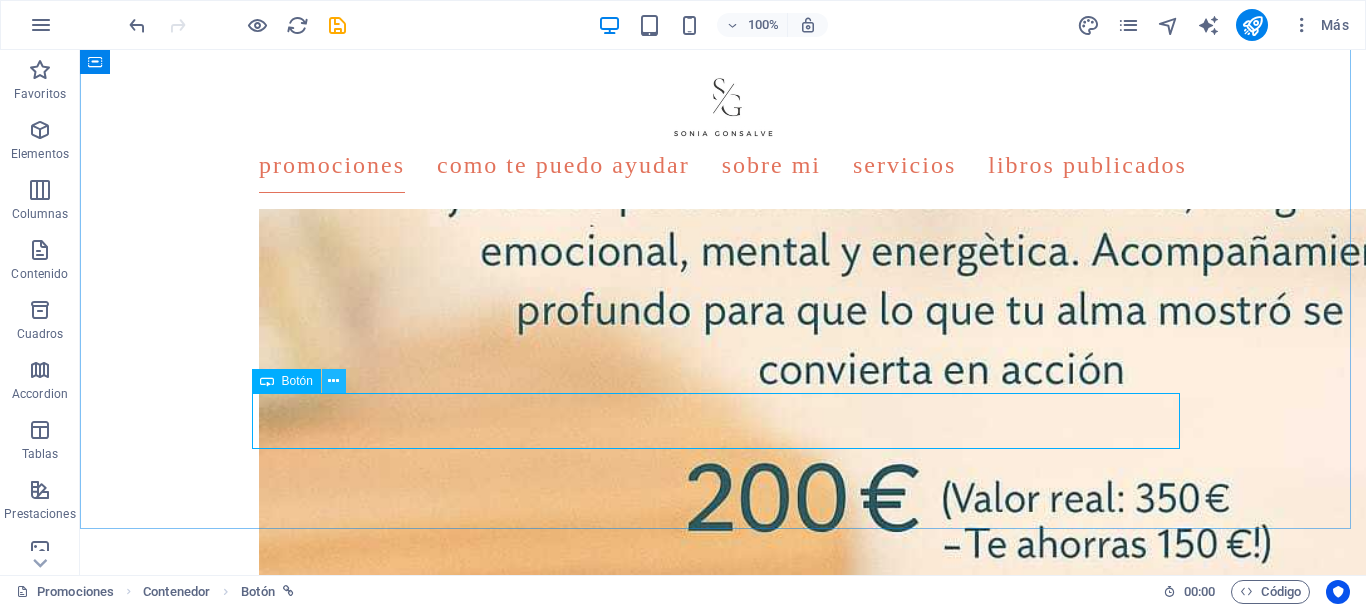 click at bounding box center [333, 381] 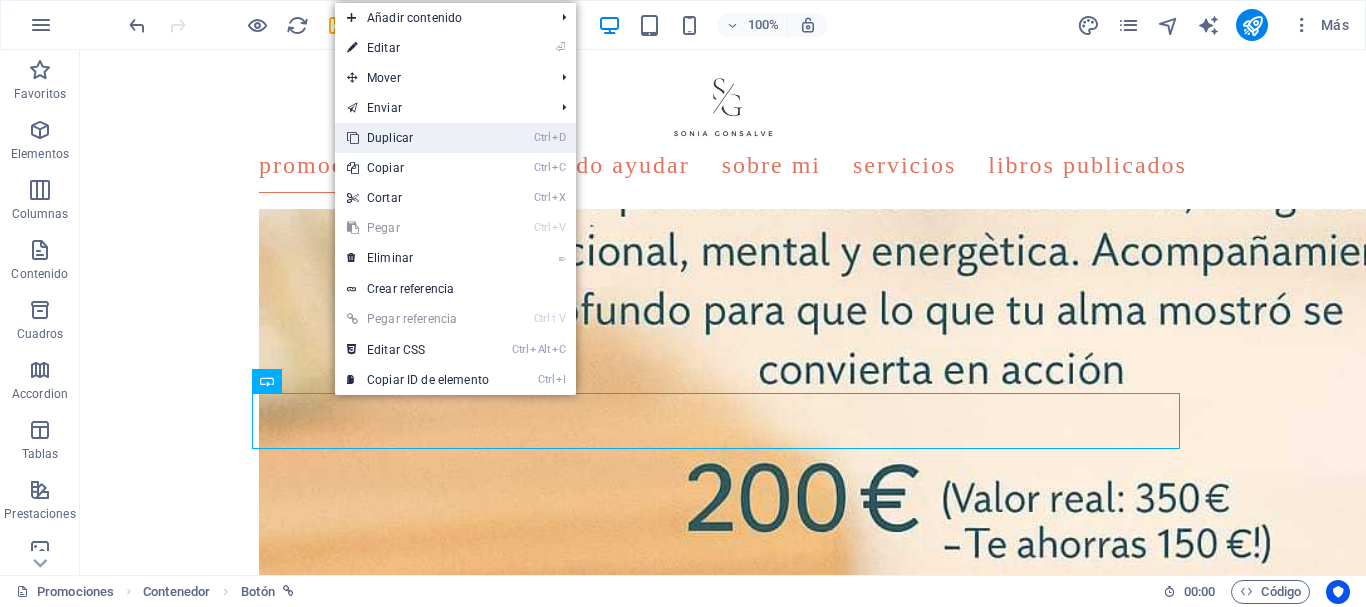 drag, startPoint x: 407, startPoint y: 139, endPoint x: 331, endPoint y: 93, distance: 88.83693 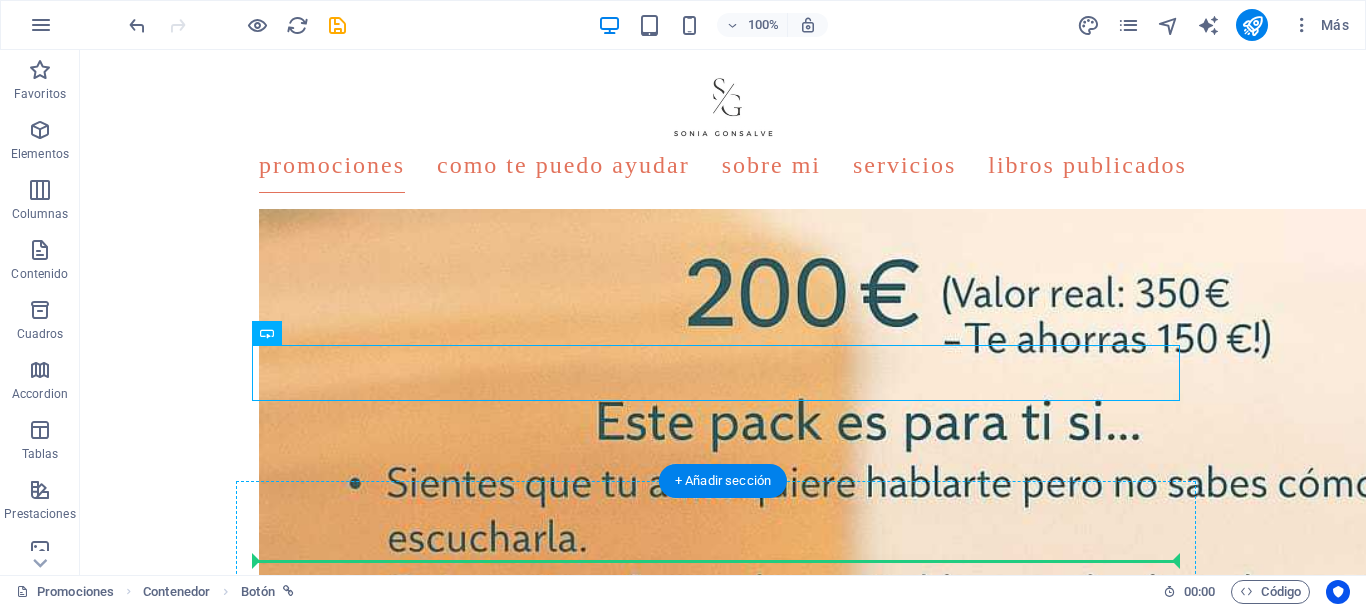 scroll, scrollTop: 1388, scrollLeft: 0, axis: vertical 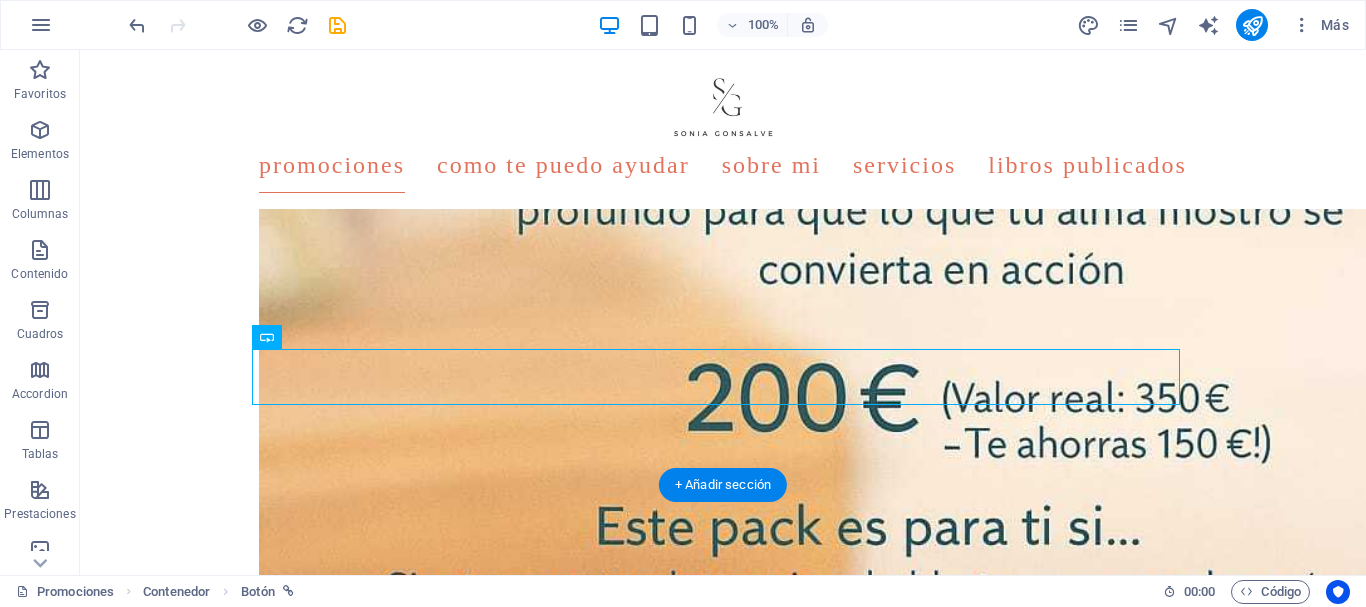 drag, startPoint x: 580, startPoint y: 478, endPoint x: 581, endPoint y: 386, distance: 92.00543 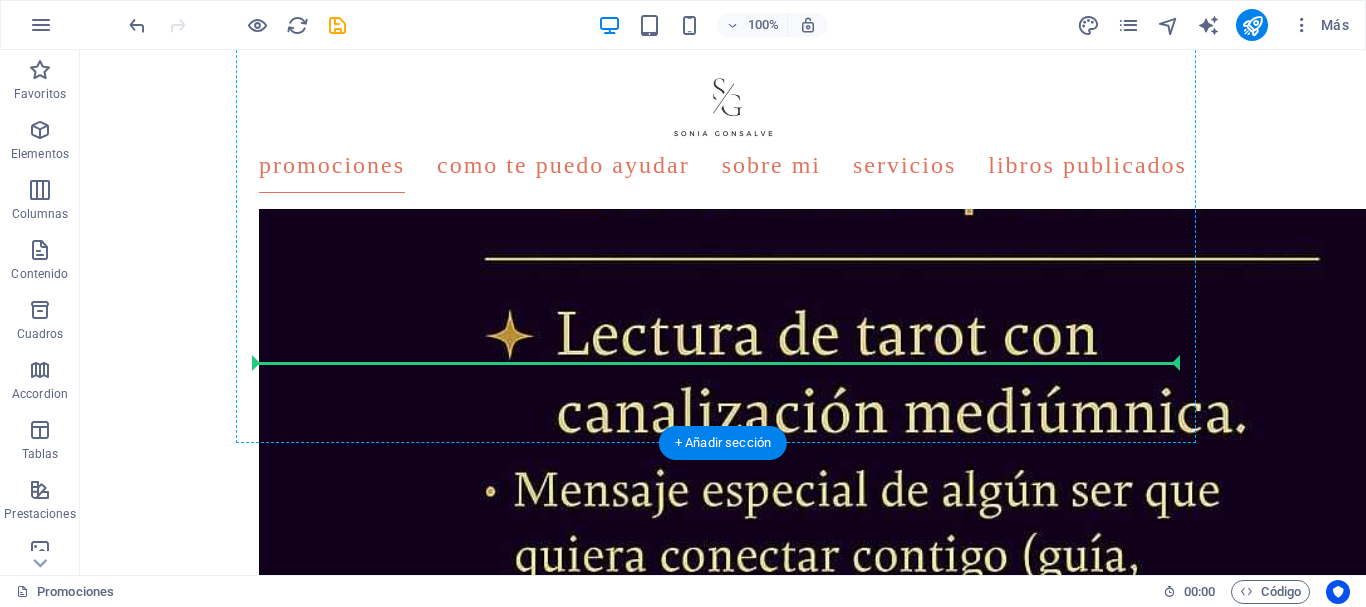 scroll, scrollTop: 2981, scrollLeft: 0, axis: vertical 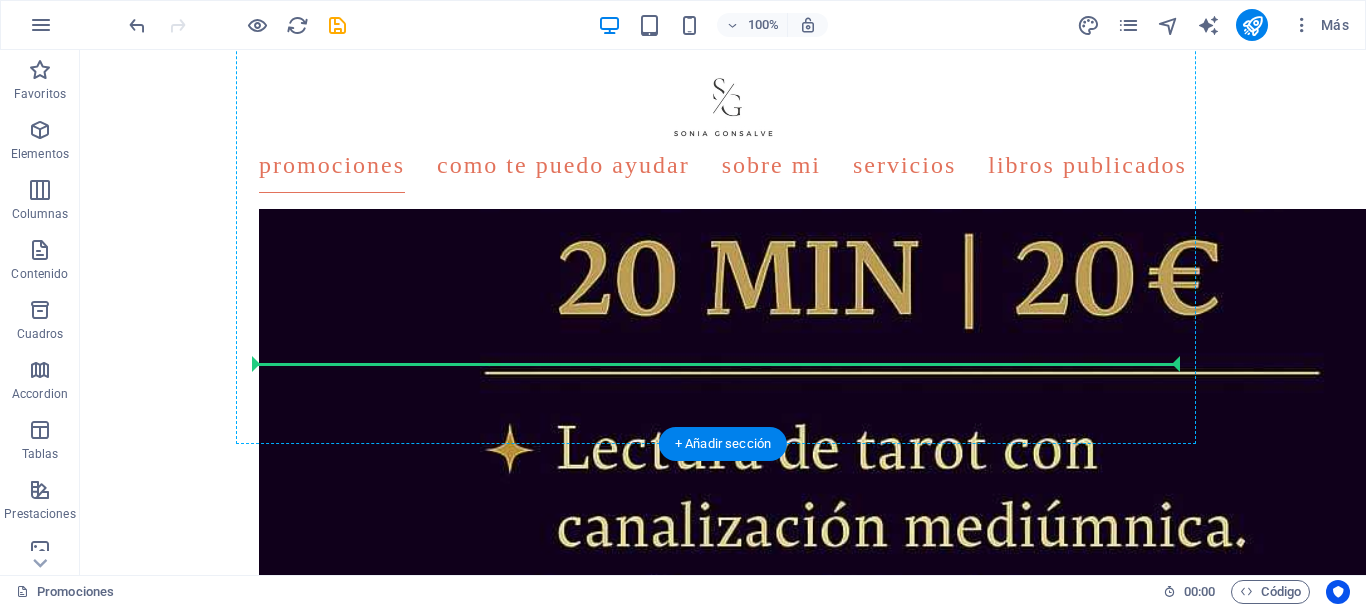 drag, startPoint x: 594, startPoint y: 365, endPoint x: 688, endPoint y: 359, distance: 94.19129 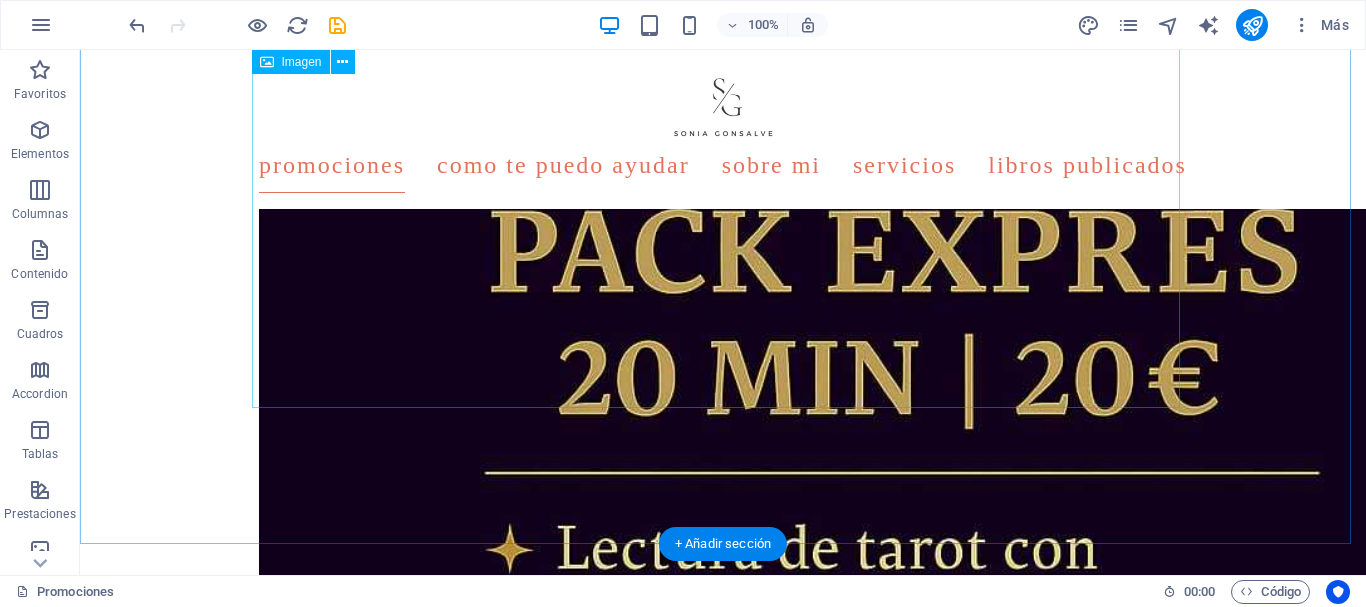 scroll, scrollTop: 3025, scrollLeft: 0, axis: vertical 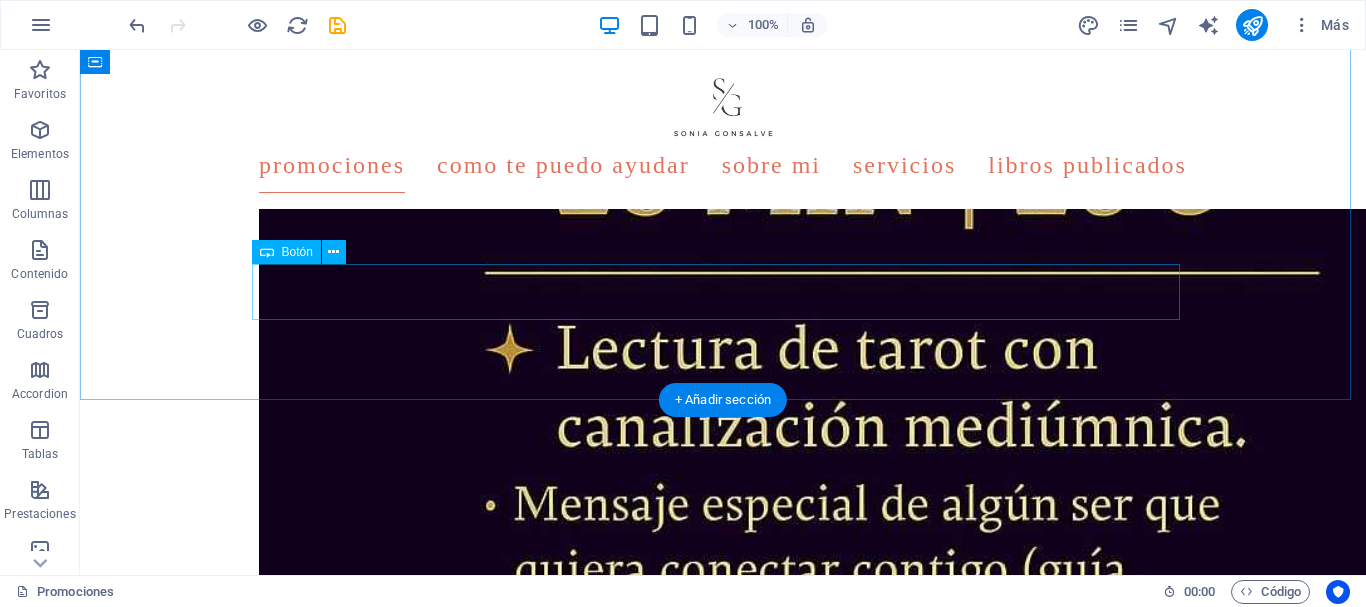 click on "CONTACTAR CONMIGO PARA UNA CITA" at bounding box center [723, 1366] 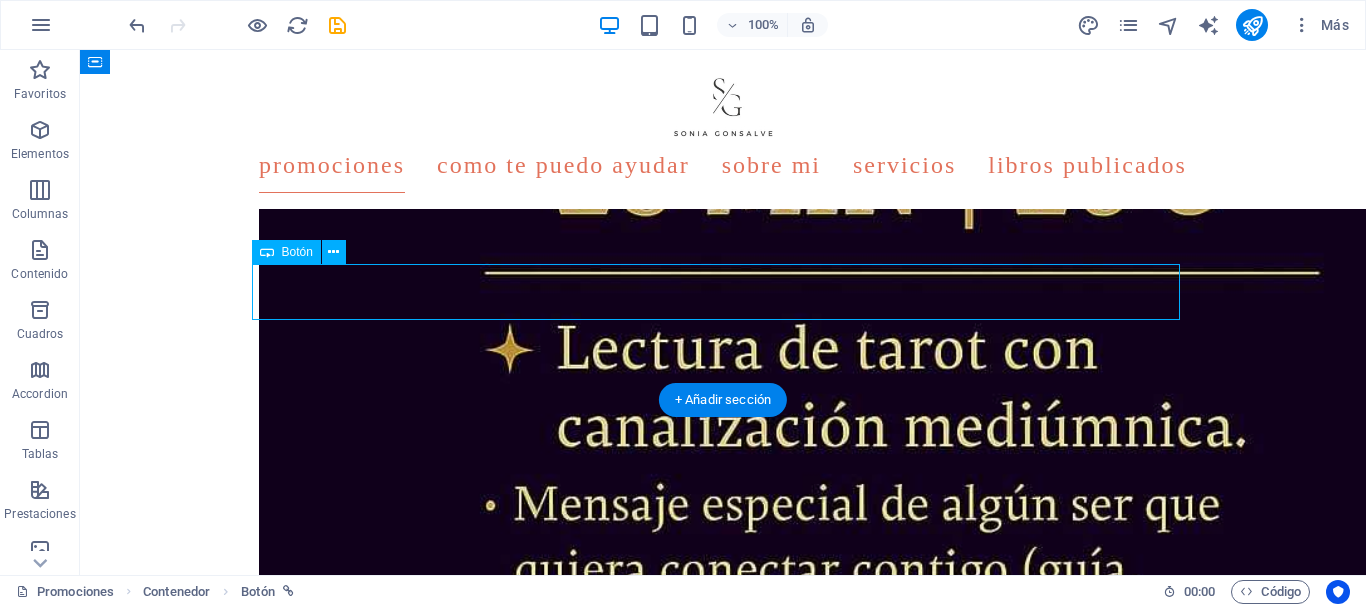 click on "CONTACTAR CONMIGO PARA UNA CITA" at bounding box center [723, 1366] 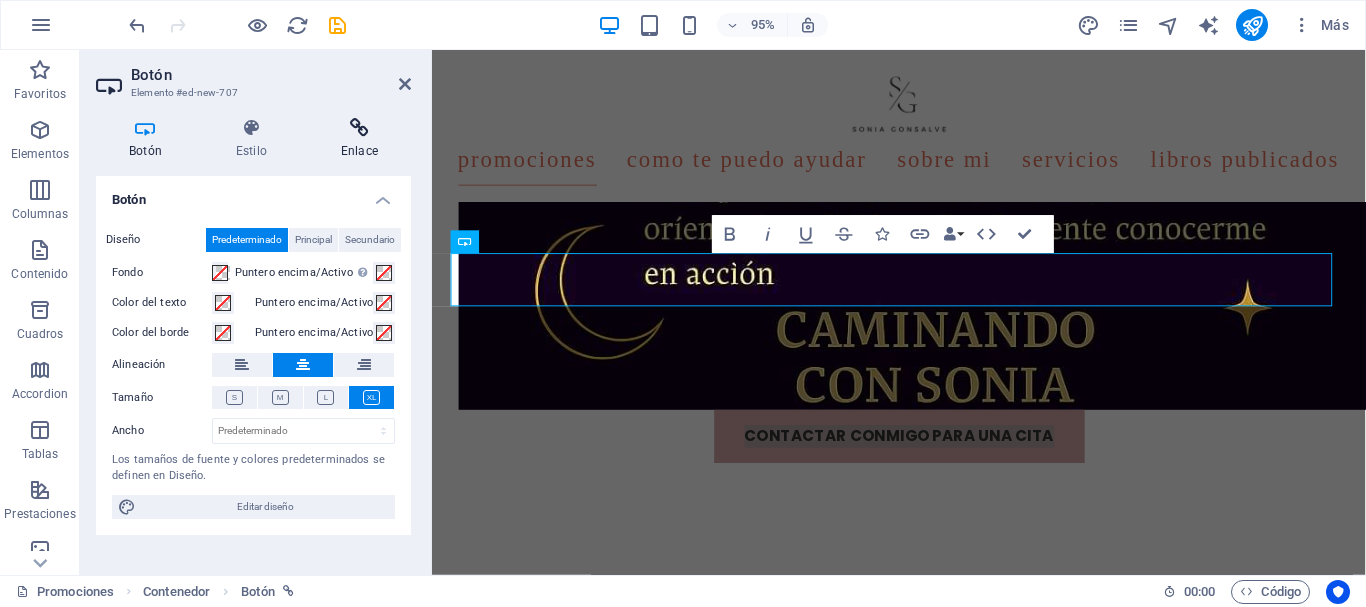 click at bounding box center (359, 128) 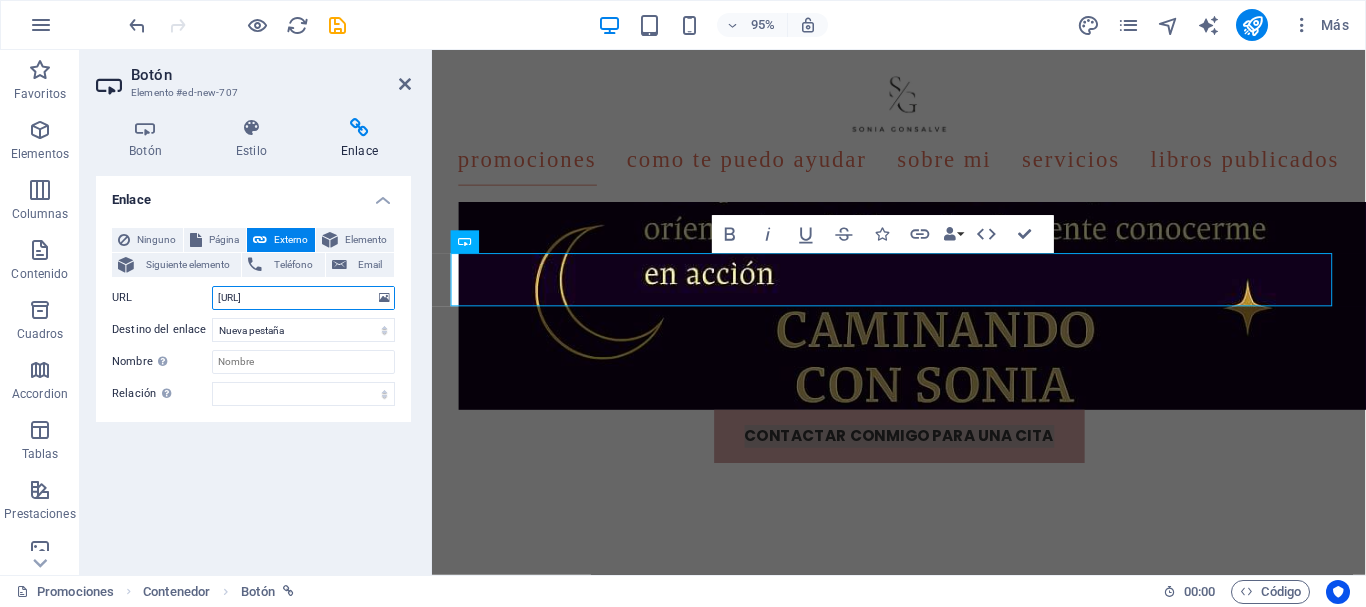 drag, startPoint x: 336, startPoint y: 301, endPoint x: 187, endPoint y: 301, distance: 149 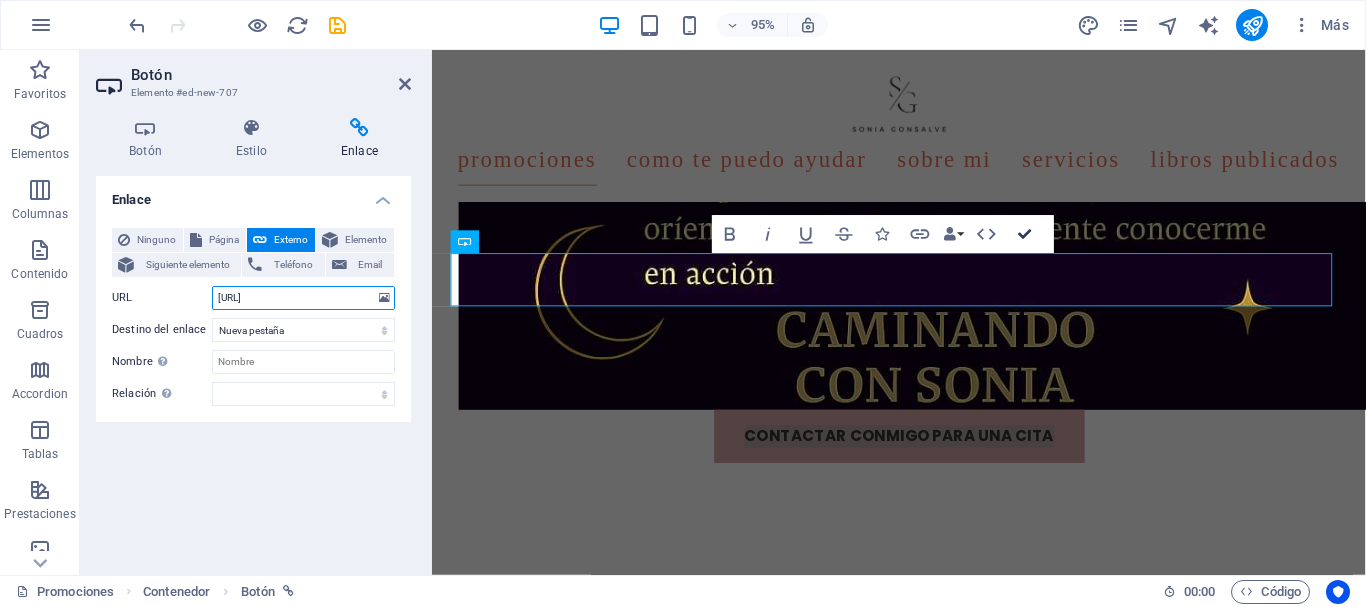 drag, startPoint x: 1018, startPoint y: 234, endPoint x: 922, endPoint y: 207, distance: 99.724625 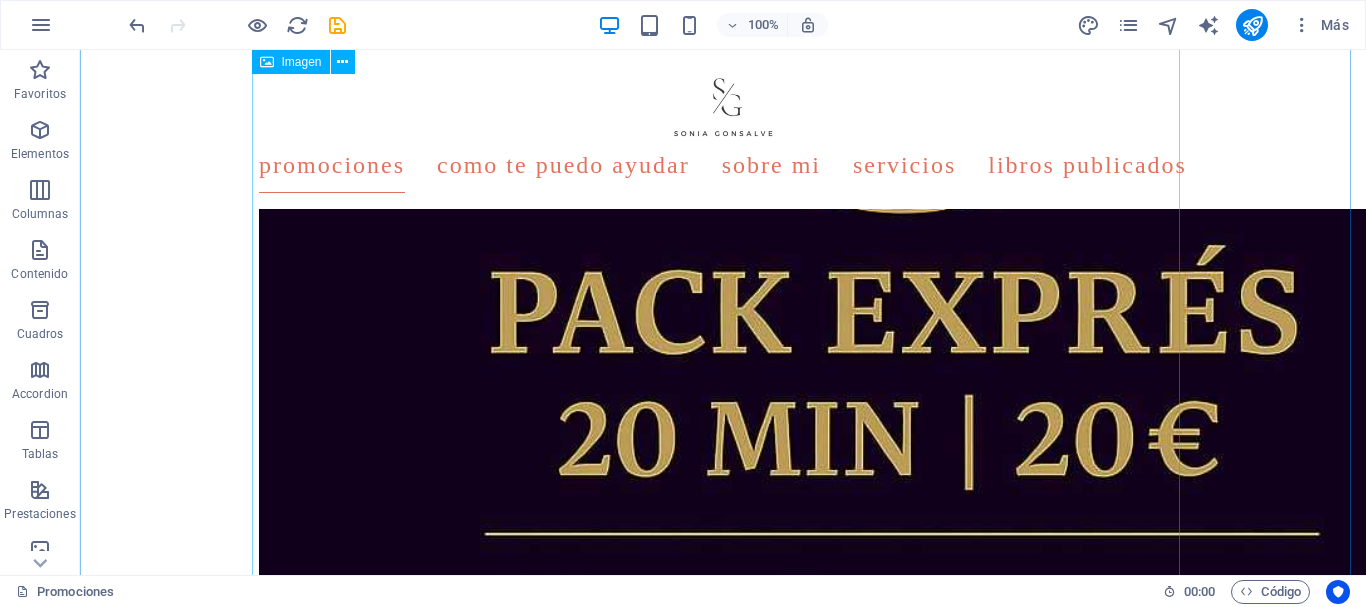 scroll, scrollTop: 2925, scrollLeft: 0, axis: vertical 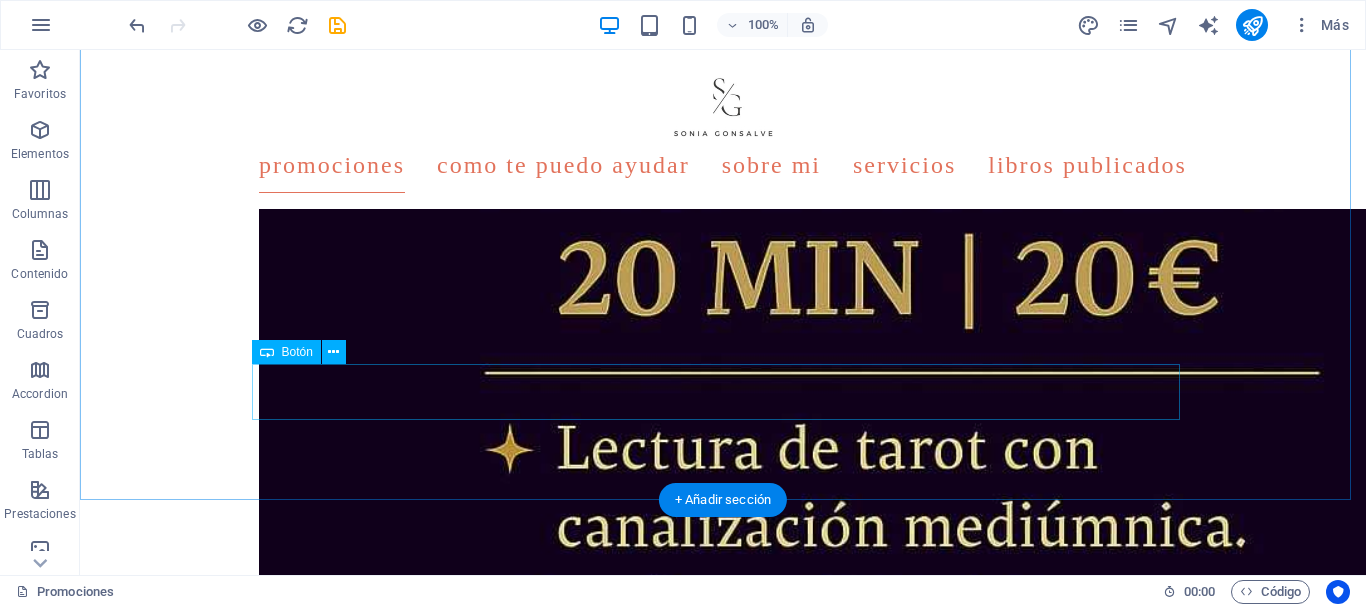 click on "CONTACTAR CONMIGO PARA UNA CITA" at bounding box center (723, 1466) 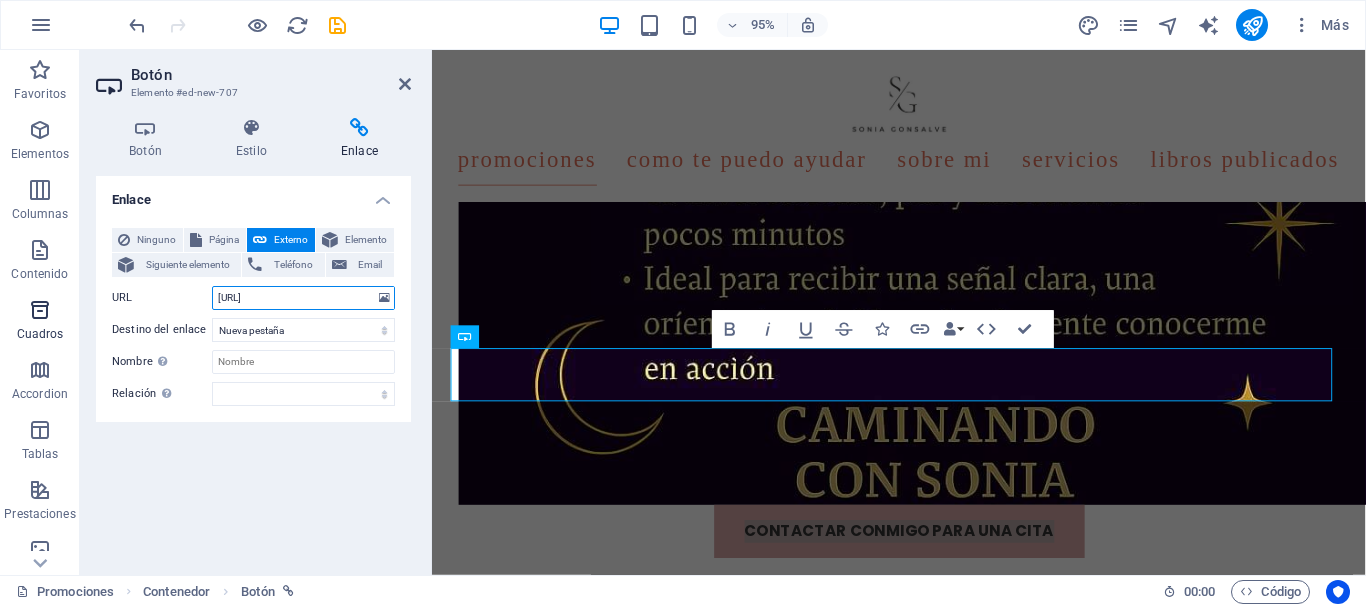 drag, startPoint x: 114, startPoint y: 294, endPoint x: 73, endPoint y: 292, distance: 41.04875 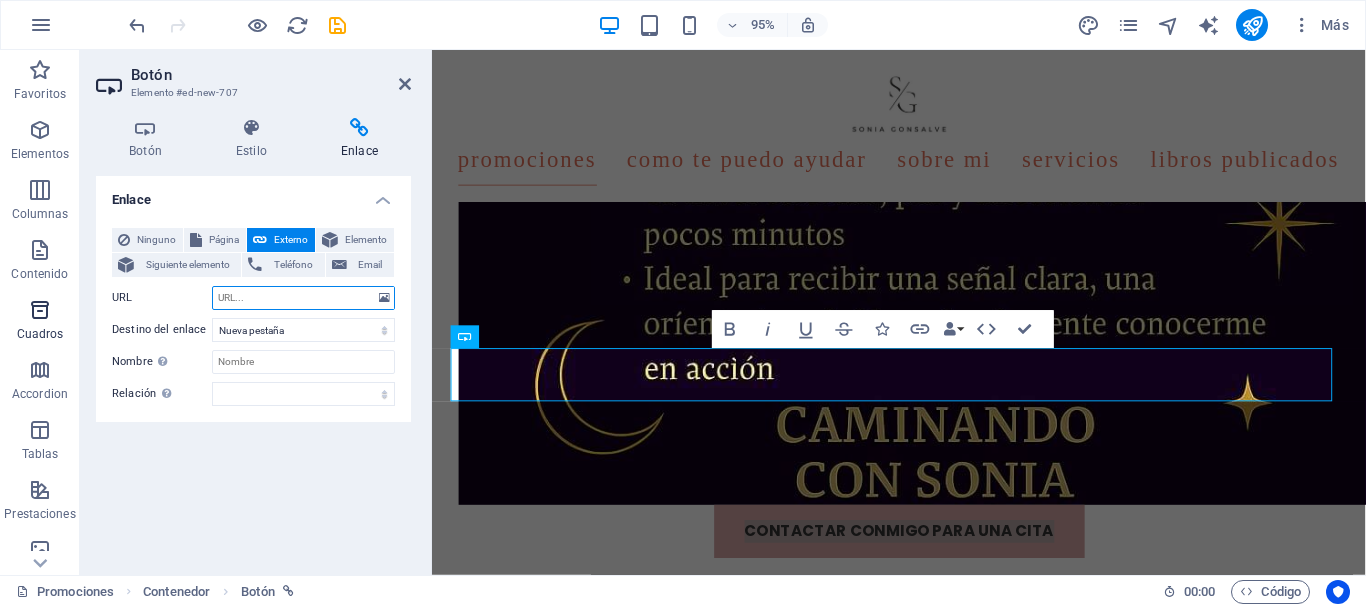 type on "[URL]" 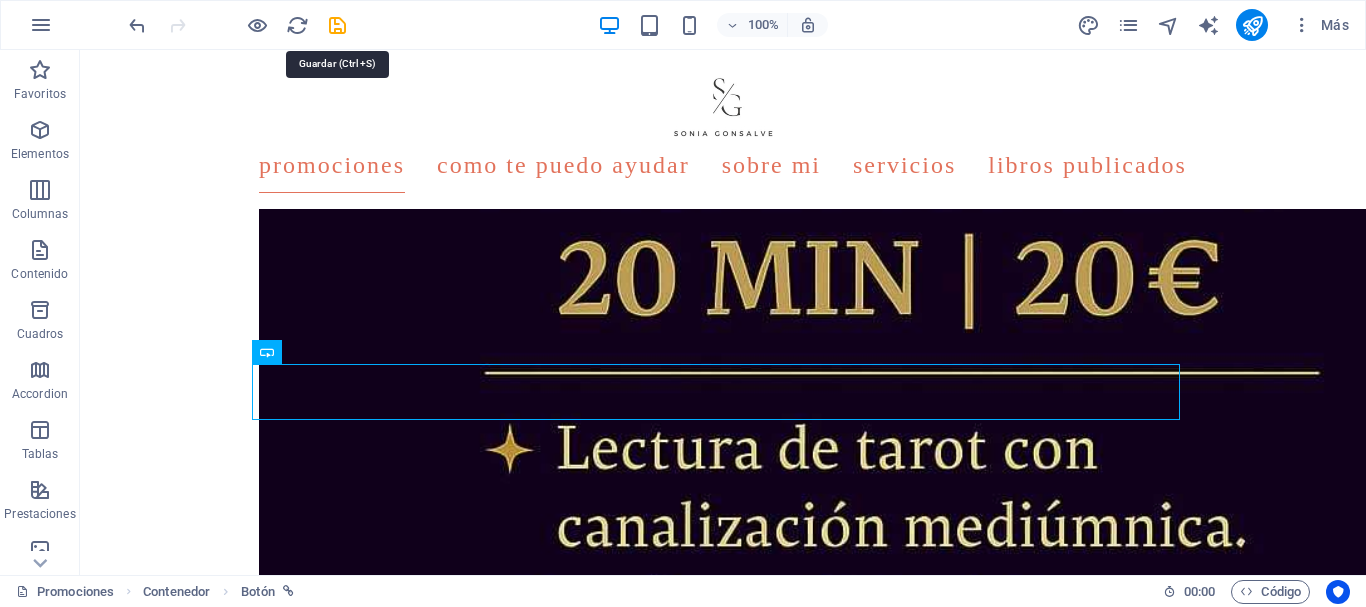 drag, startPoint x: 336, startPoint y: 29, endPoint x: 343, endPoint y: 39, distance: 12.206555 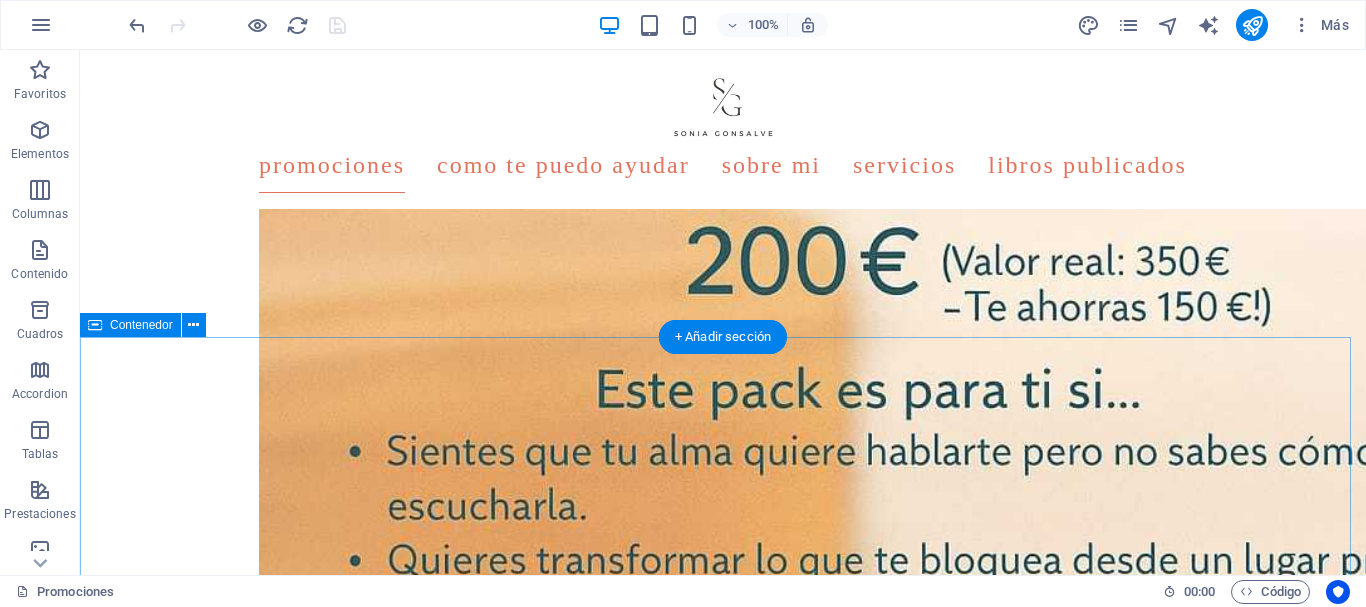 scroll, scrollTop: 1325, scrollLeft: 0, axis: vertical 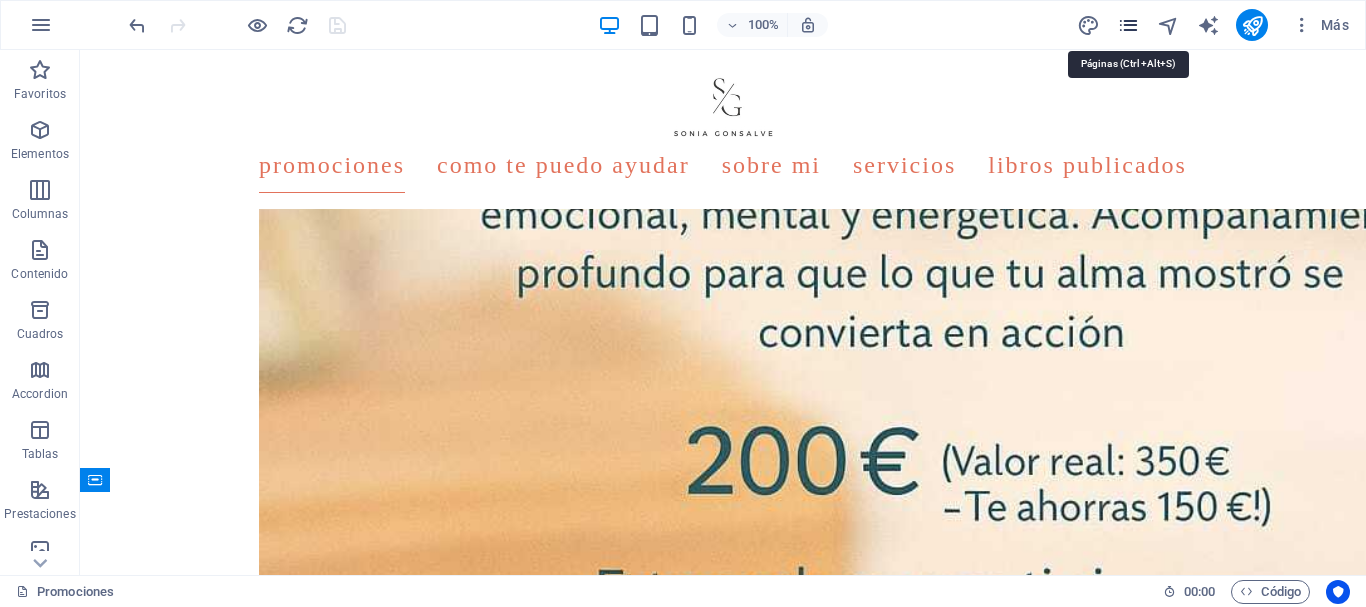 click at bounding box center [1128, 25] 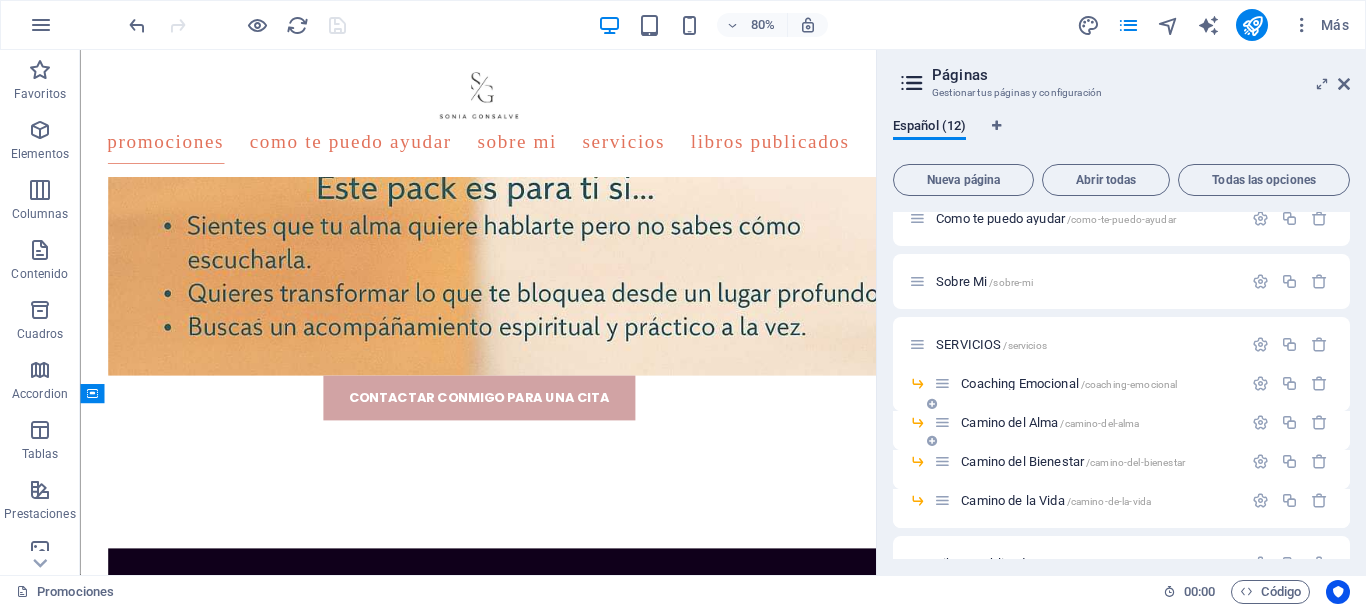 scroll, scrollTop: 100, scrollLeft: 0, axis: vertical 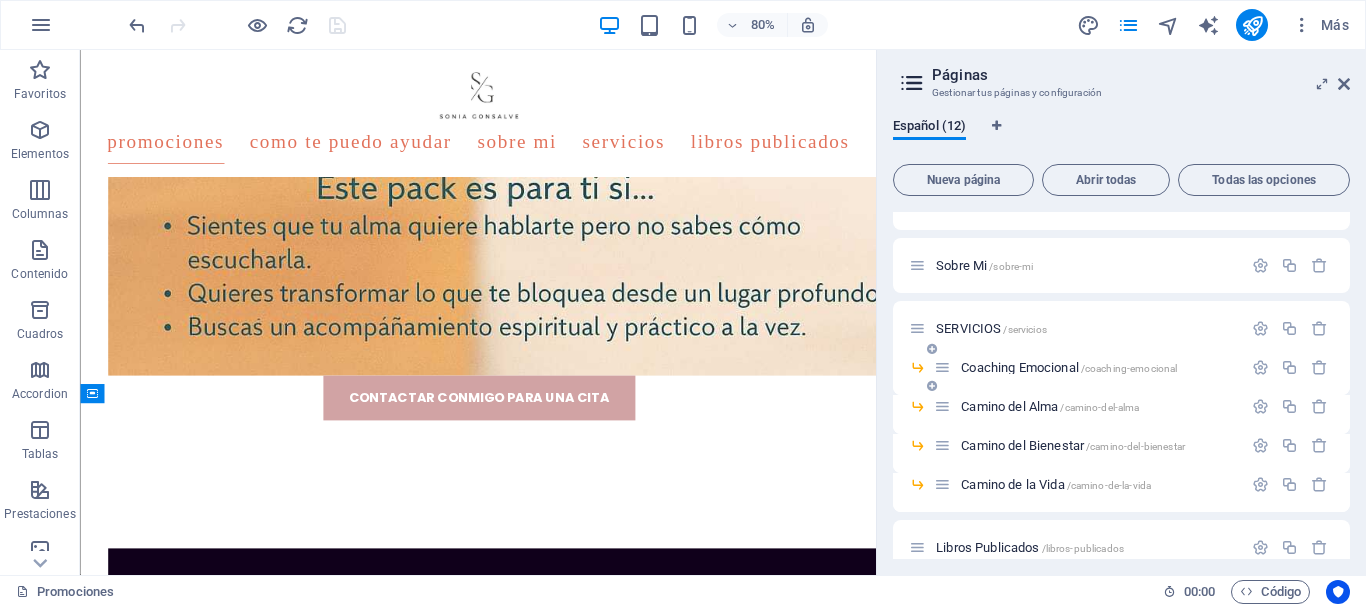 click on "Coaching Emocional /coaching-emocional" at bounding box center [1069, 367] 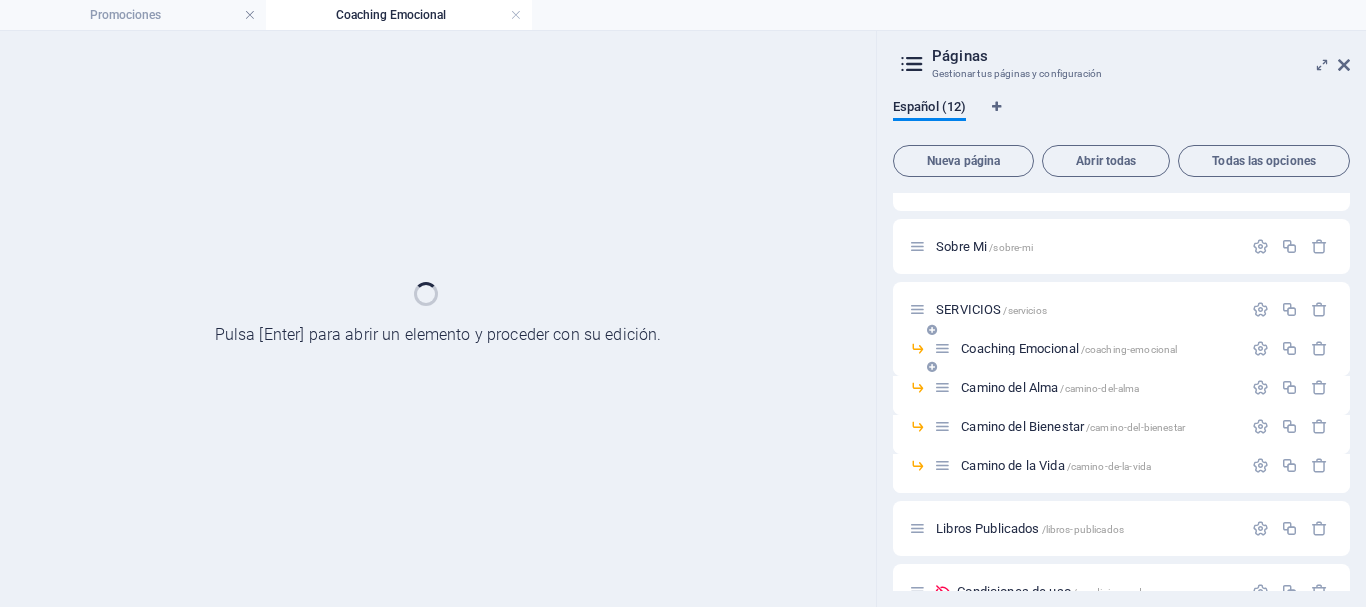 scroll, scrollTop: 0, scrollLeft: 0, axis: both 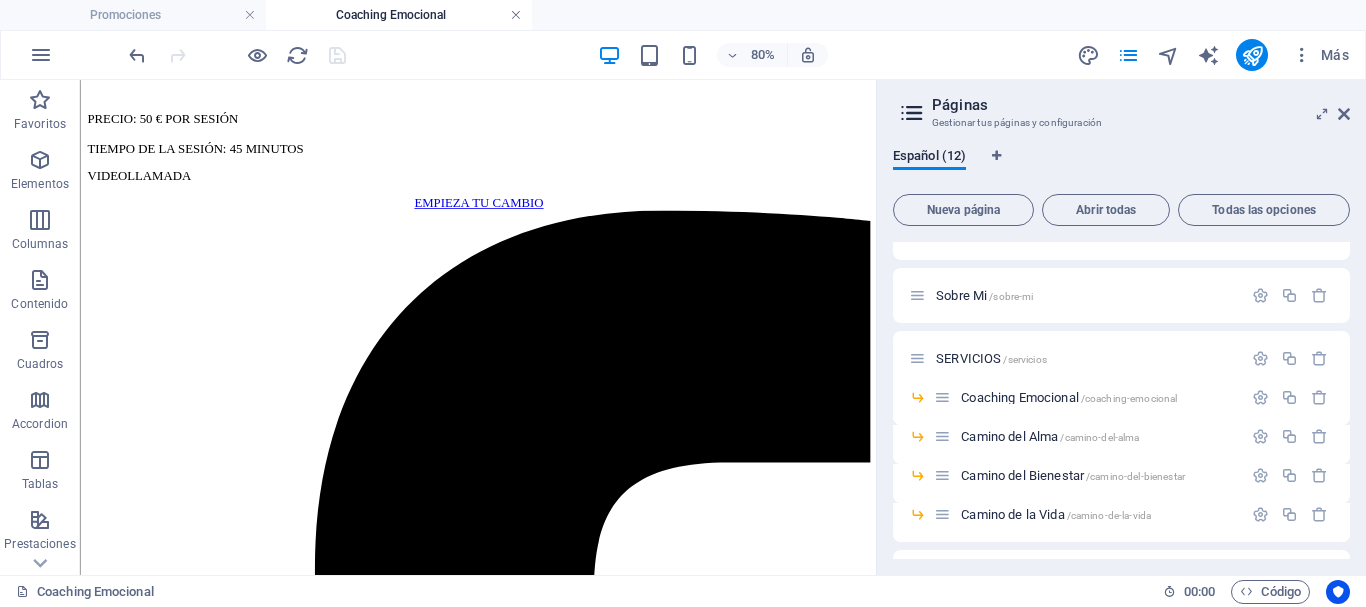 click at bounding box center [516, 15] 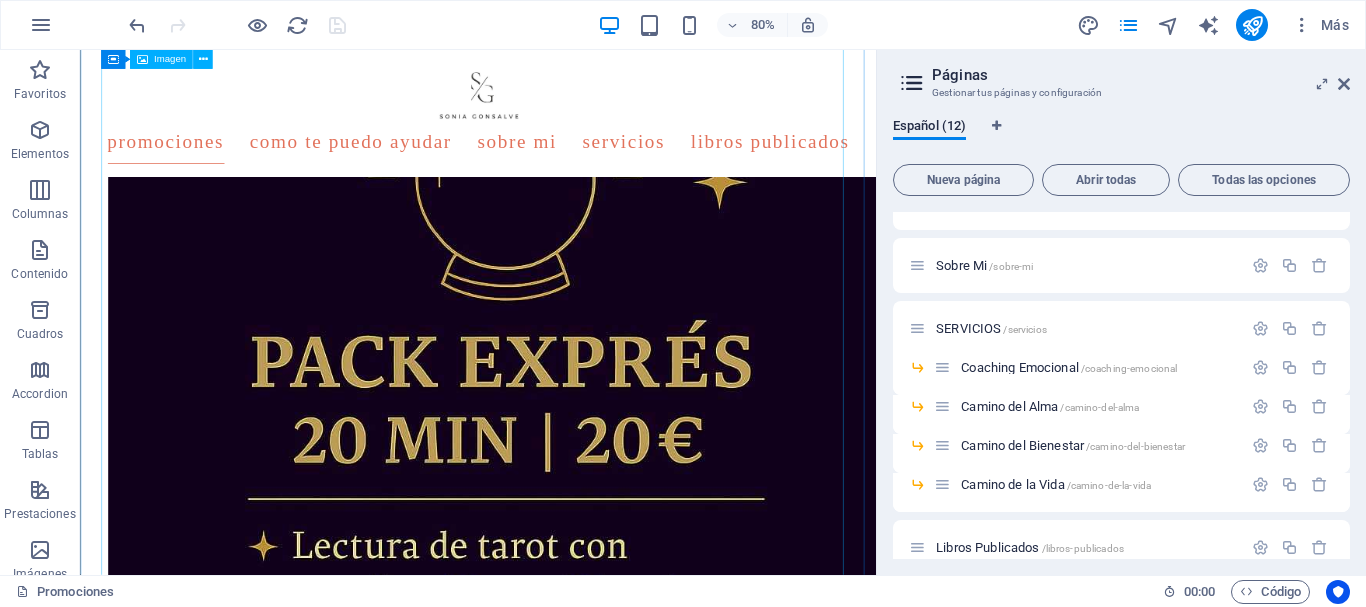 scroll, scrollTop: 2024, scrollLeft: 0, axis: vertical 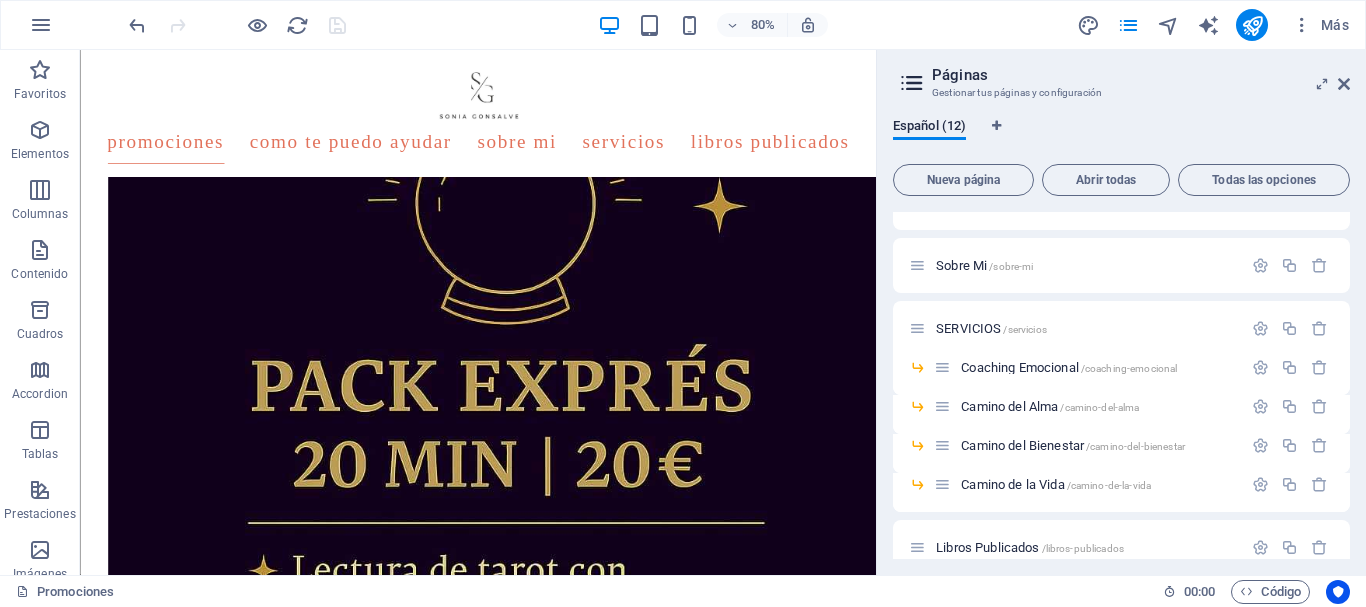 click on "Promociones /como-te-puedo-ayudar /como-te-puedo-ayudar Sobre Mi /sobre-mi SERVICIOS /servicios Coaching Emocional /coaching-emocional Camino del Alma /camino-del-alma Camino del Bienestar /camino-del-bienestar Camino de la Vida /camino-de-la-vida Libros Publicados /libros-publicados Condiciones de uso /condiciones-de-uso Política de Privacidad /politica-de-privacidad Aviso Legal /aviso-legal" at bounding box center (1121, 312) 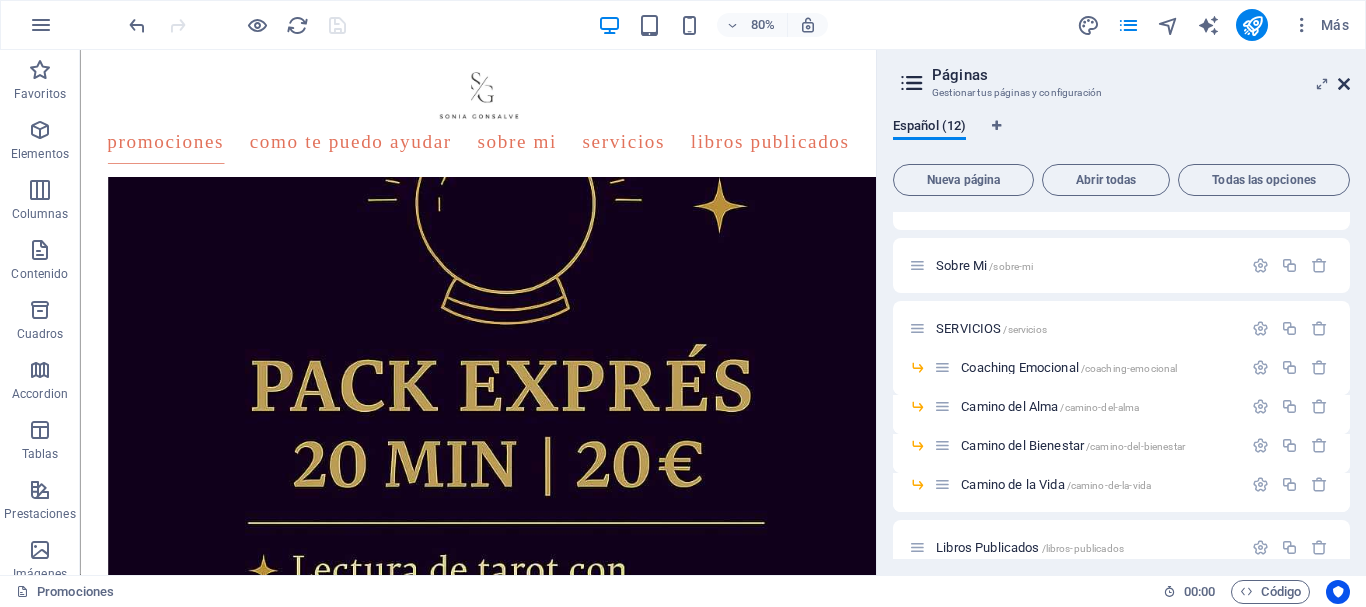 click at bounding box center (1344, 84) 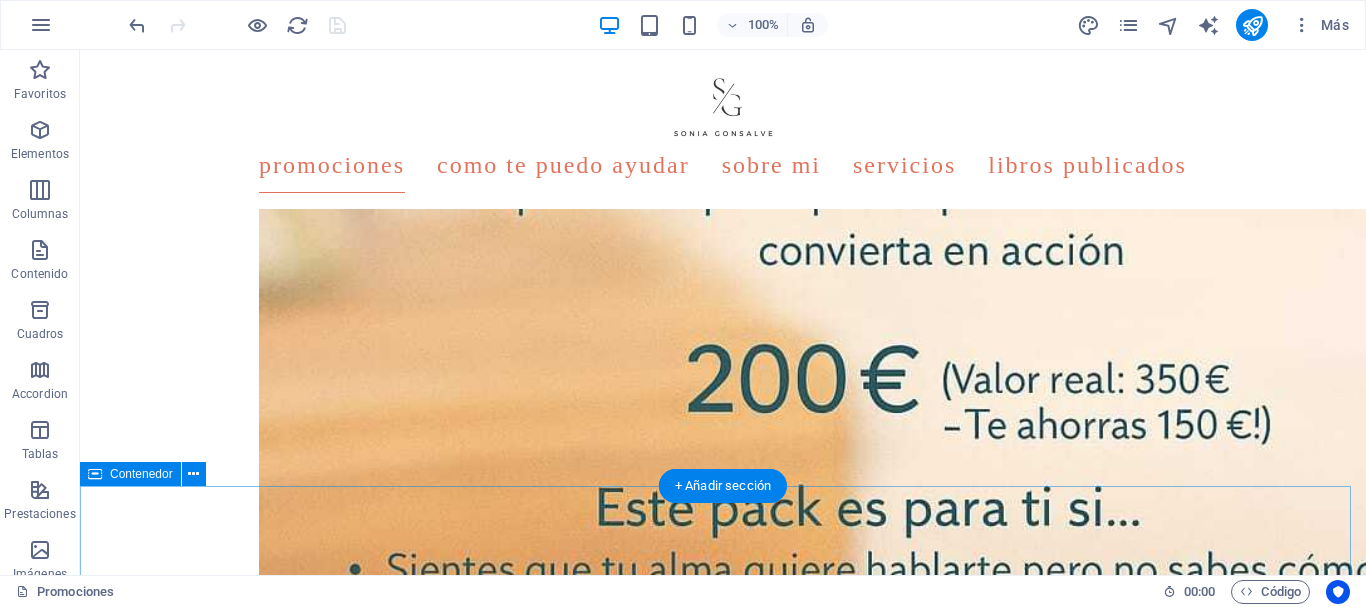 scroll, scrollTop: 1300, scrollLeft: 0, axis: vertical 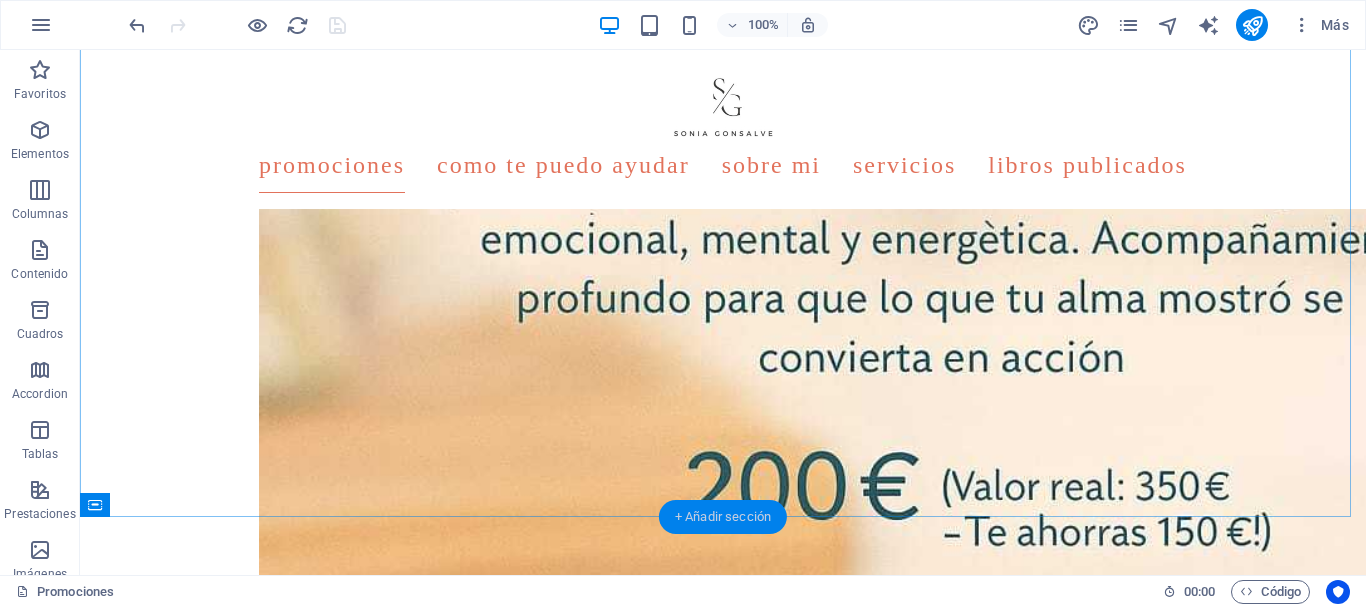 click on "+ Añadir sección" at bounding box center (723, 517) 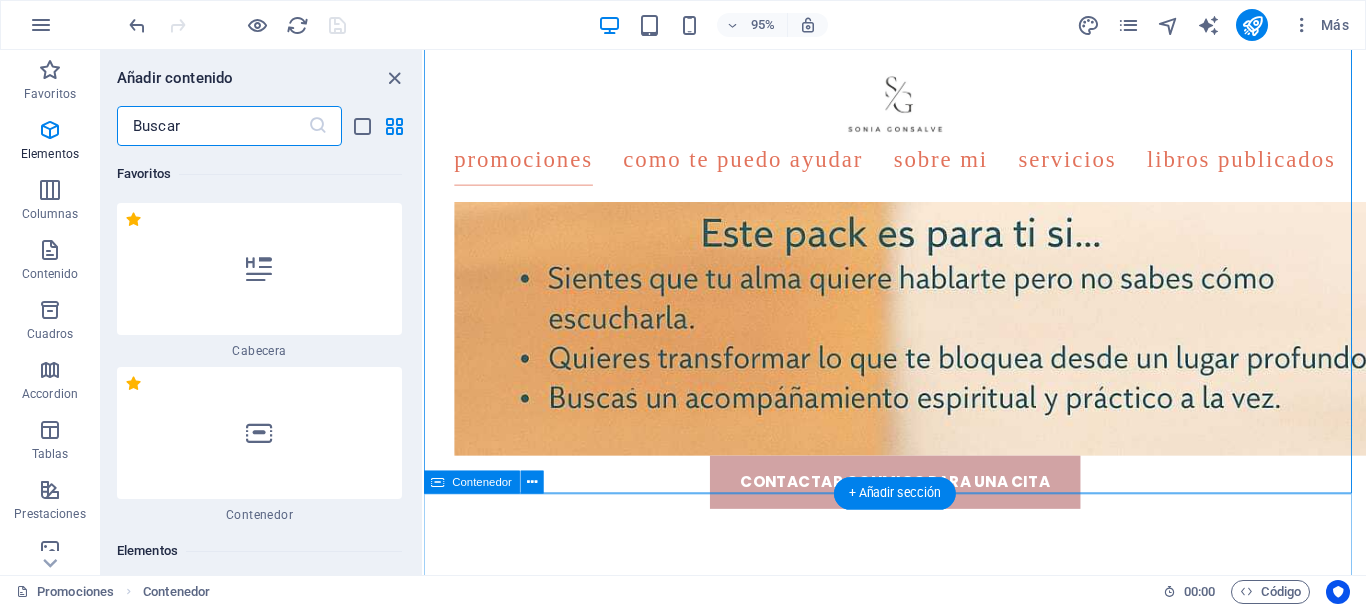 scroll, scrollTop: 6808, scrollLeft: 0, axis: vertical 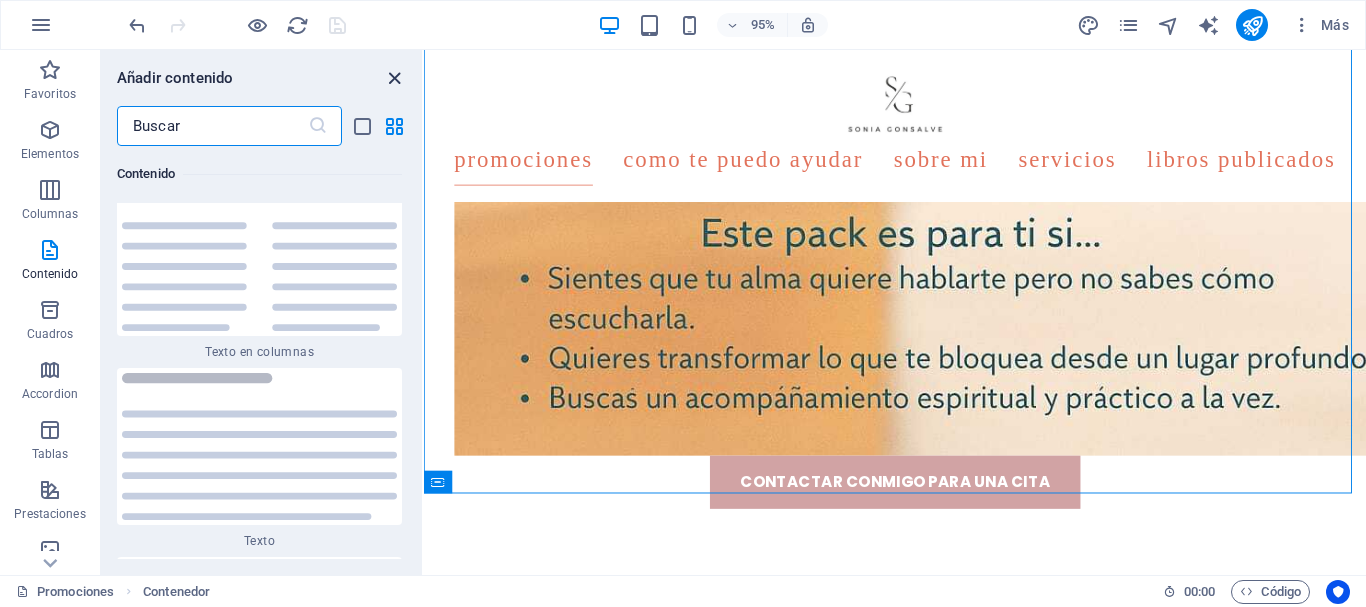 click at bounding box center [394, 78] 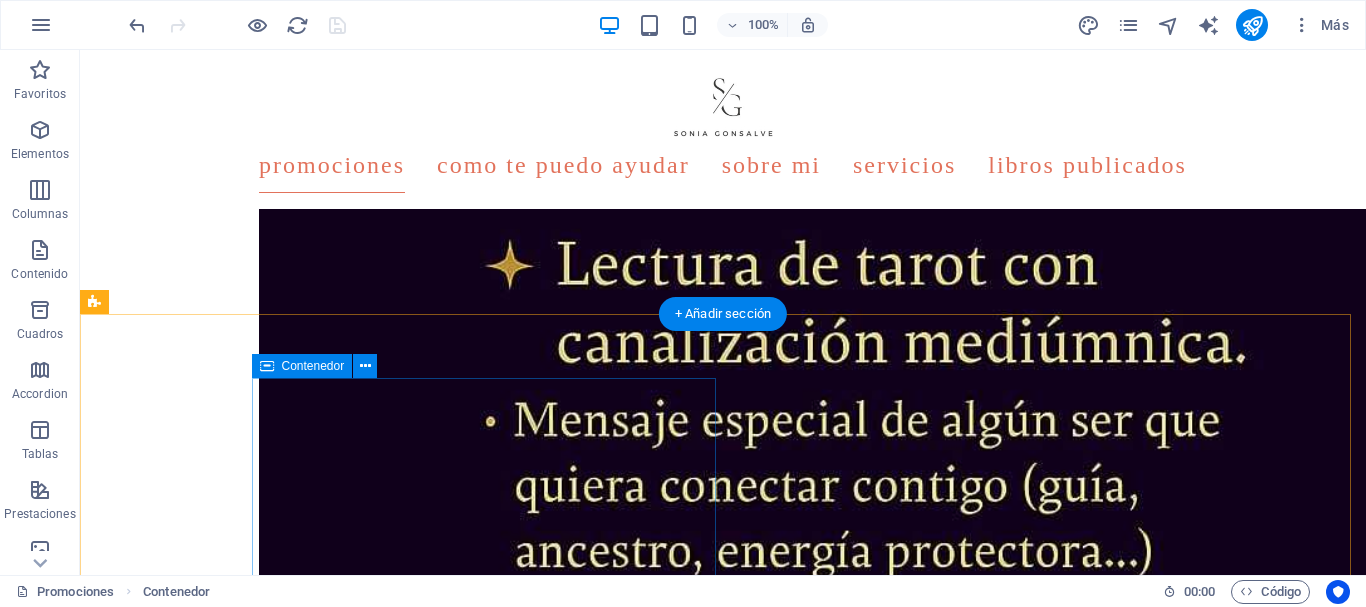 scroll, scrollTop: 3100, scrollLeft: 0, axis: vertical 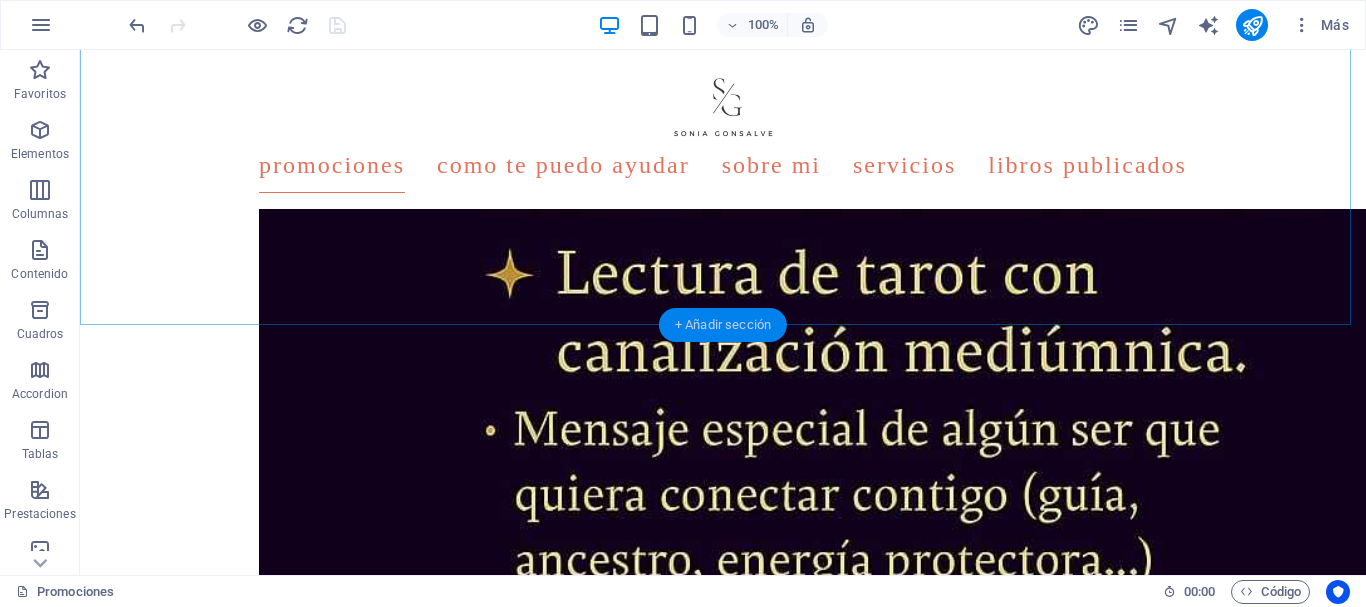 click on "+ Añadir sección" at bounding box center [723, 325] 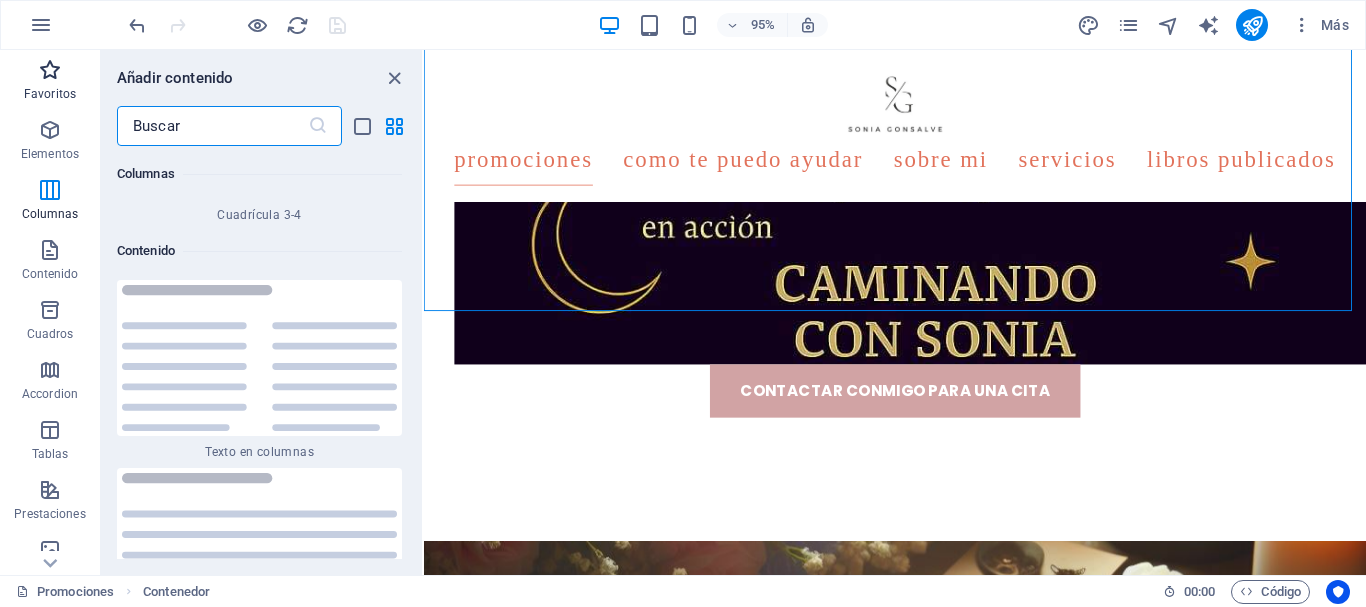 click at bounding box center [50, 70] 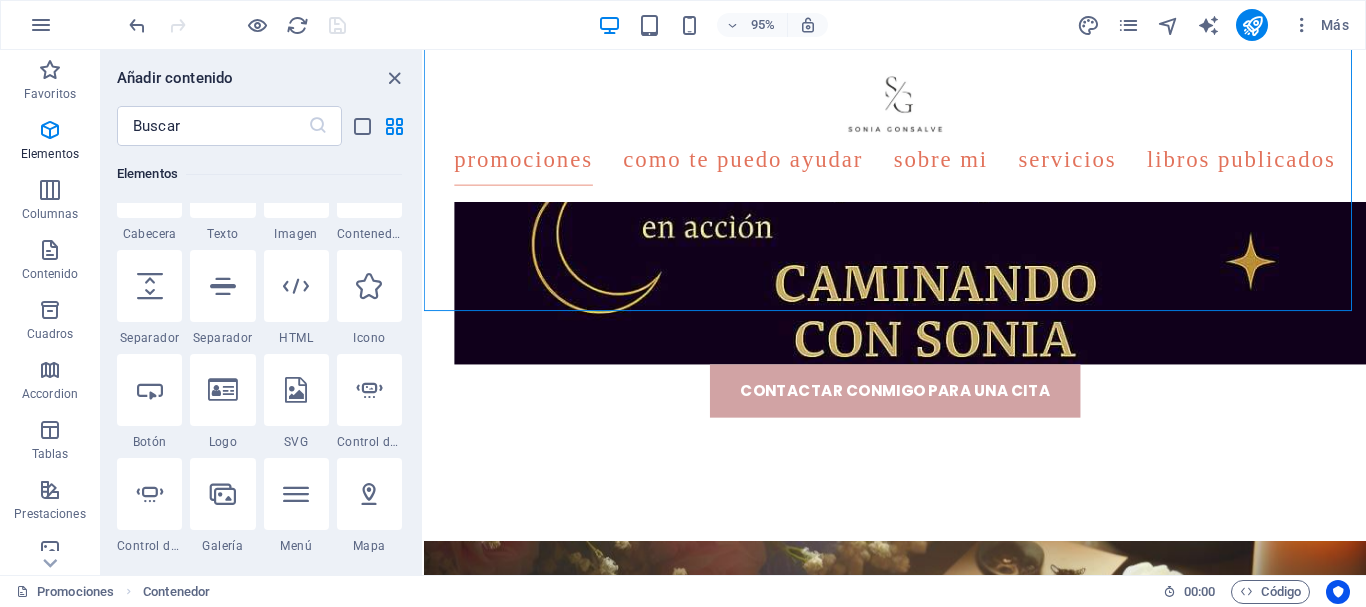 scroll, scrollTop: 400, scrollLeft: 0, axis: vertical 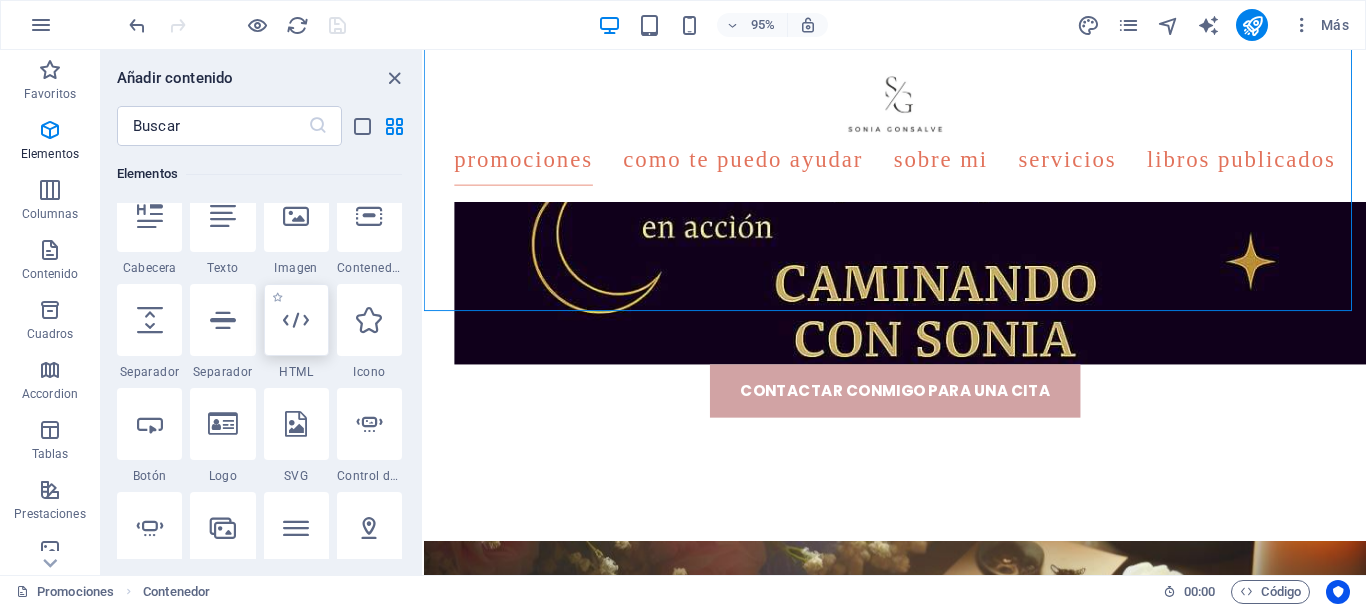 click at bounding box center [296, 320] 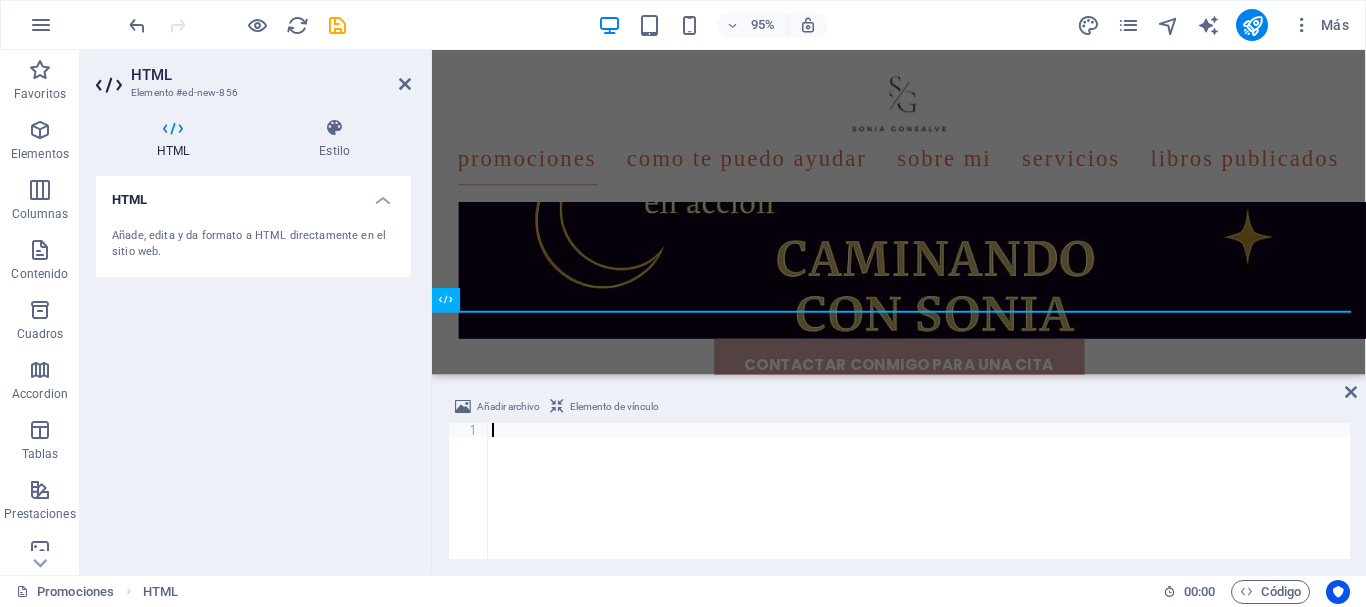 click at bounding box center [919, 505] 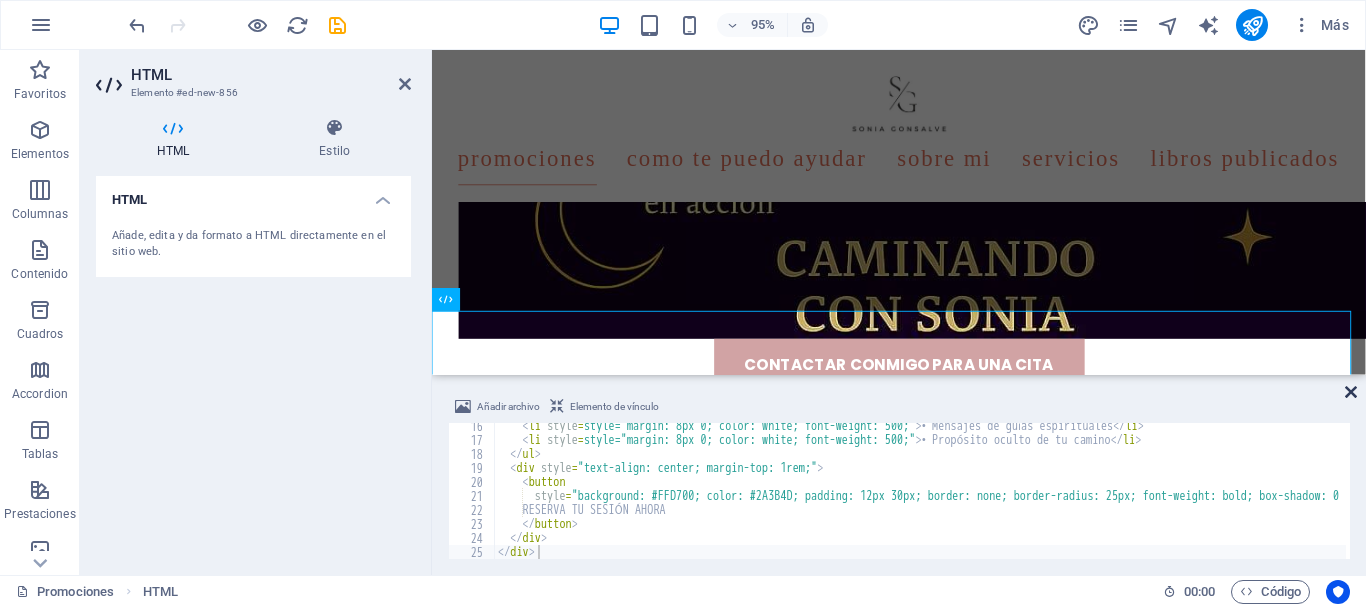 click at bounding box center (1351, 392) 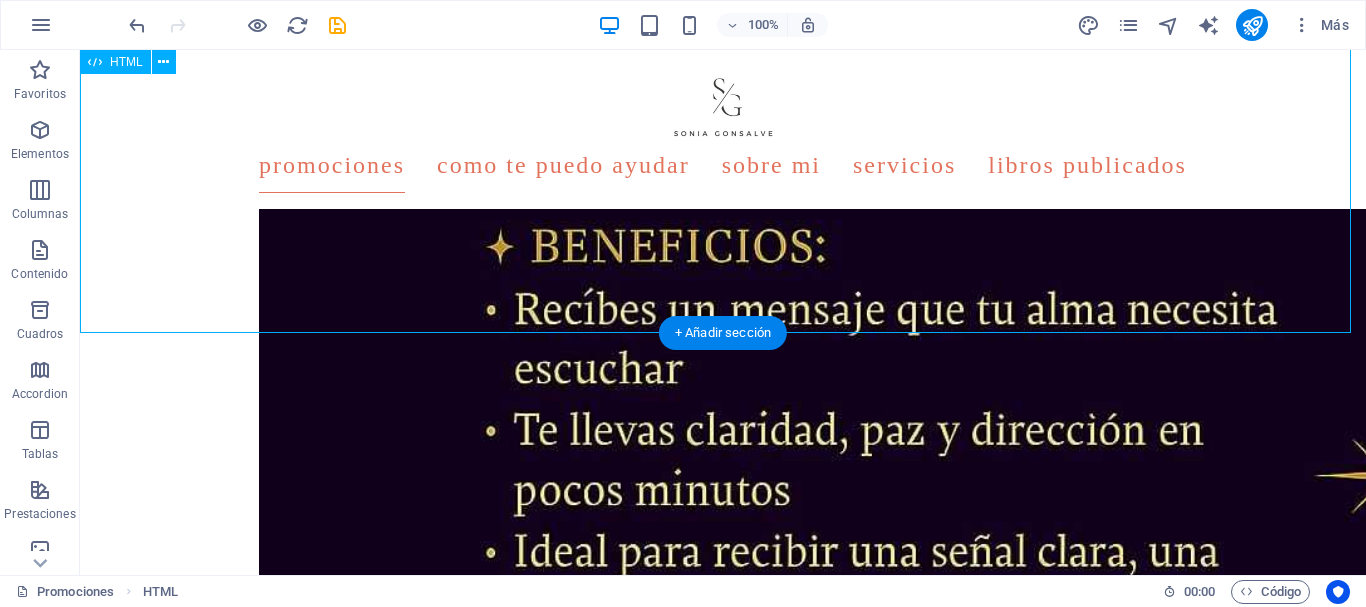 scroll, scrollTop: 3600, scrollLeft: 0, axis: vertical 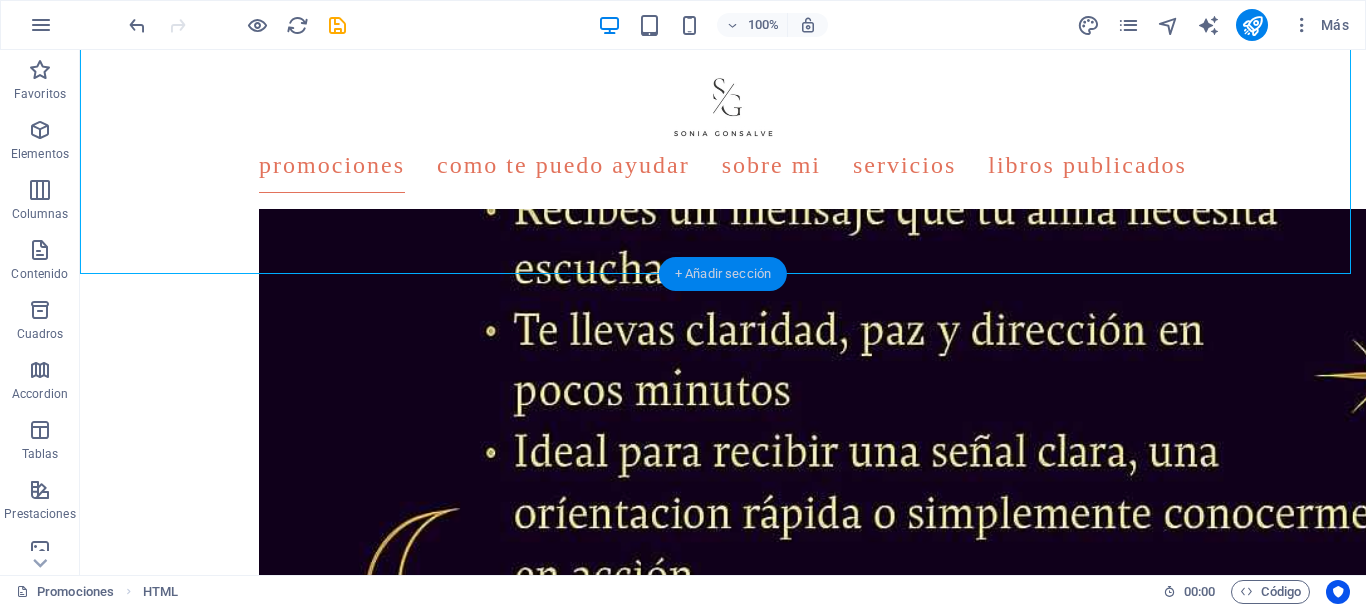 click on "+ Añadir sección" at bounding box center [723, 274] 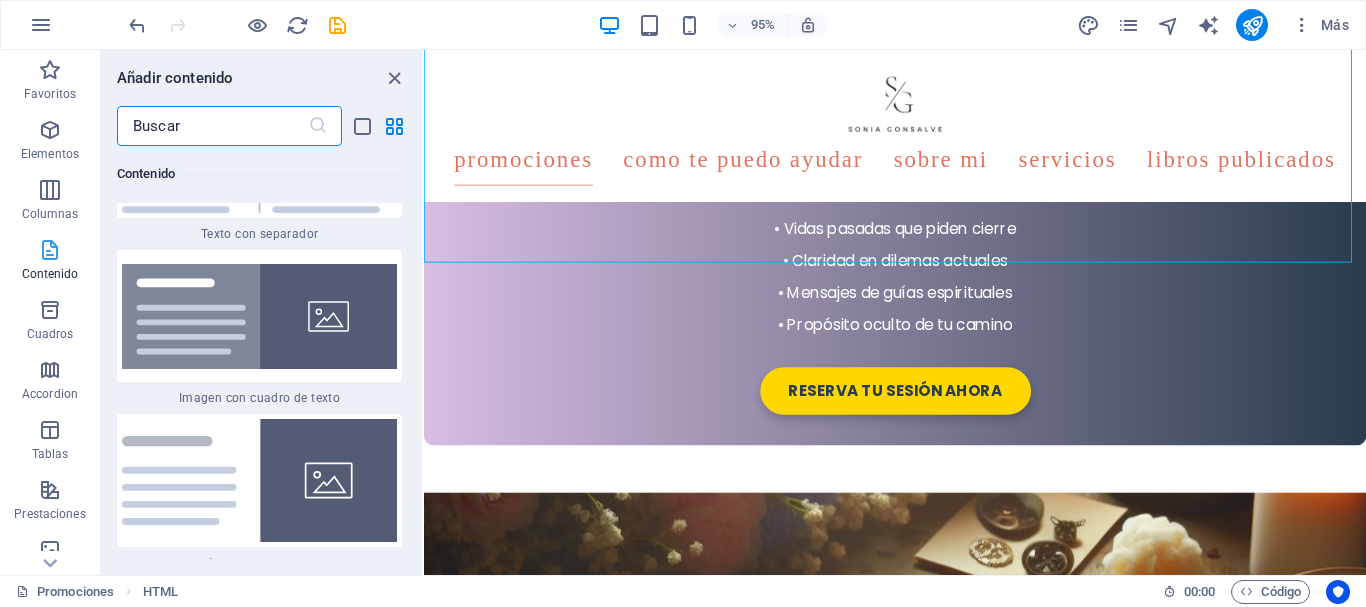 scroll, scrollTop: 7308, scrollLeft: 0, axis: vertical 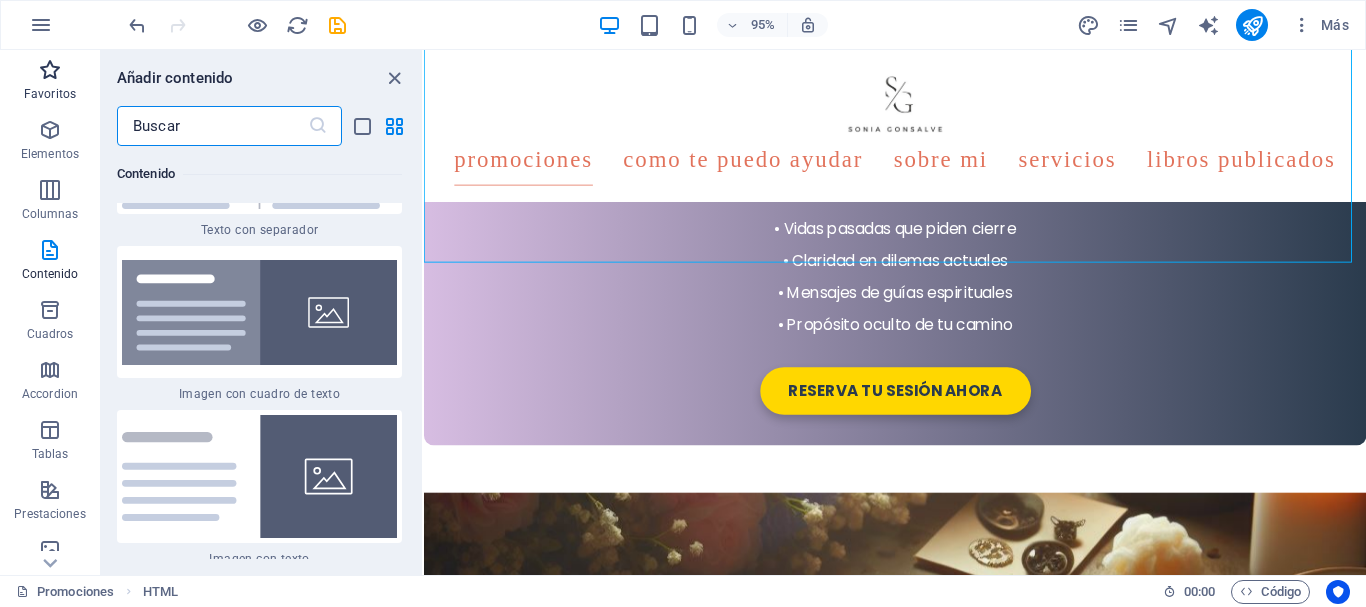 click at bounding box center (50, 70) 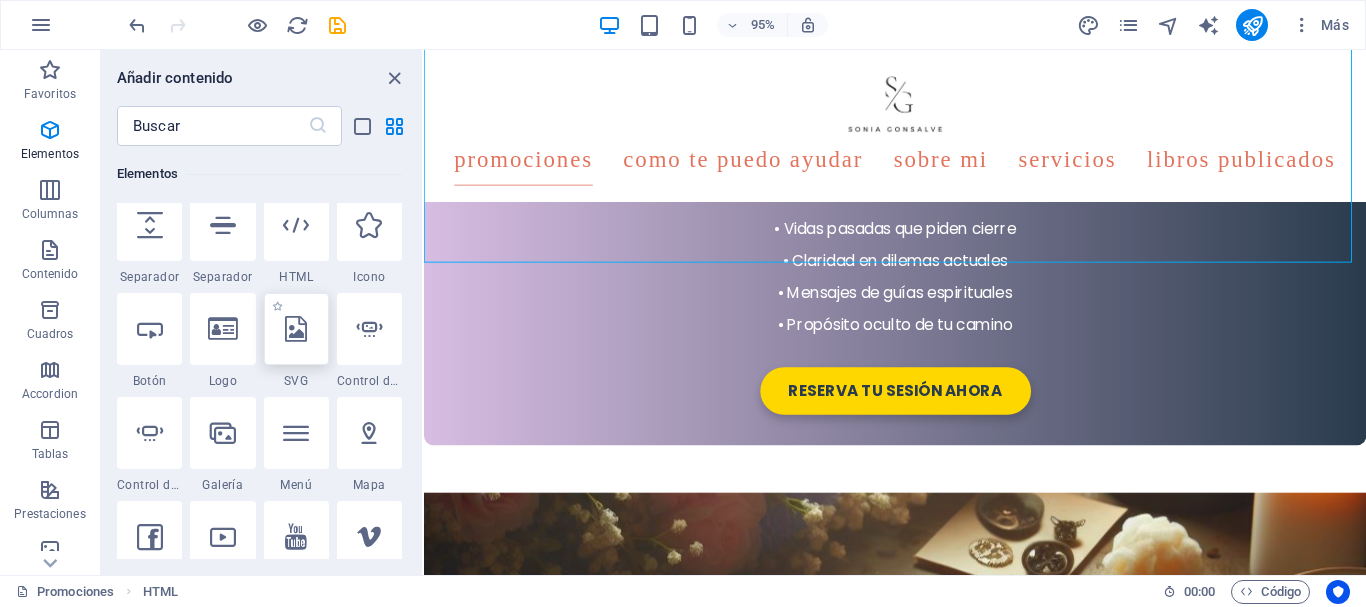 scroll, scrollTop: 500, scrollLeft: 0, axis: vertical 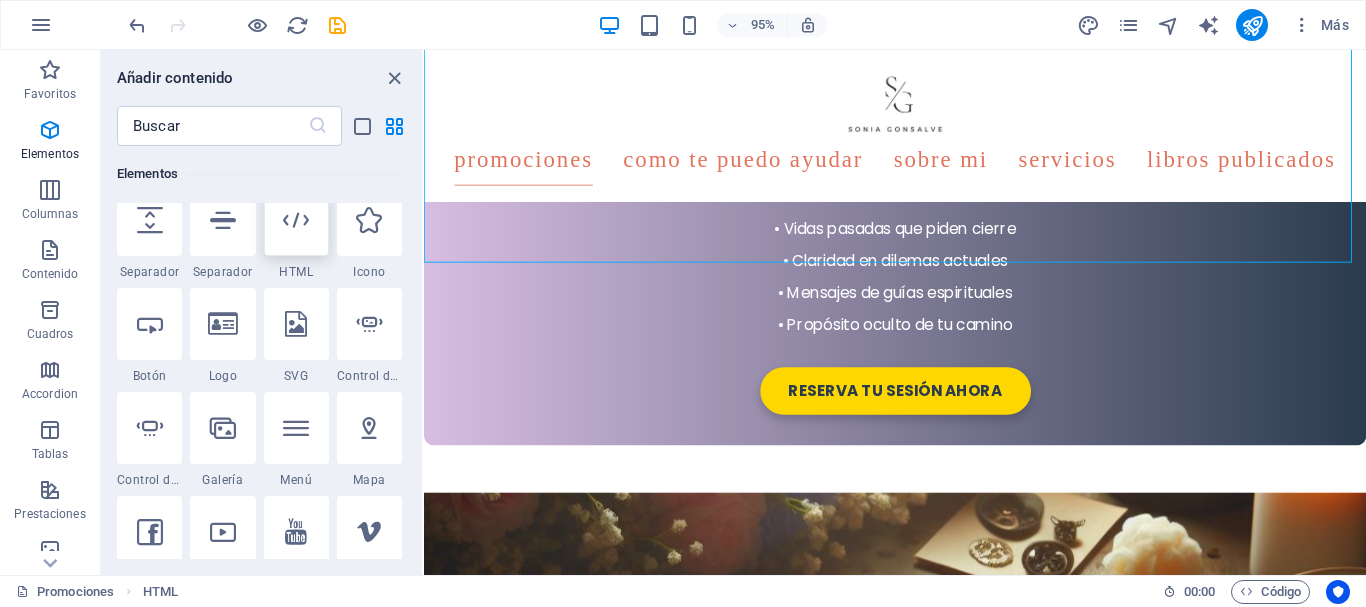 click at bounding box center [296, 220] 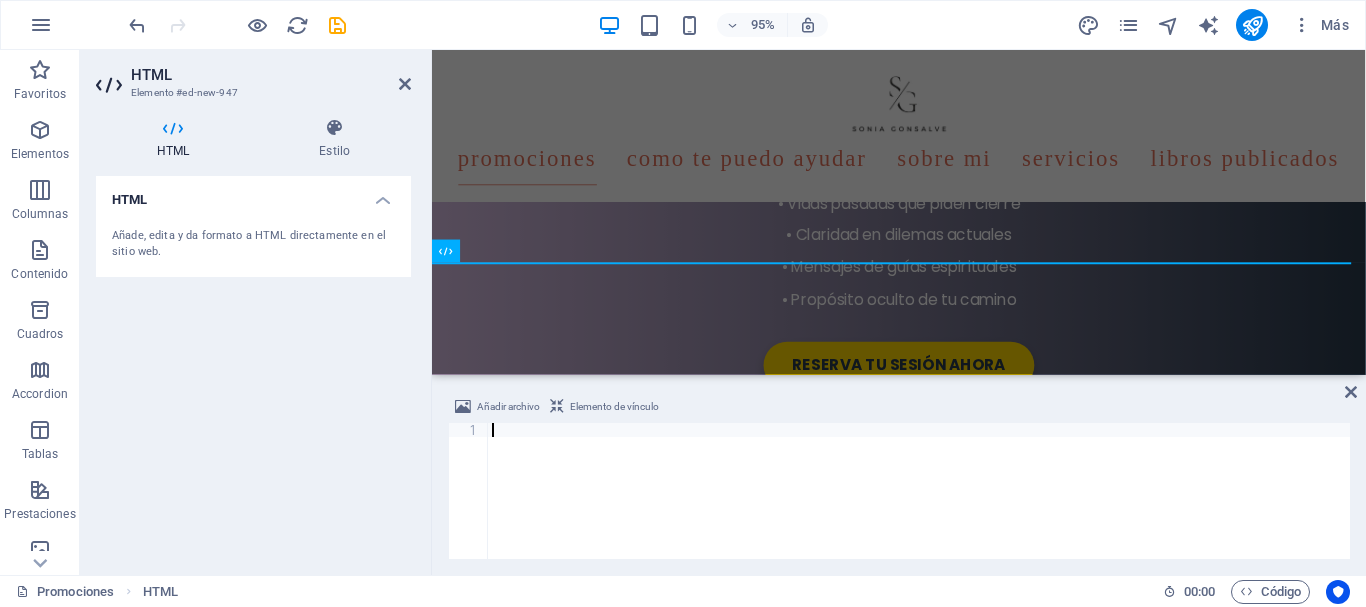 type on "</div>" 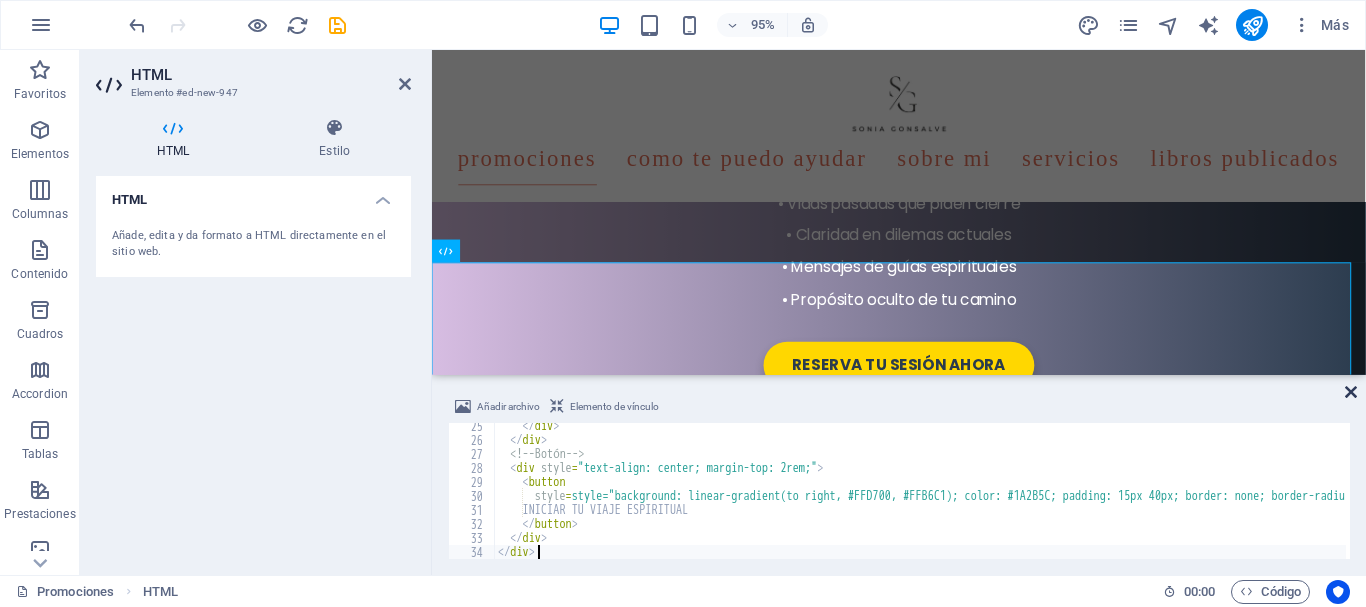 click at bounding box center (1351, 392) 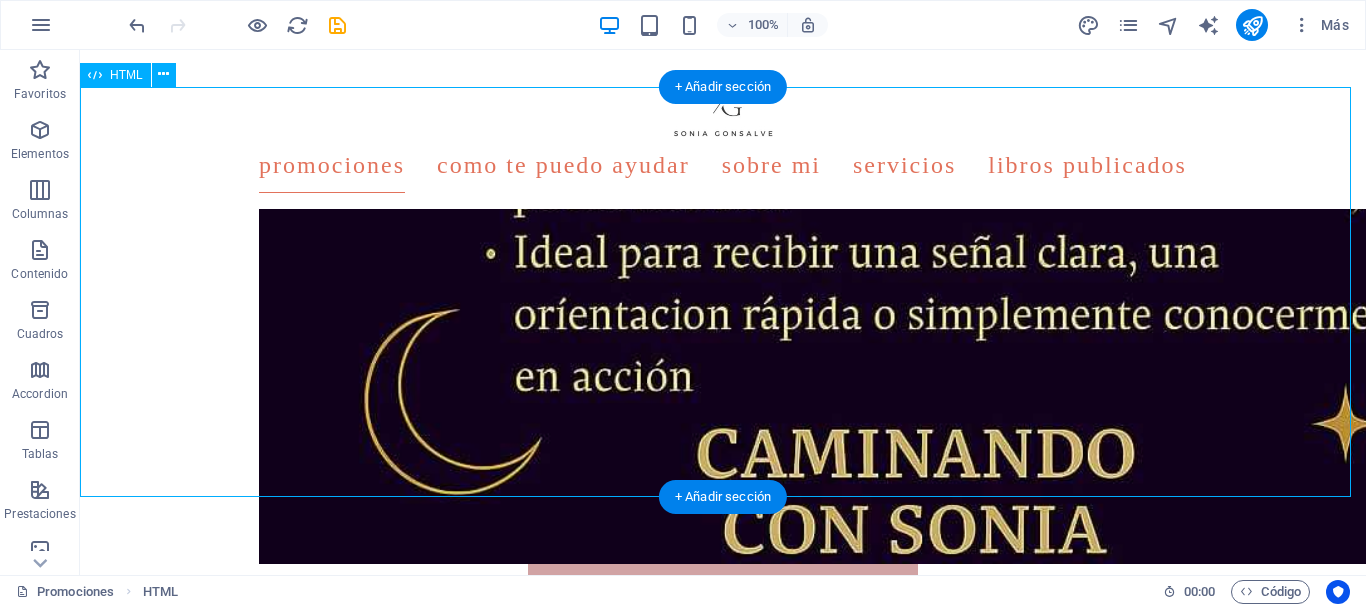 scroll, scrollTop: 3800, scrollLeft: 0, axis: vertical 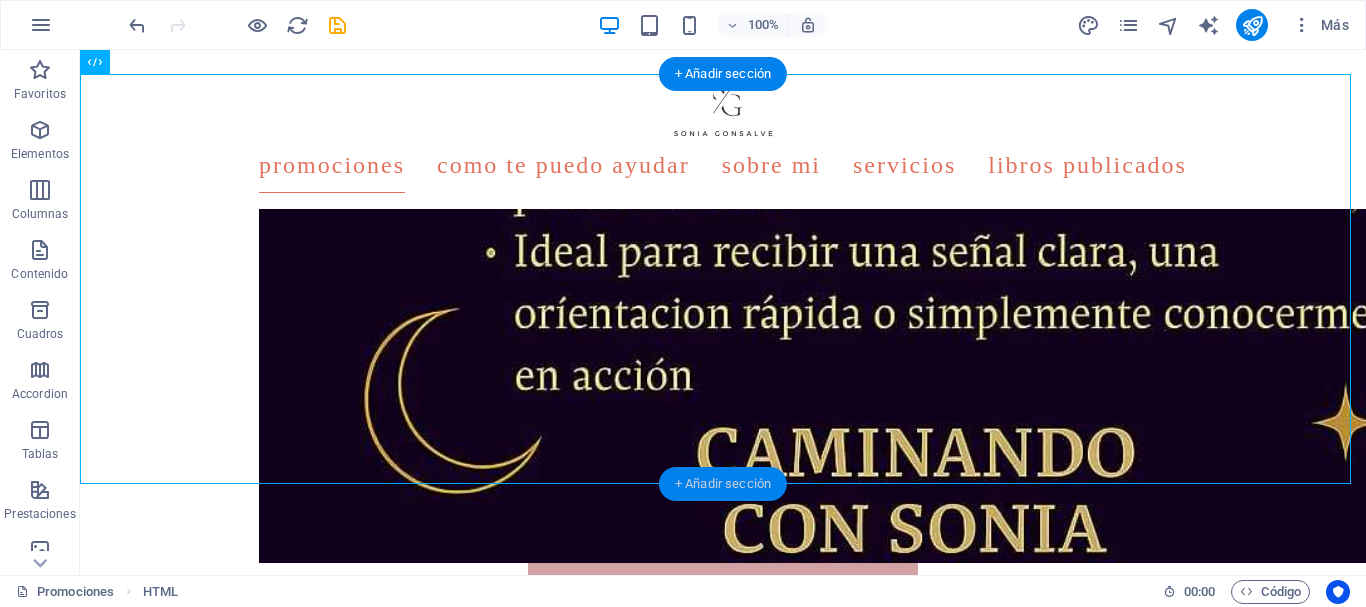click on "+ Añadir sección" at bounding box center [723, 484] 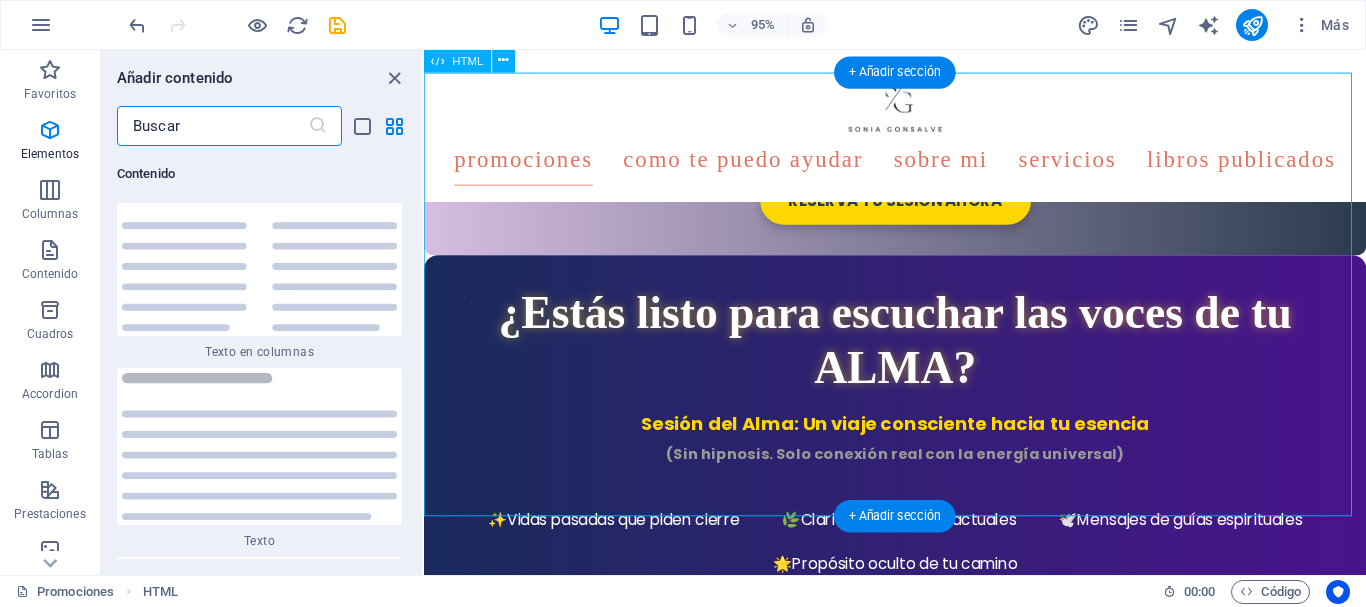 scroll, scrollTop: 6808, scrollLeft: 0, axis: vertical 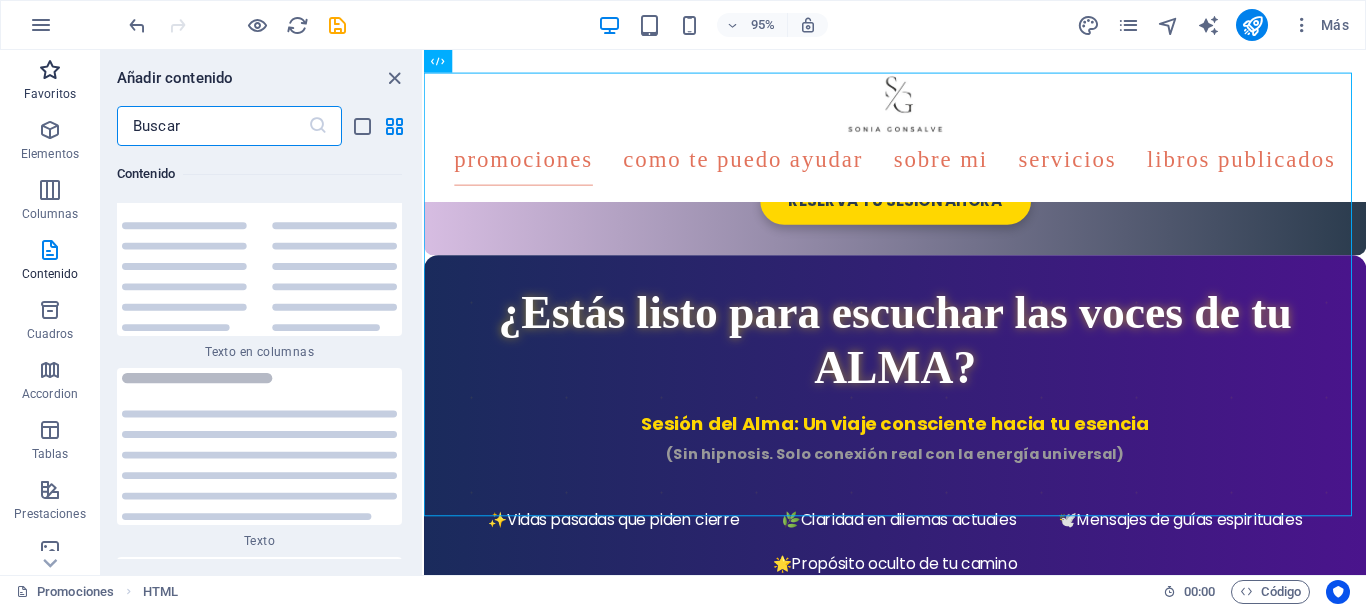 click at bounding box center (50, 70) 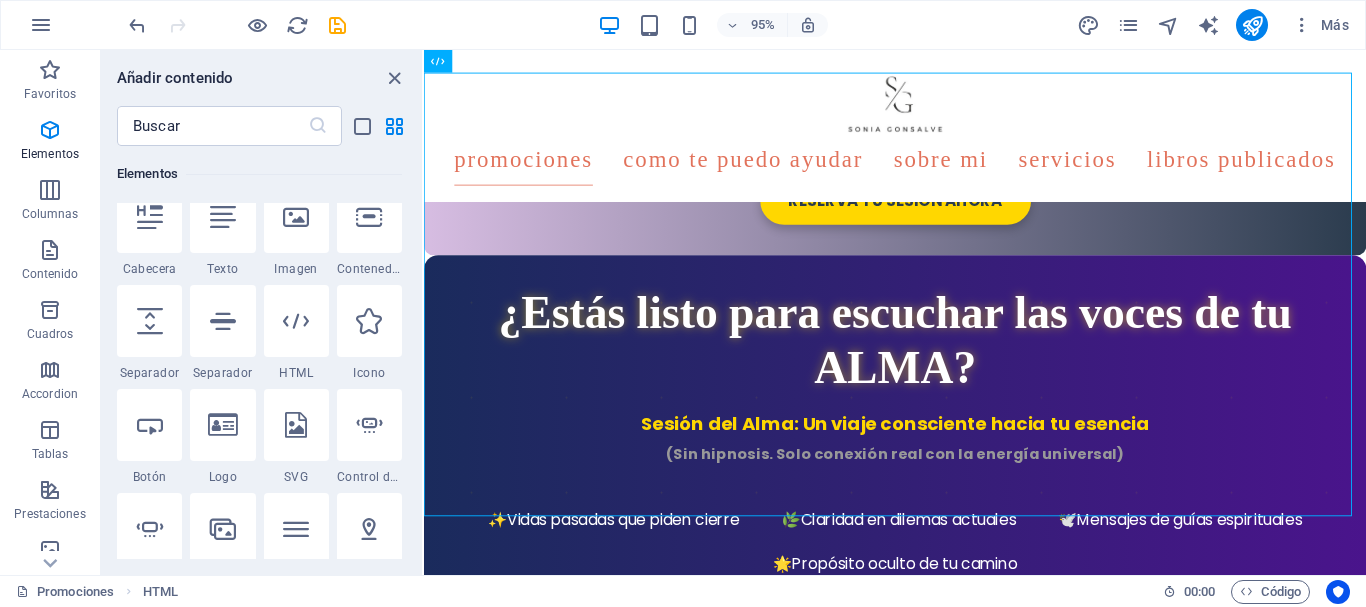 scroll, scrollTop: 401, scrollLeft: 0, axis: vertical 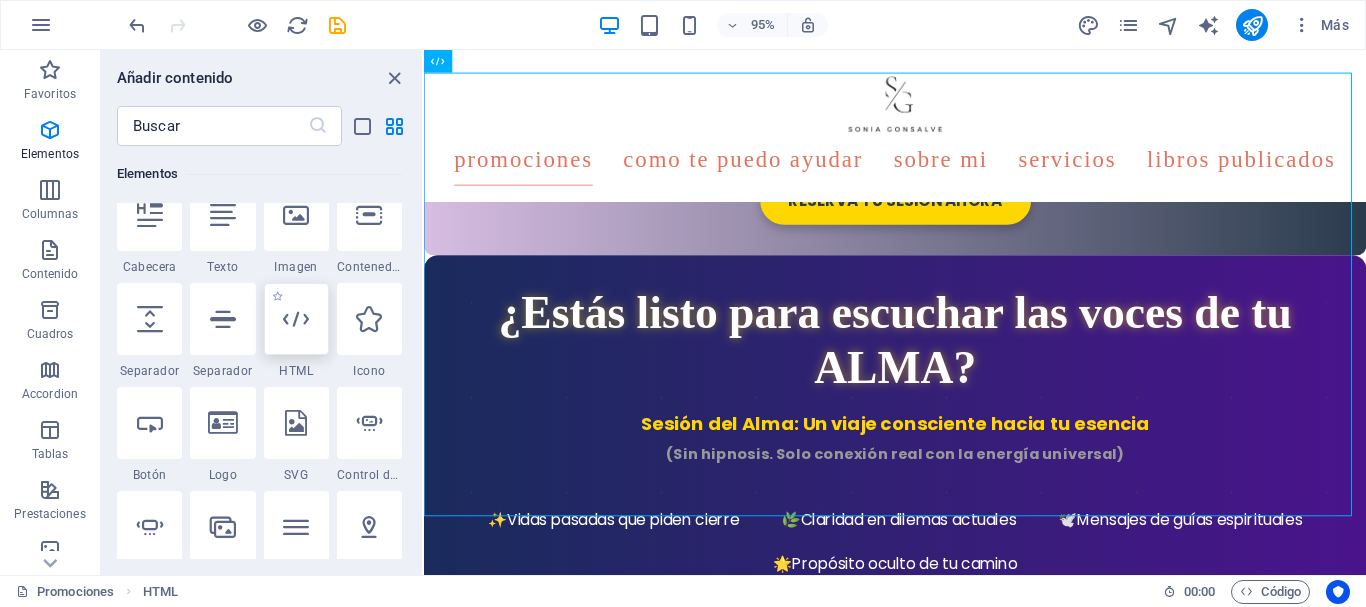 click at bounding box center (296, 319) 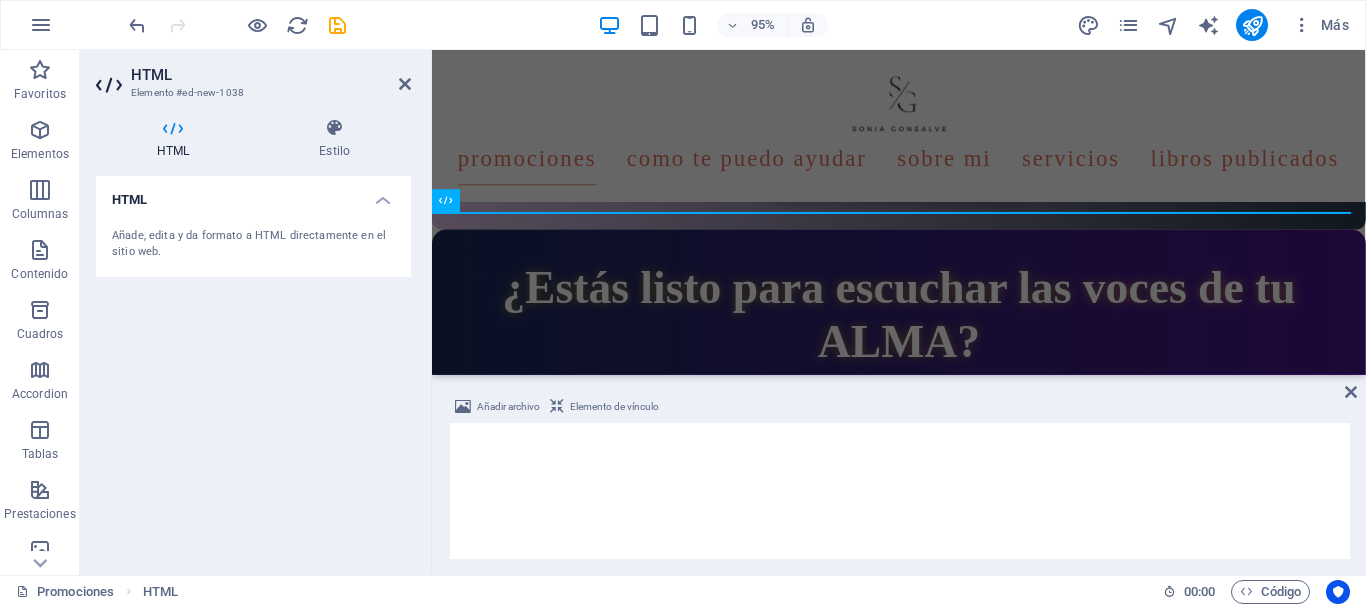 scroll, scrollTop: 4120, scrollLeft: 0, axis: vertical 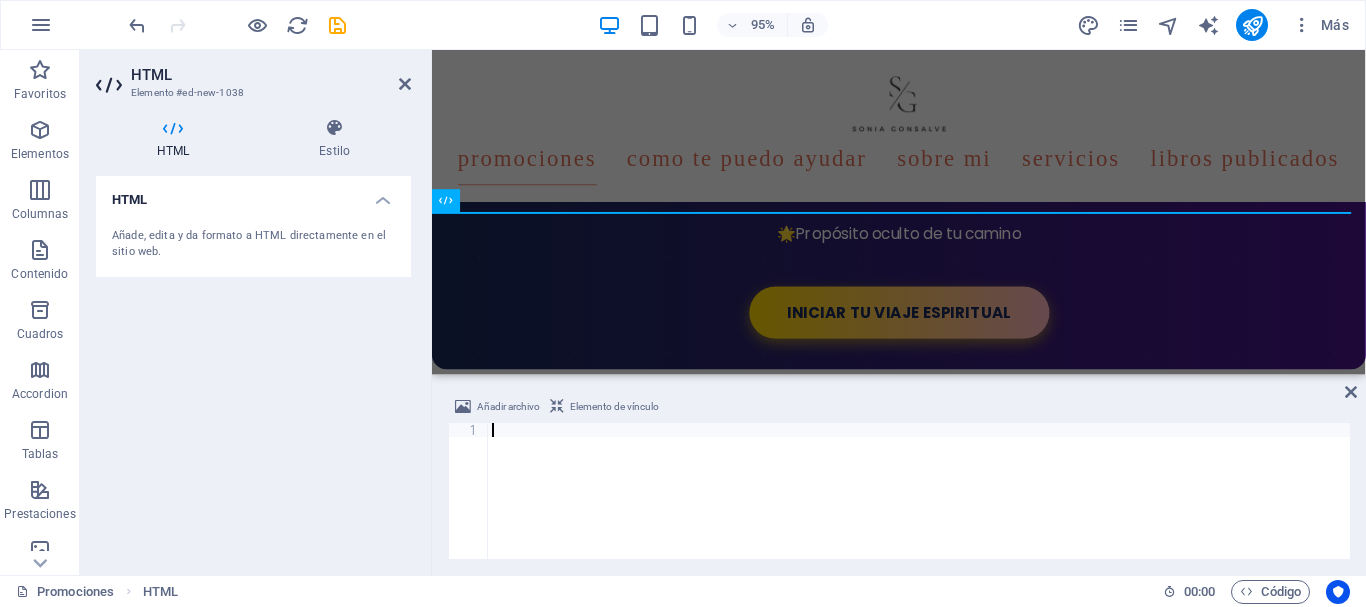 type on "</div>" 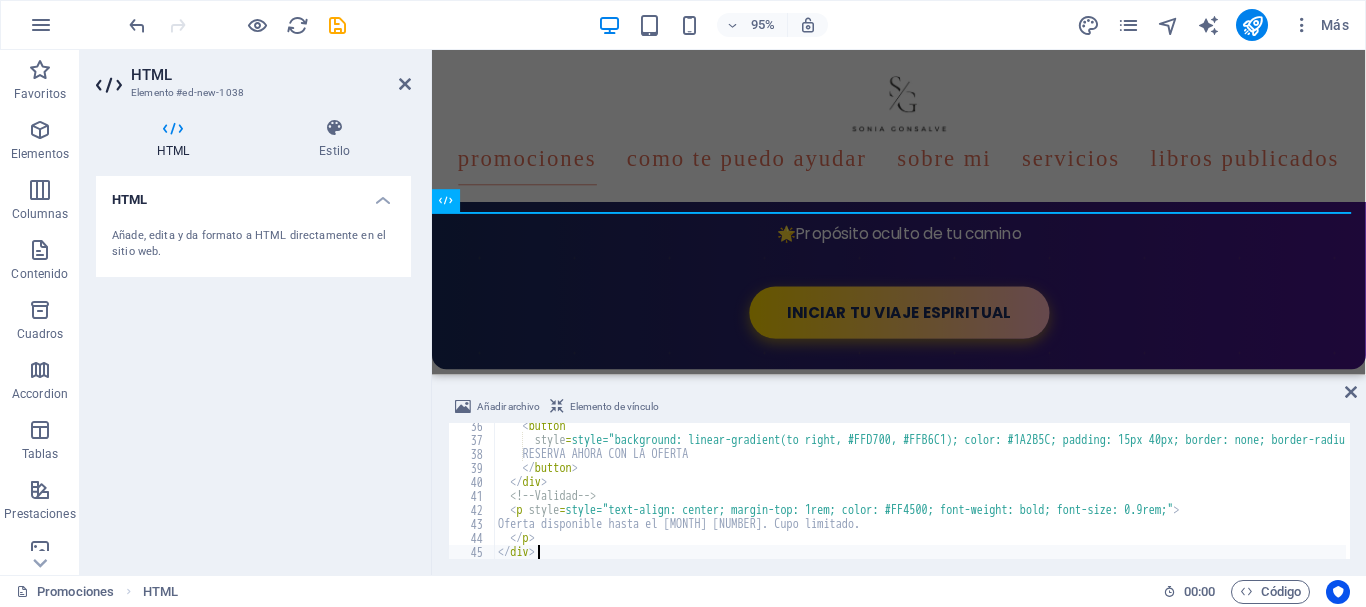 scroll, scrollTop: 494, scrollLeft: 0, axis: vertical 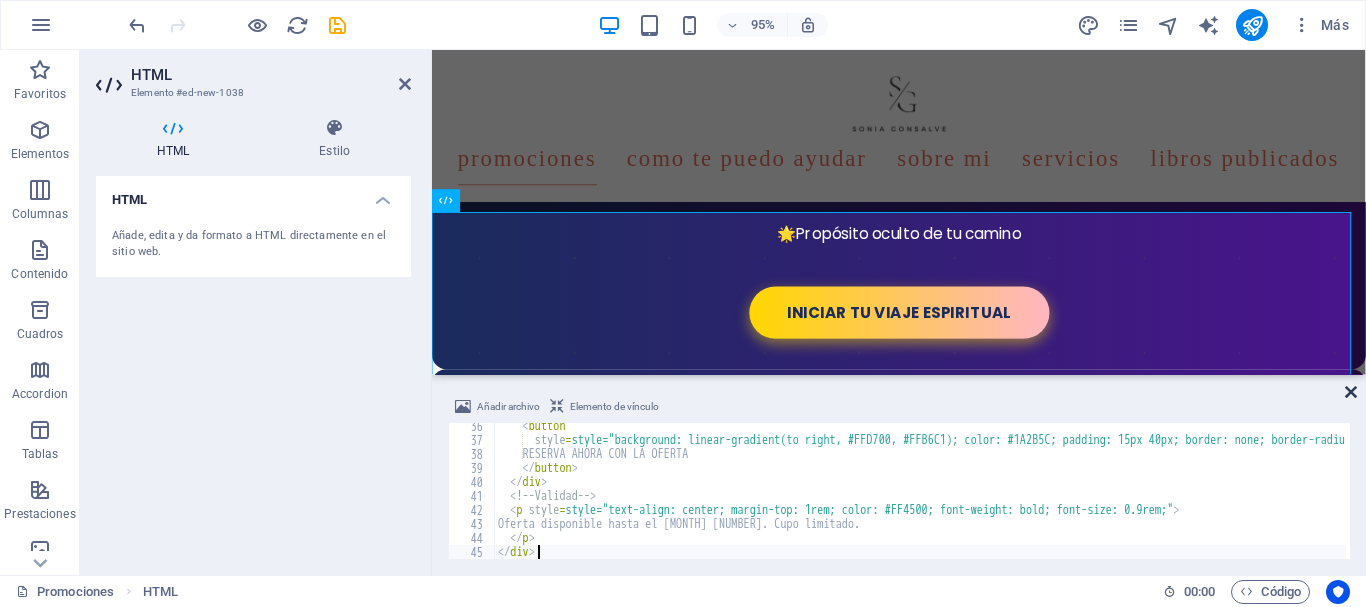 click at bounding box center [1351, 392] 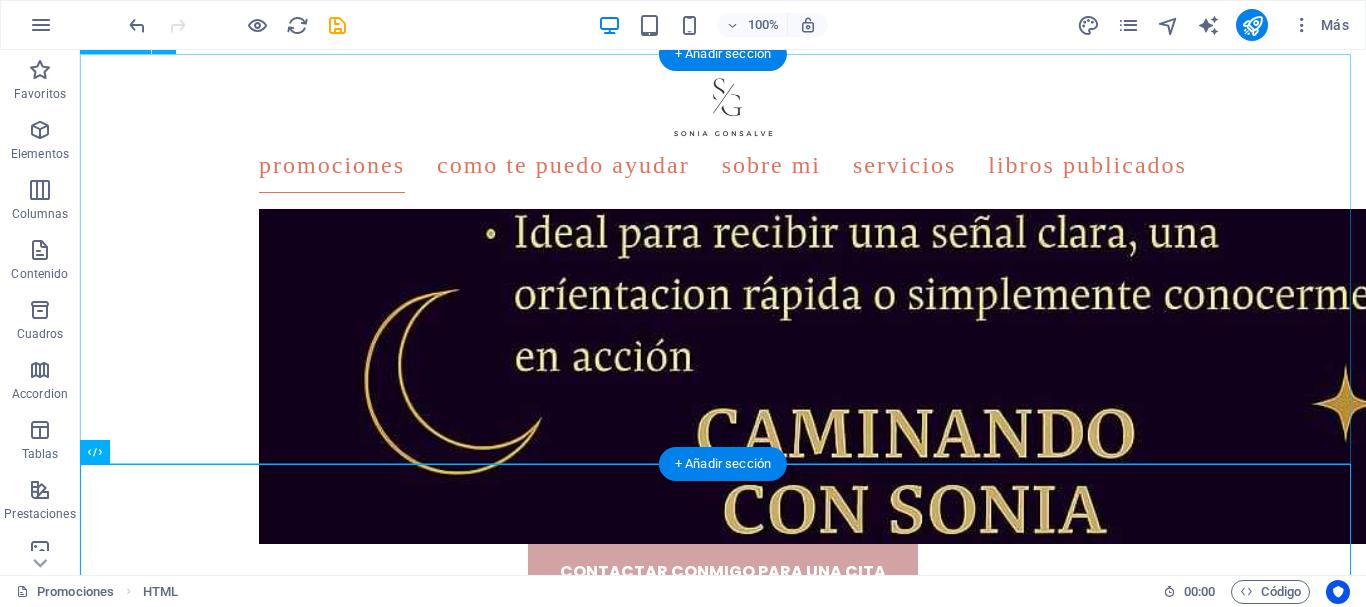 scroll, scrollTop: 3620, scrollLeft: 0, axis: vertical 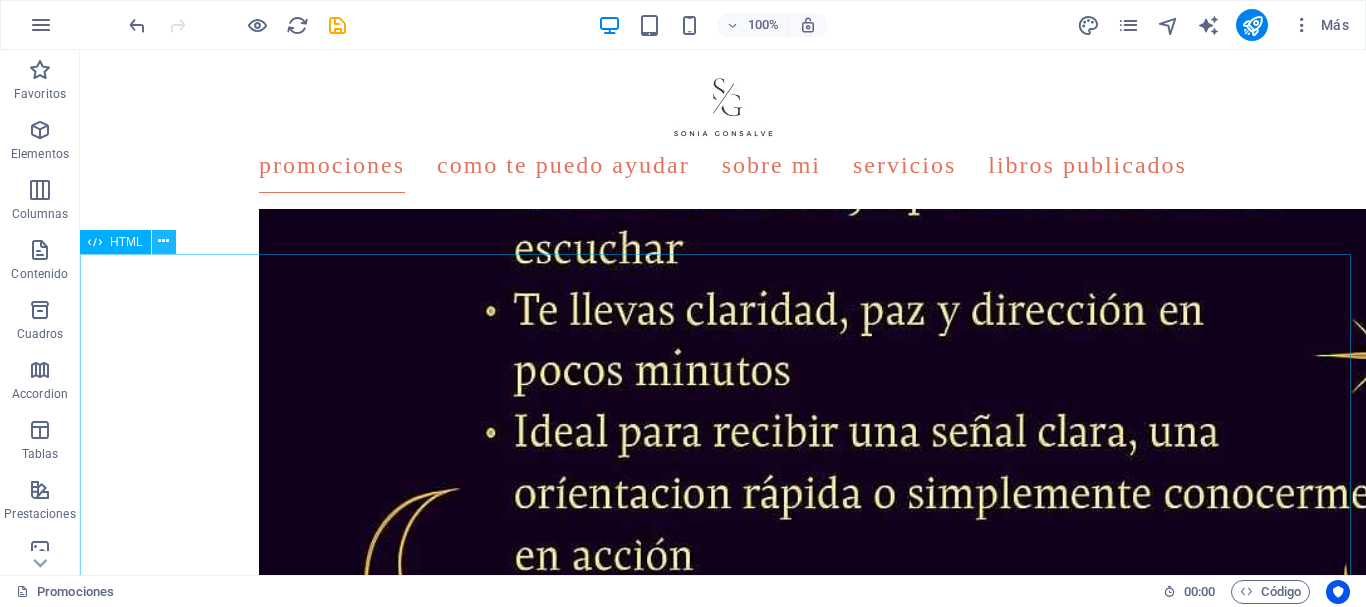 click at bounding box center [163, 241] 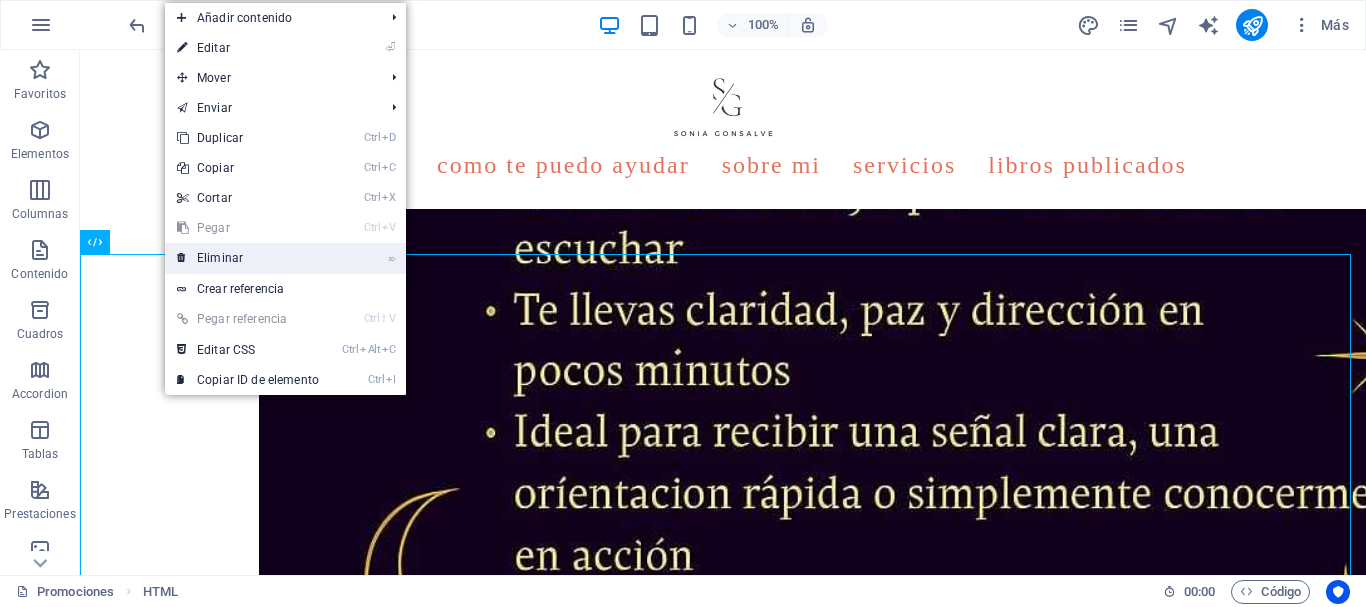 click on "⌦  Eliminar" at bounding box center (248, 258) 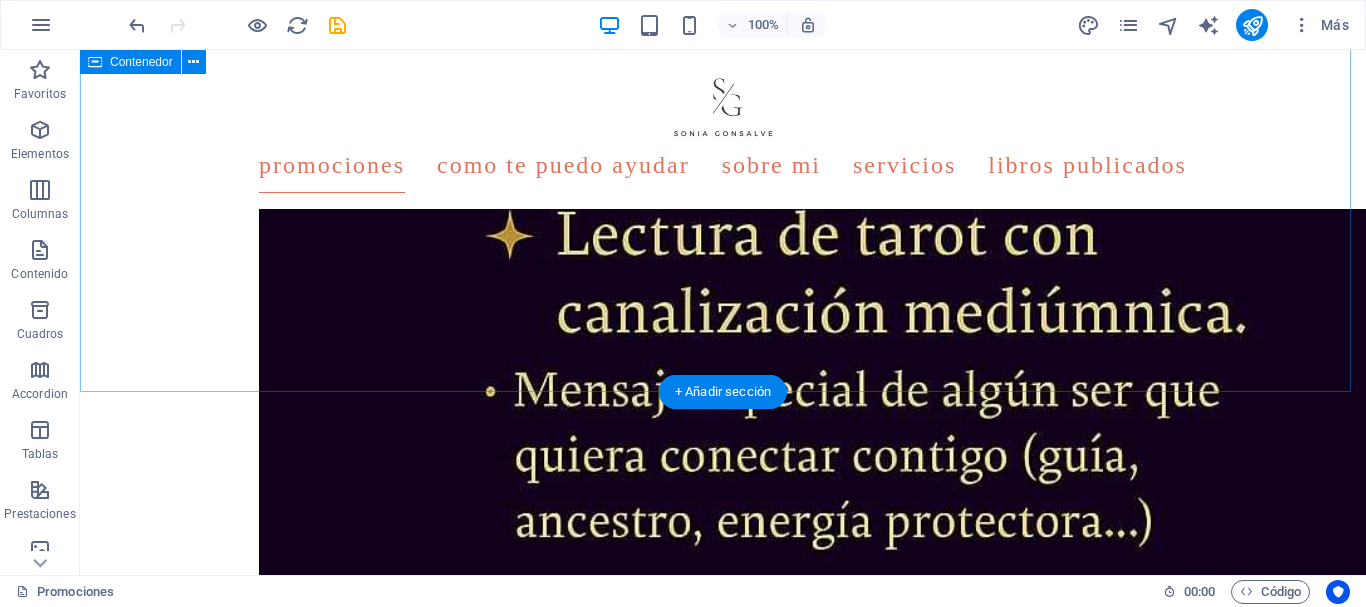 scroll, scrollTop: 3020, scrollLeft: 0, axis: vertical 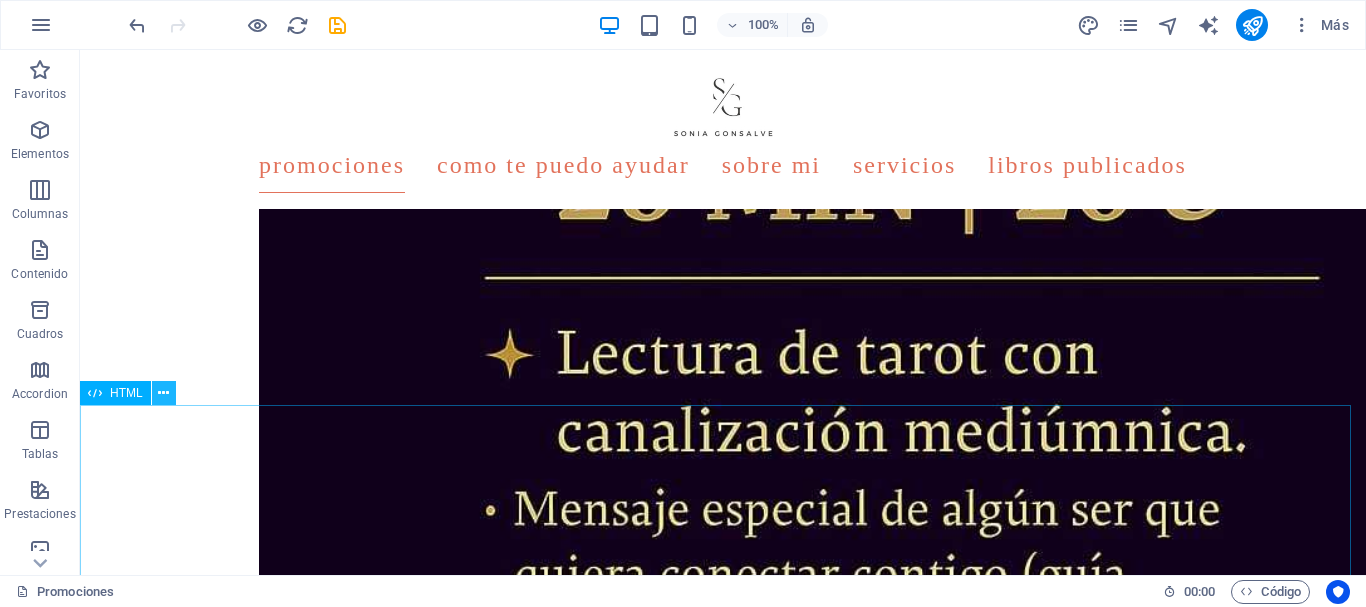 click at bounding box center (163, 393) 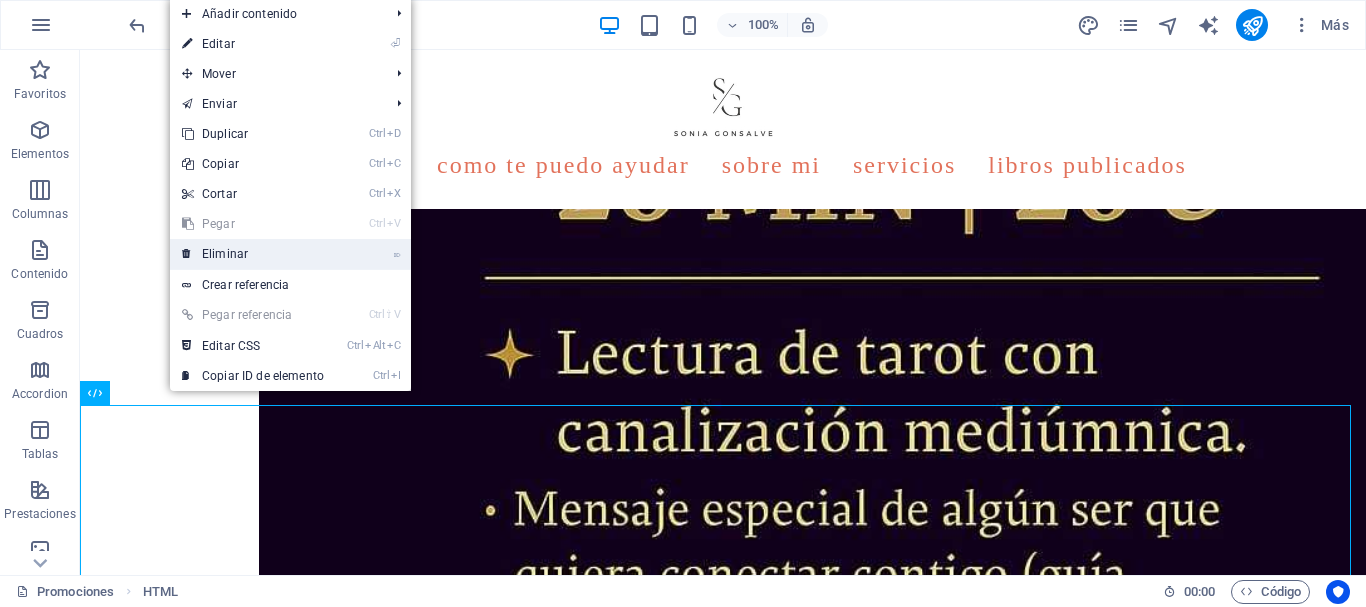 click on "⌦  Eliminar" at bounding box center [253, 254] 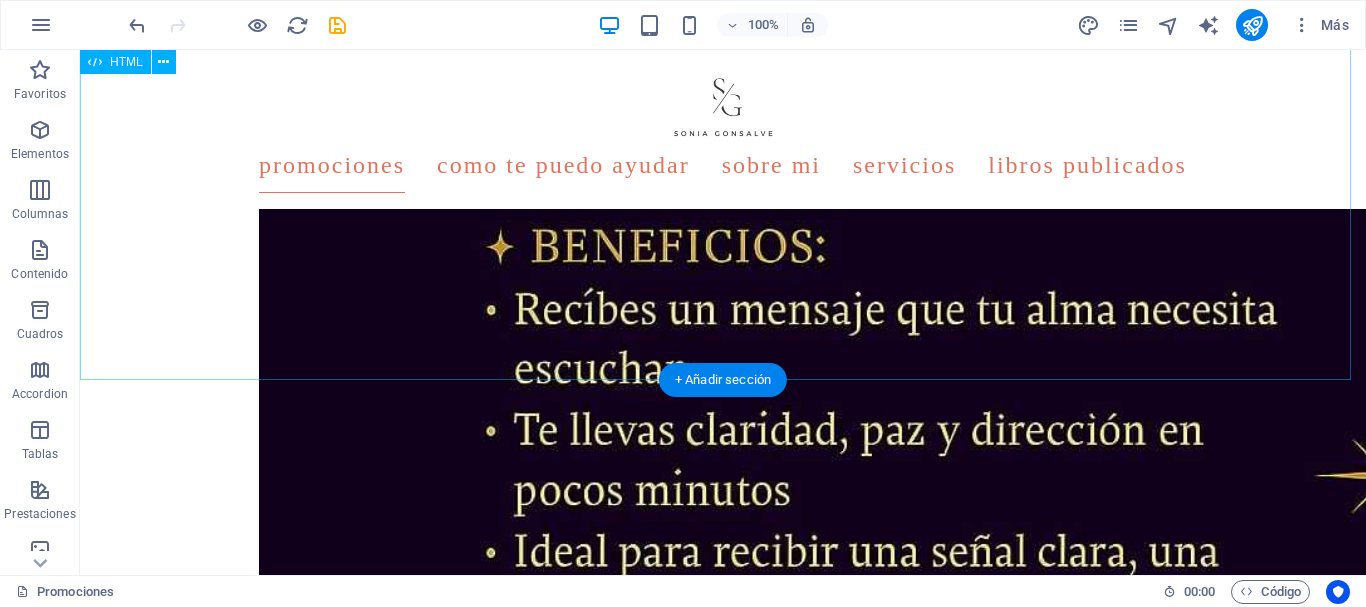 scroll, scrollTop: 3620, scrollLeft: 0, axis: vertical 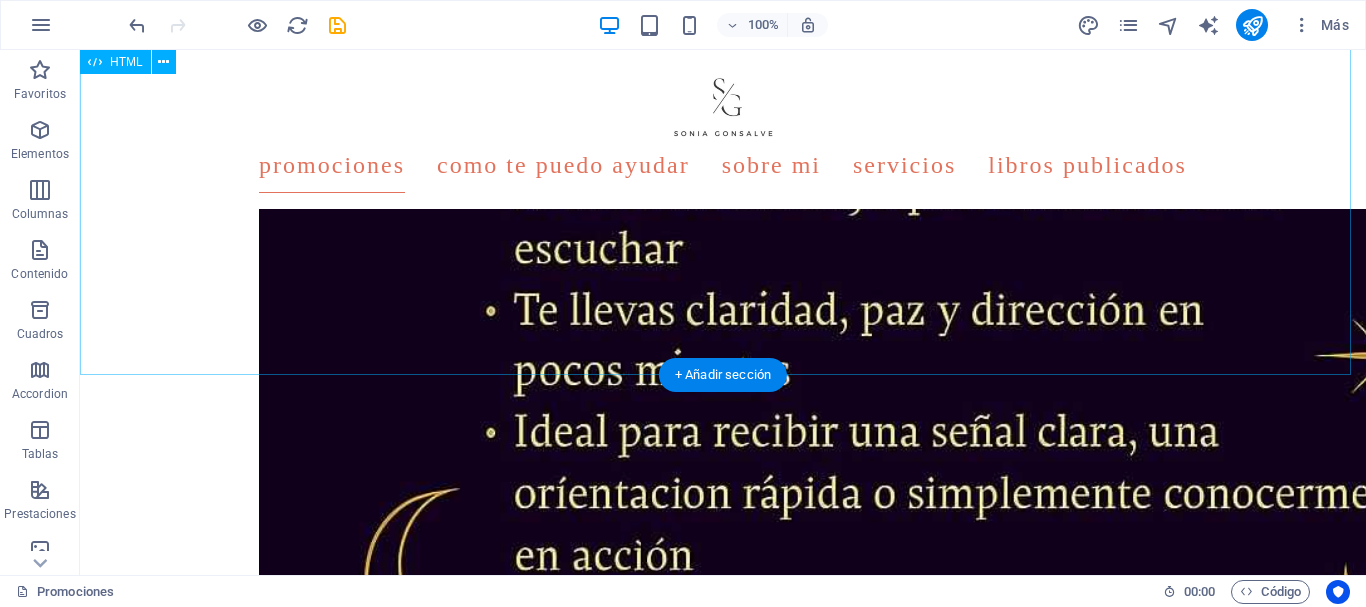 click on "[PRICE]
[PRICE]
Oferta solo hasta el [MONTH] 31
✨  Vidas pasadas que piden cierre
🌿  Claridad en dilemas actuales
🕊️  Mensajes de guías espirituales
🌟  Propósito oculto de tu camino
RESERVA AHORA CON LA OFERTA
Oferta disponible hasta el [MONTH] 31. Cupo limitado." at bounding box center [723, 1141] 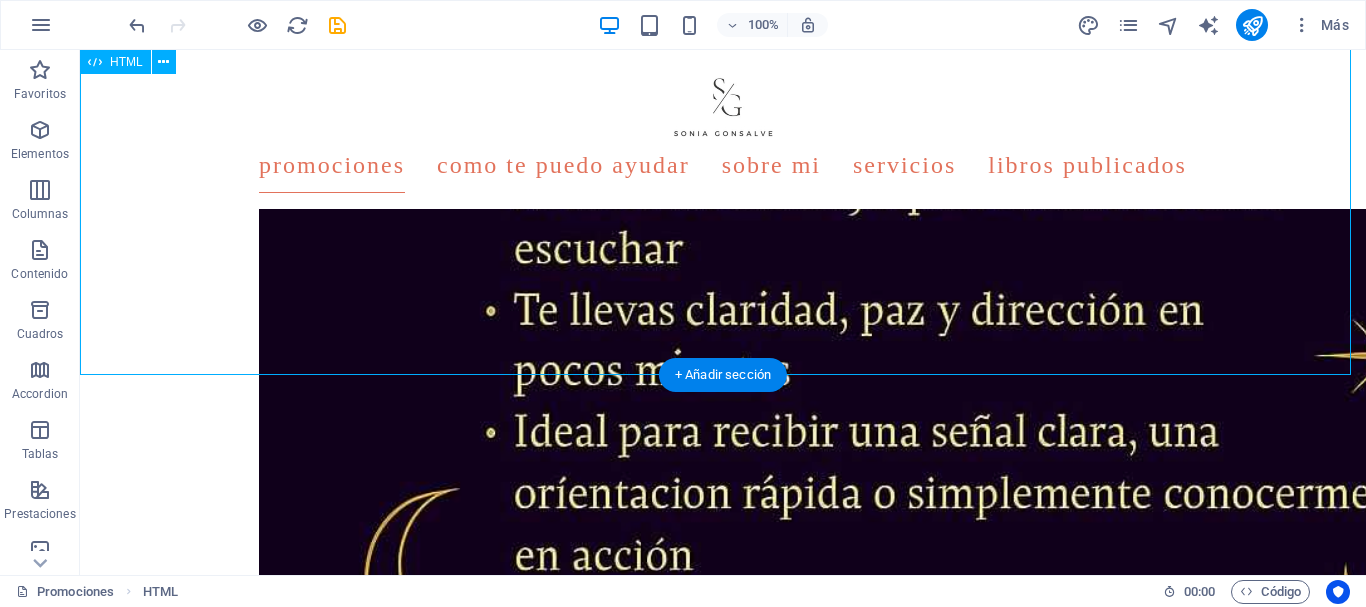 click on "[PRICE]
[PRICE]
Oferta solo hasta el [MONTH] 31
✨  Vidas pasadas que piden cierre
🌿  Claridad en dilemas actuales
🕊️  Mensajes de guías espirituales
🌟  Propósito oculto de tu camino
RESERVA AHORA CON LA OFERTA
Oferta disponible hasta el [MONTH] 31. Cupo limitado." at bounding box center [723, 1141] 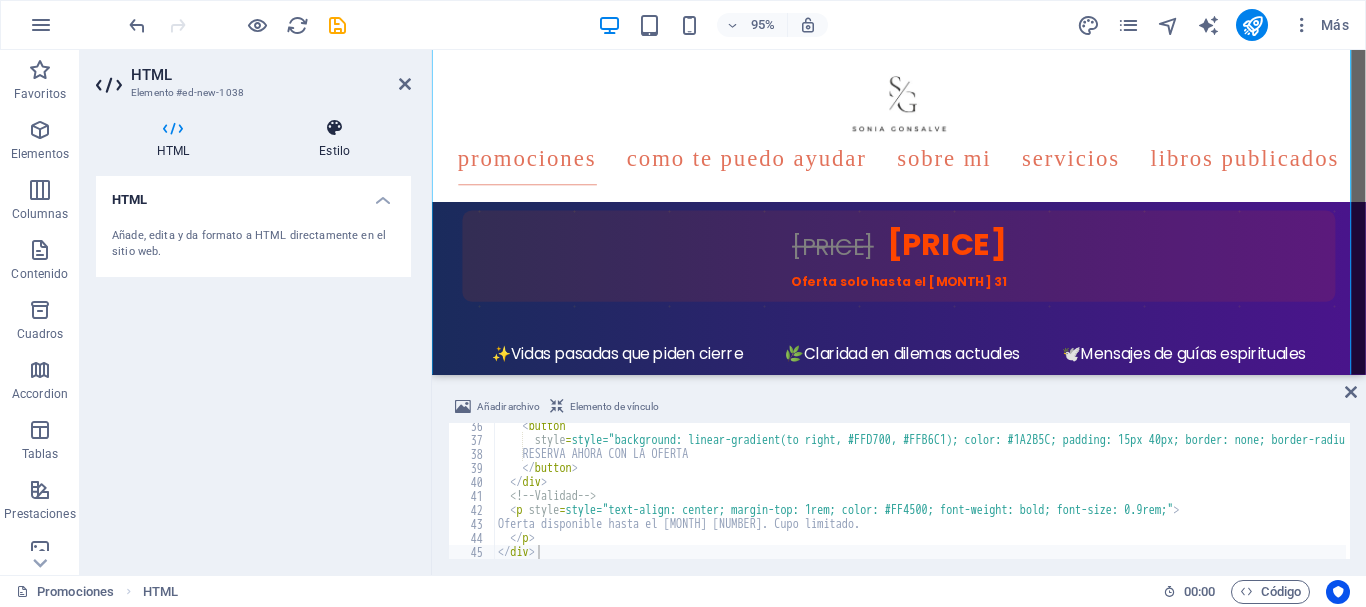 click at bounding box center [334, 128] 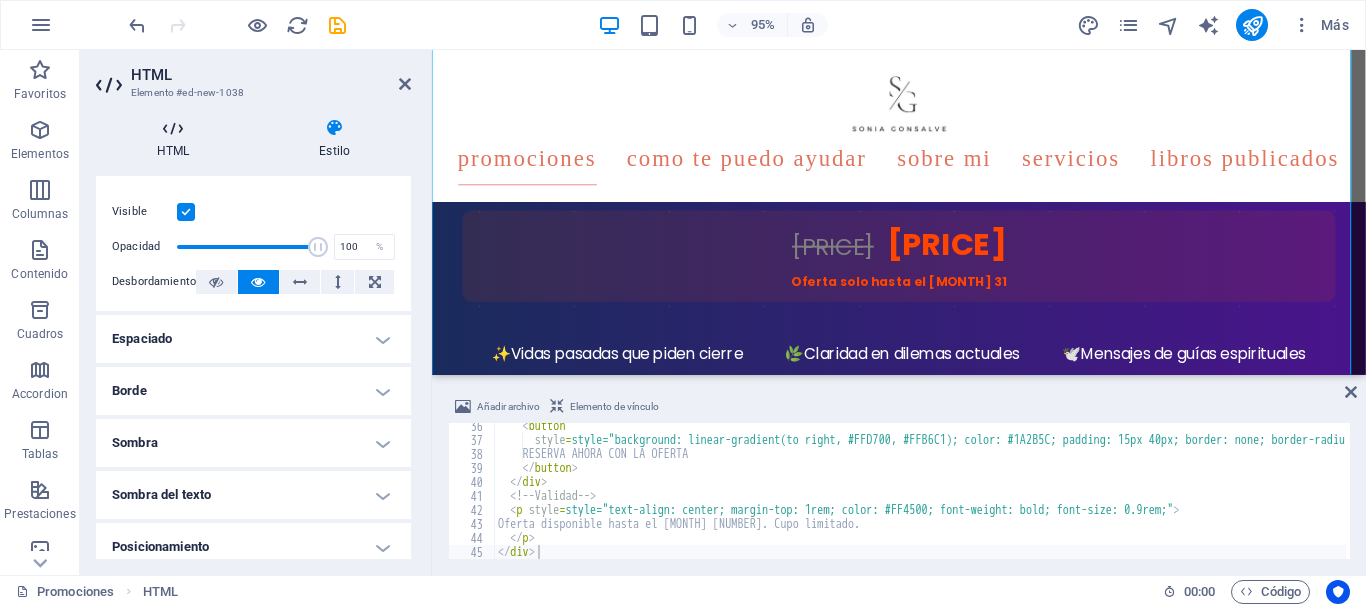 scroll, scrollTop: 0, scrollLeft: 0, axis: both 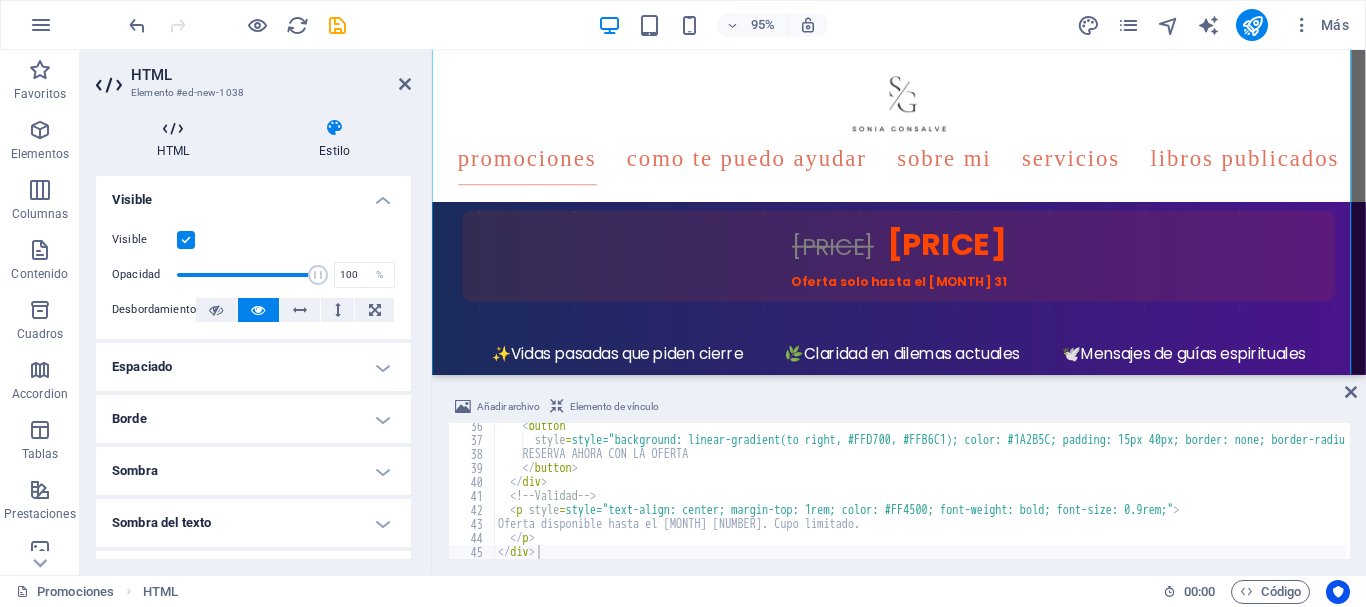 click on "HTML" at bounding box center [177, 139] 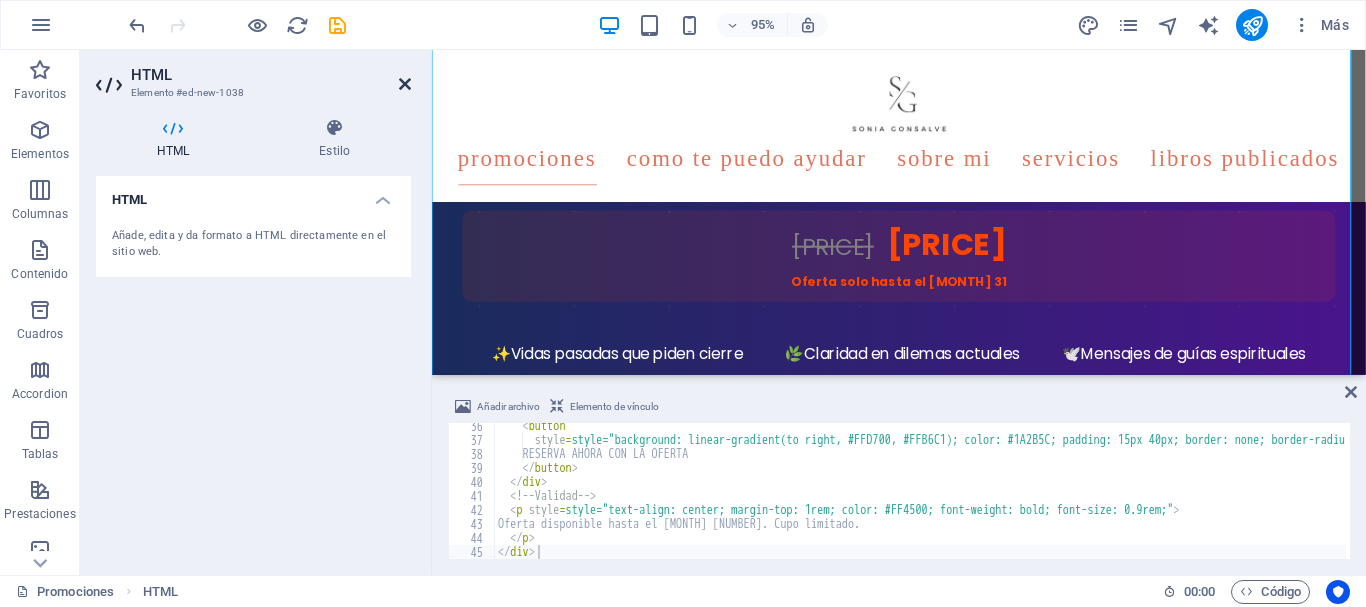 click at bounding box center [405, 84] 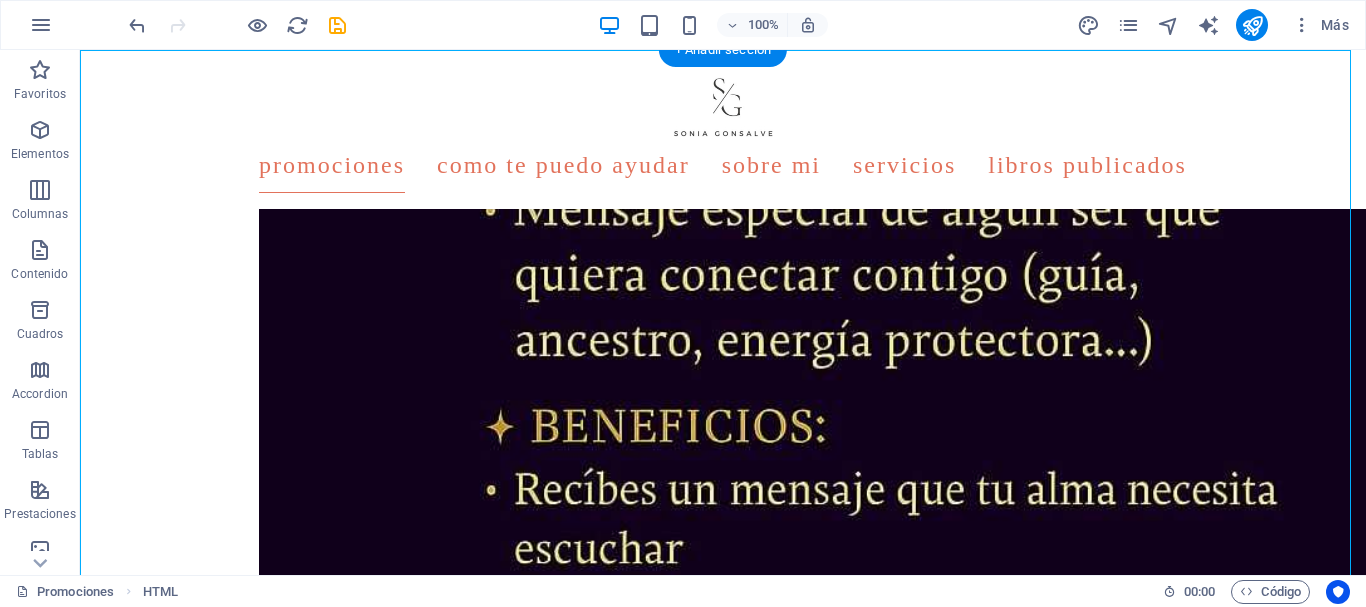 scroll, scrollTop: 3520, scrollLeft: 0, axis: vertical 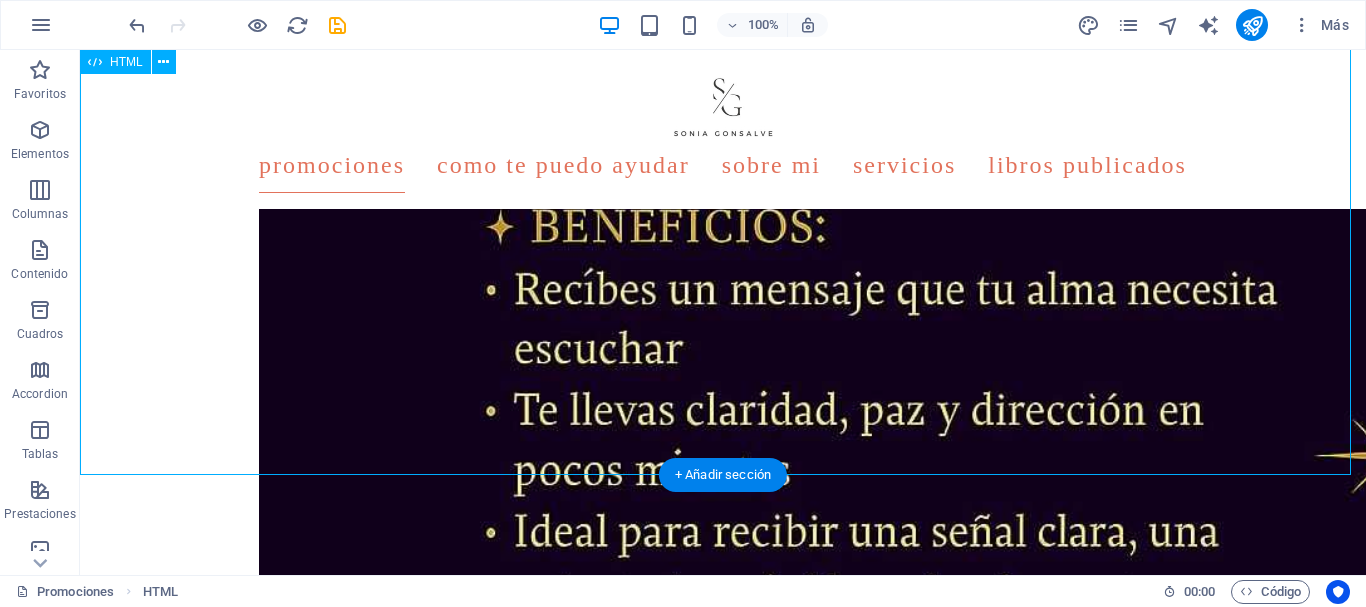 click on "[PRICE]
[PRICE]
Oferta solo hasta el [MONTH] 31
✨  Vidas pasadas que piden cierre
🌿  Claridad en dilemas actuales
🕊️  Mensajes de guías espirituales
🌟  Propósito oculto de tu camino
RESERVA AHORA CON LA OFERTA
Oferta disponible hasta el [MONTH] 31. Cupo limitado." at bounding box center (723, 1241) 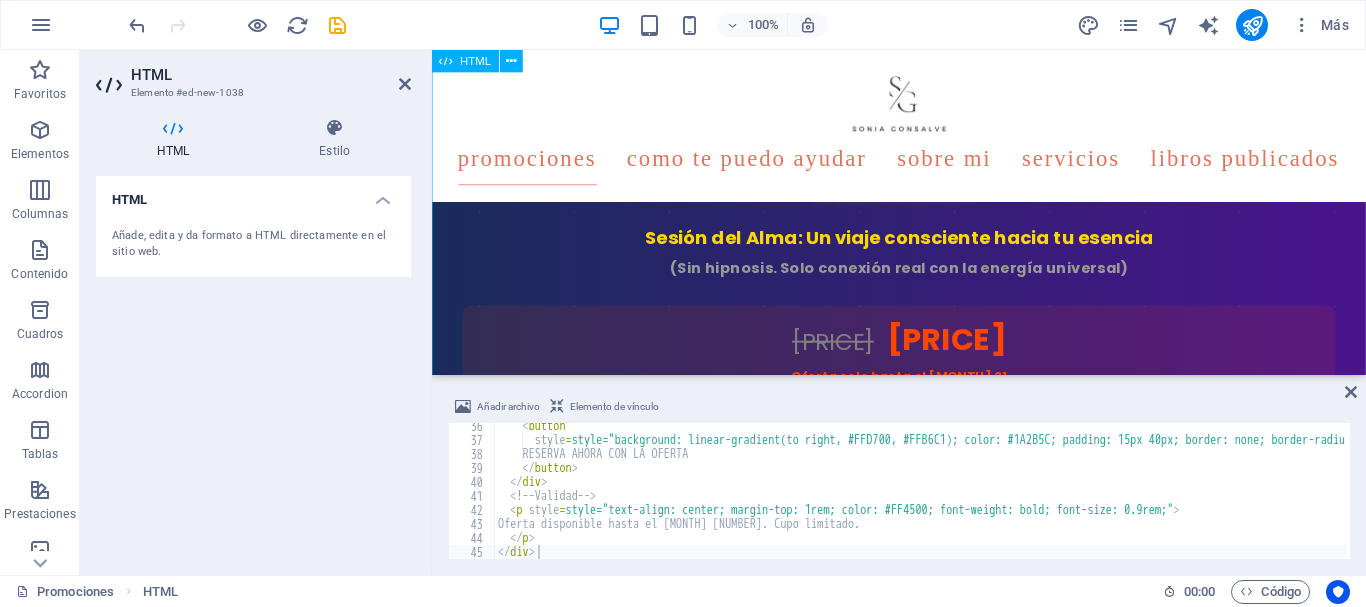 click on "[PRICE]
[PRICE]
Oferta solo hasta el [MONTH] 31
✨  Vidas pasadas que piden cierre
🌿  Claridad en dilemas actuales
🕊️  Mensajes de guías espirituales
🌟  Propósito oculto de tu camino
RESERVA AHORA CON LA OFERTA
Oferta disponible hasta el [MONTH] 31. Cupo limitado." at bounding box center (923, 383) 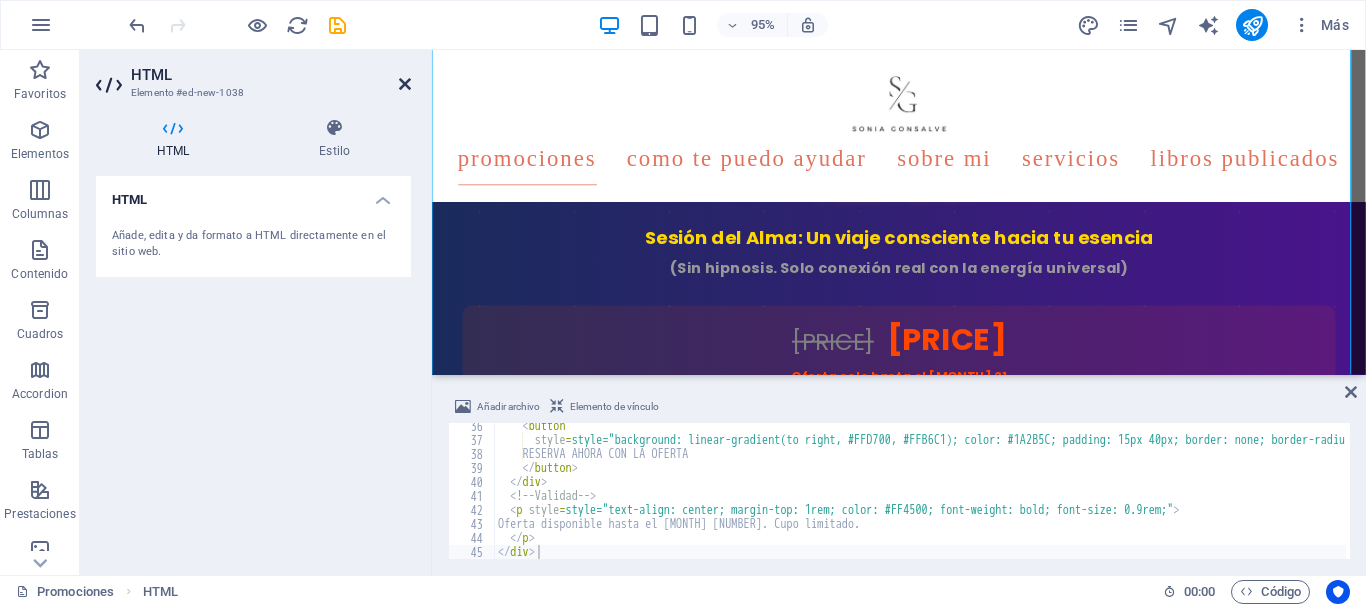 click at bounding box center (405, 84) 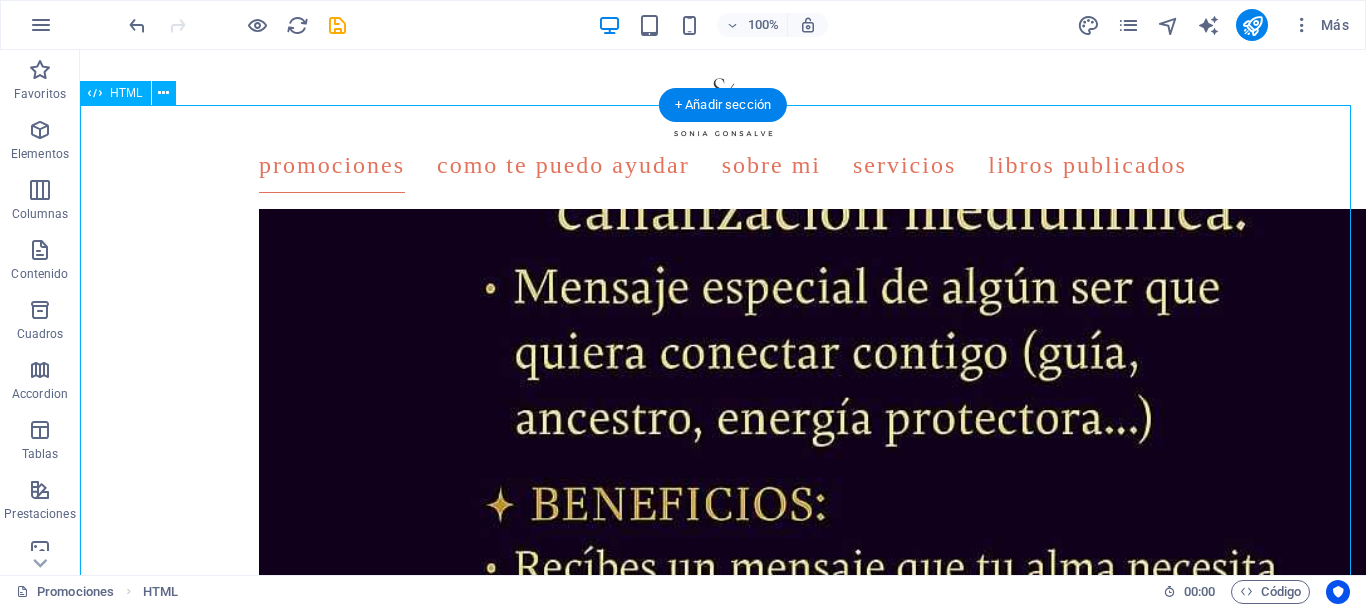 scroll, scrollTop: 3320, scrollLeft: 0, axis: vertical 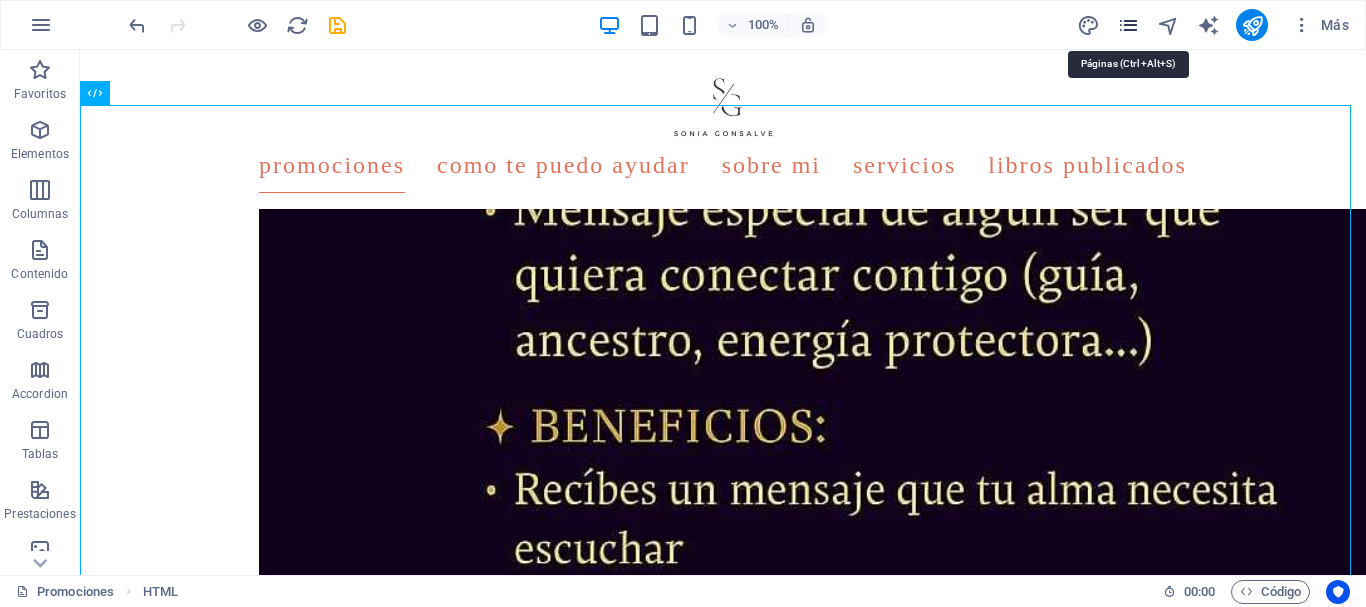 click at bounding box center [1128, 25] 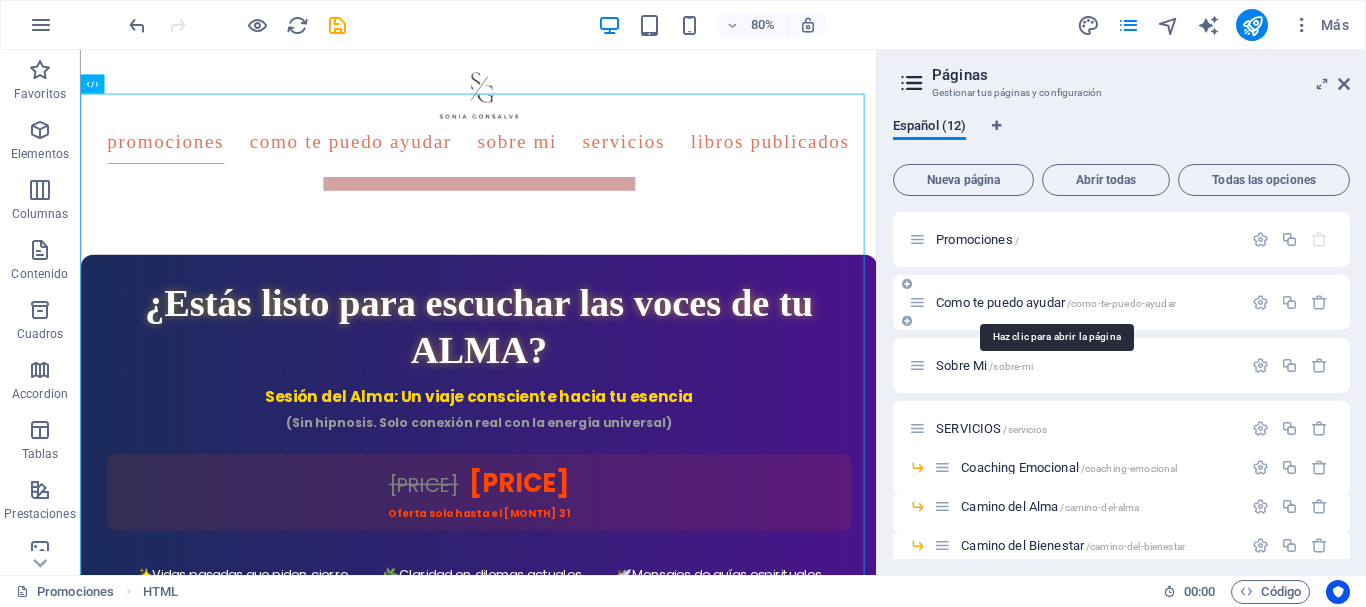 click on "Como te puedo ayudar /como-te-puedo-ayudar" at bounding box center (1056, 302) 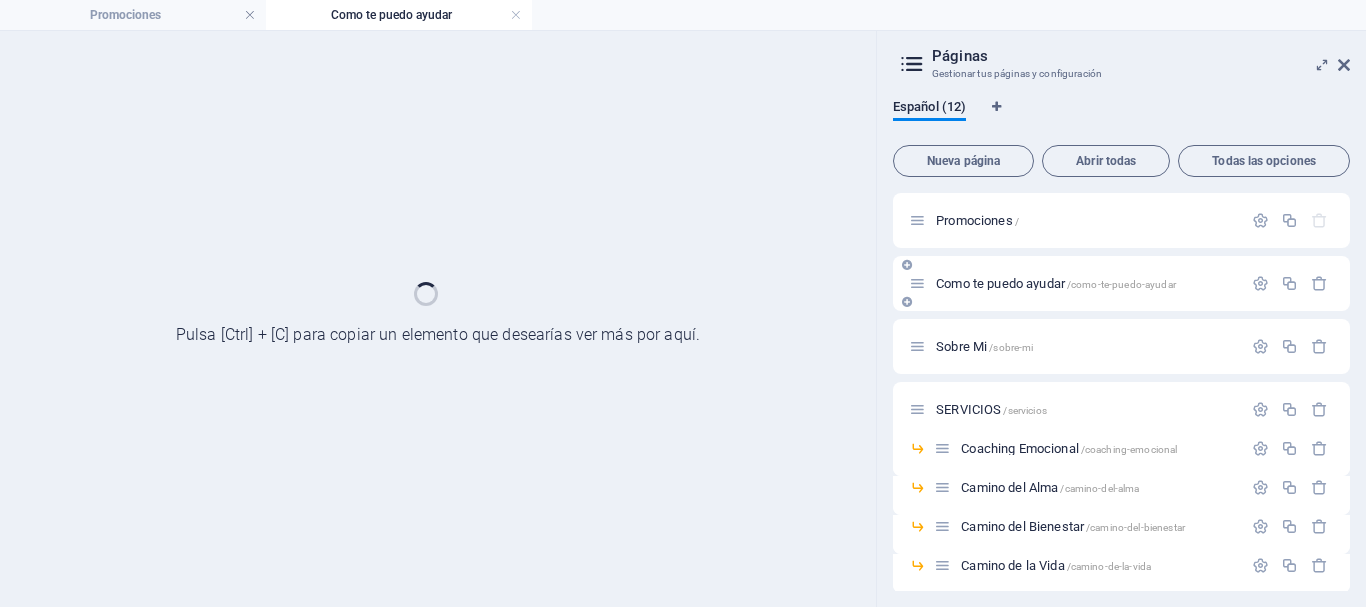 scroll, scrollTop: 0, scrollLeft: 0, axis: both 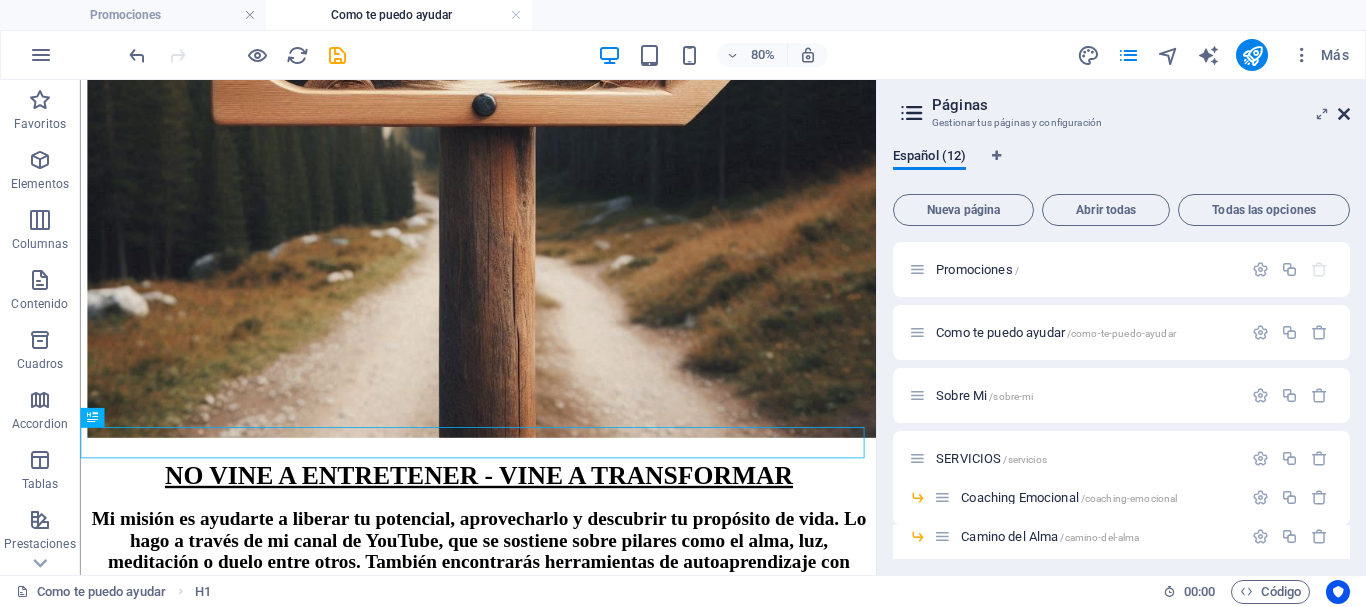 click at bounding box center (1344, 114) 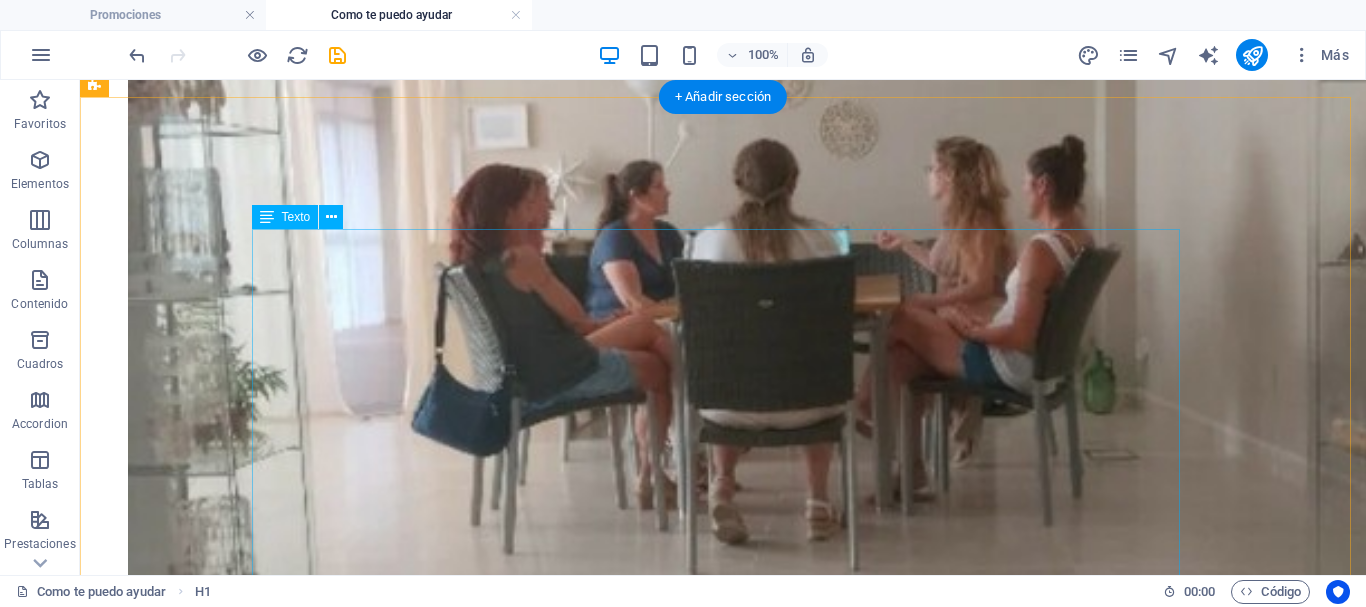 scroll, scrollTop: 3541, scrollLeft: 0, axis: vertical 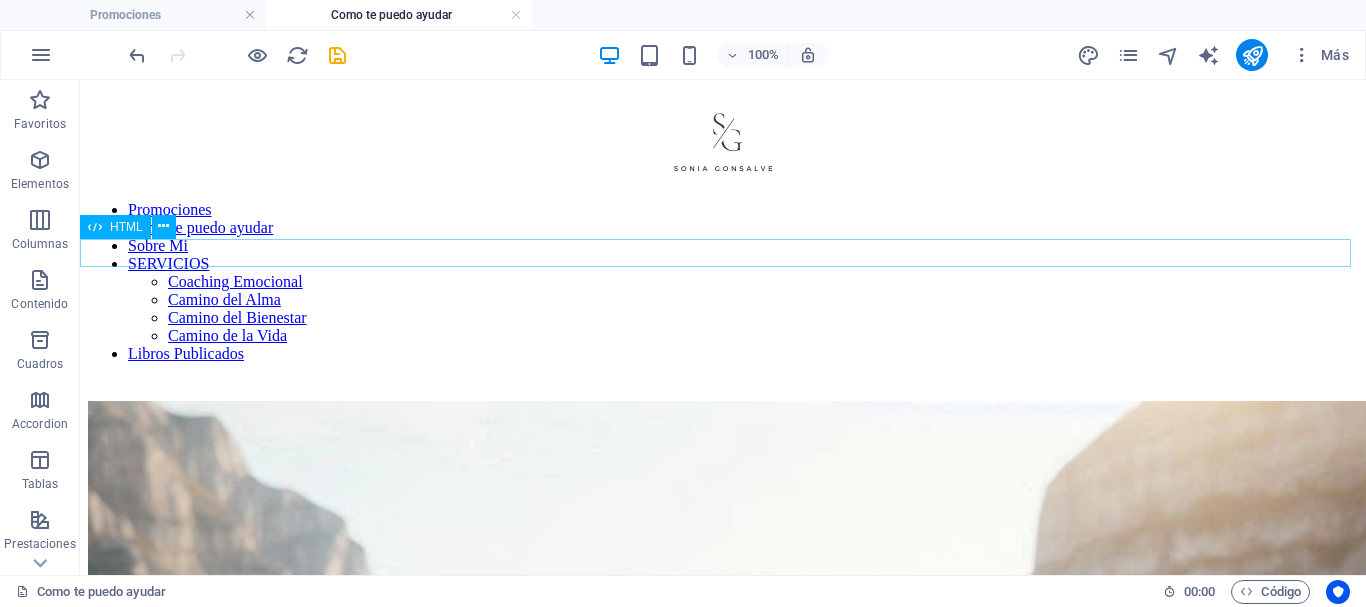 click at bounding box center [723, 379] 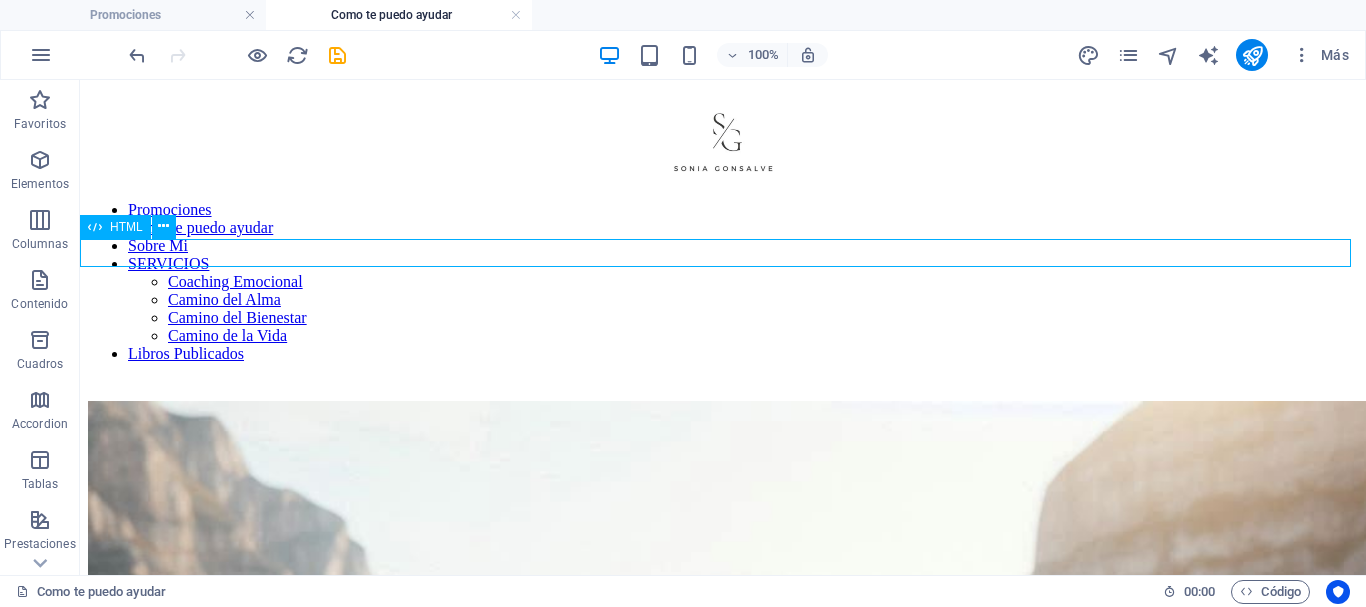 click at bounding box center [723, 379] 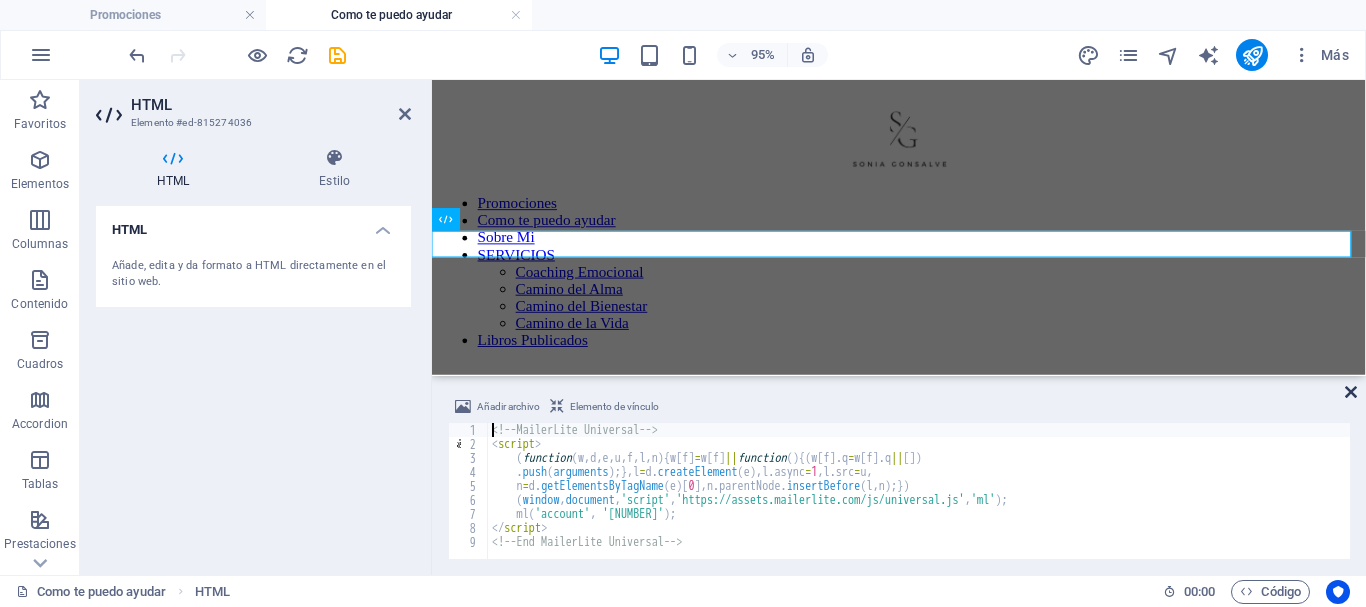 click at bounding box center (1351, 392) 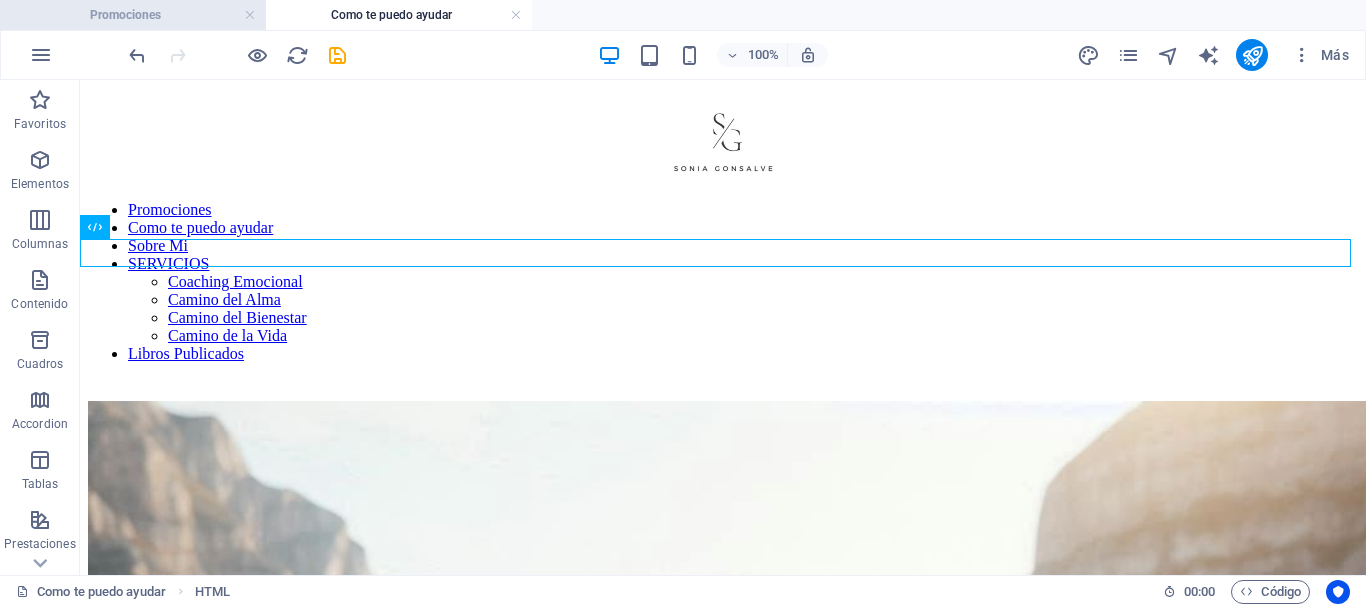 click on "Promociones" at bounding box center (133, 15) 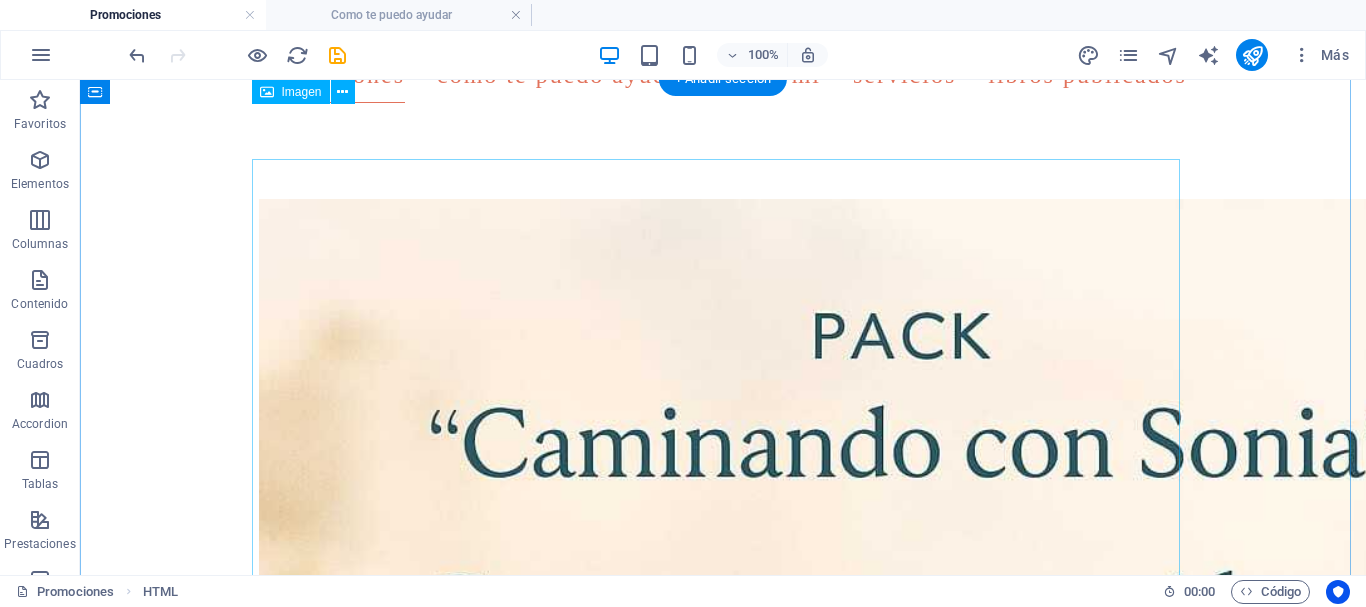 scroll, scrollTop: 0, scrollLeft: 0, axis: both 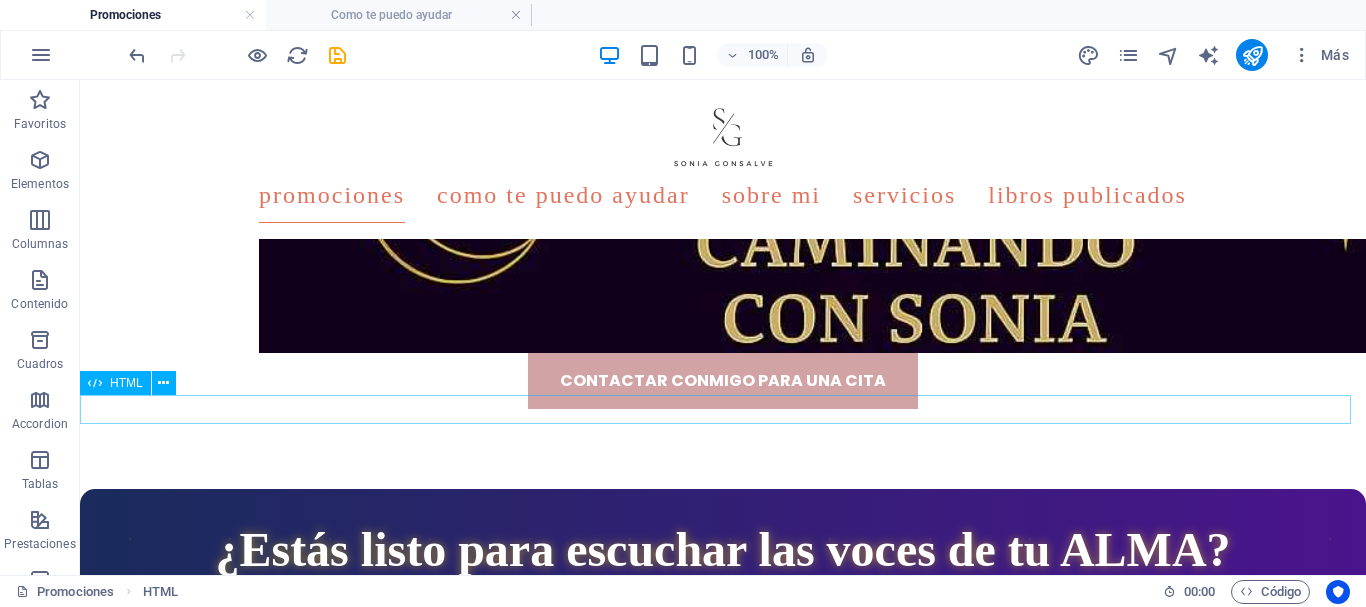click at bounding box center [723, 2021] 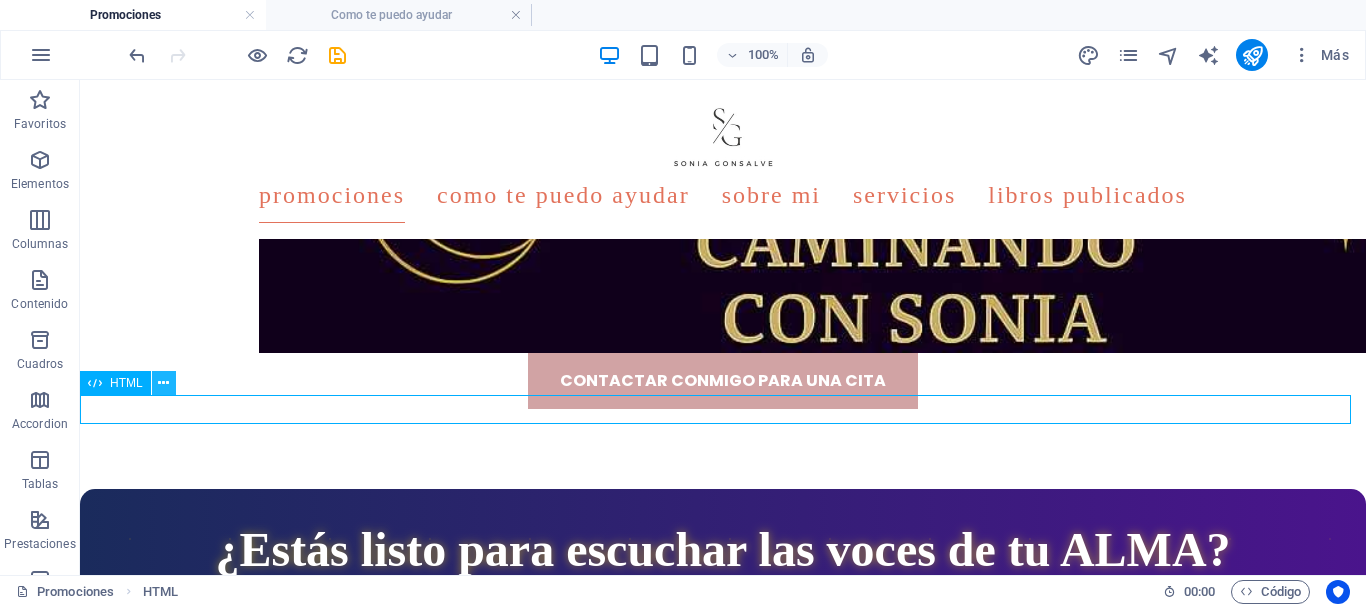 click at bounding box center [164, 383] 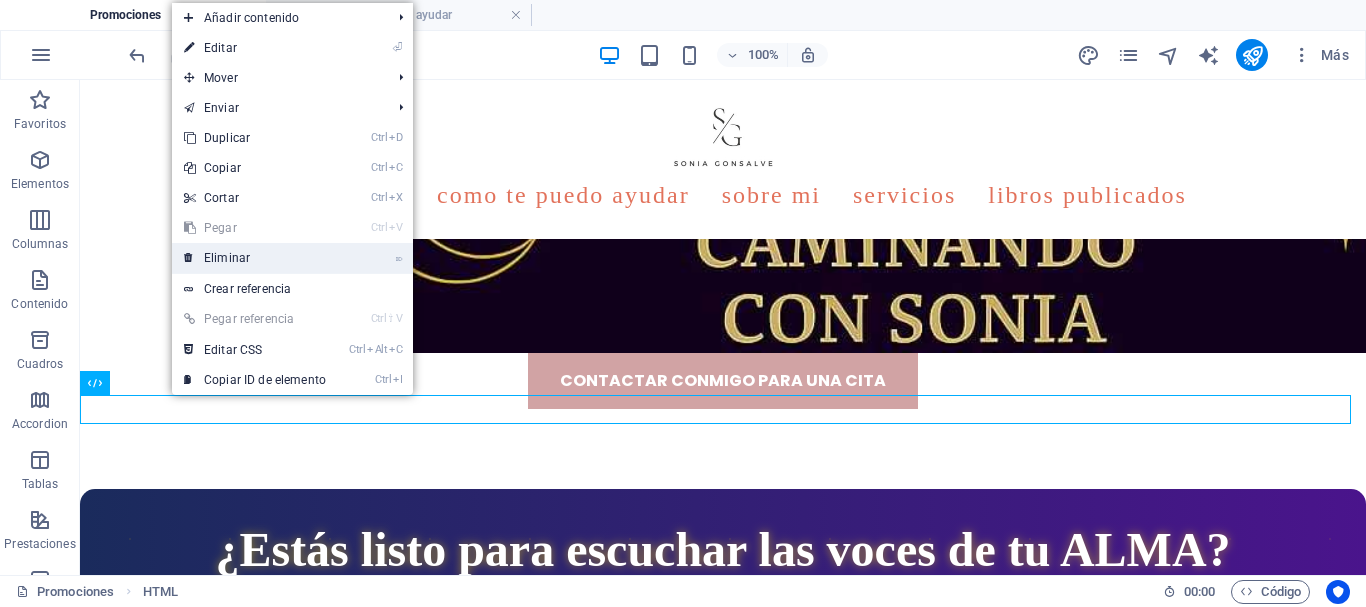 click on "⌦  Eliminar" at bounding box center (255, 258) 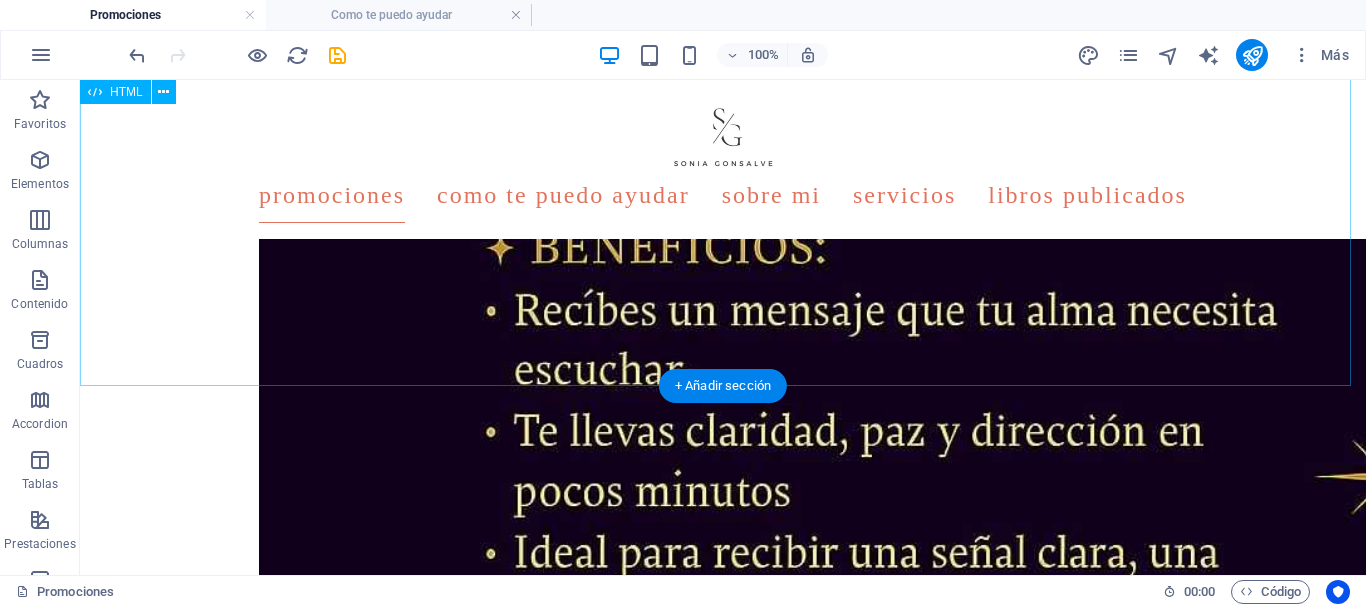 scroll, scrollTop: 3640, scrollLeft: 0, axis: vertical 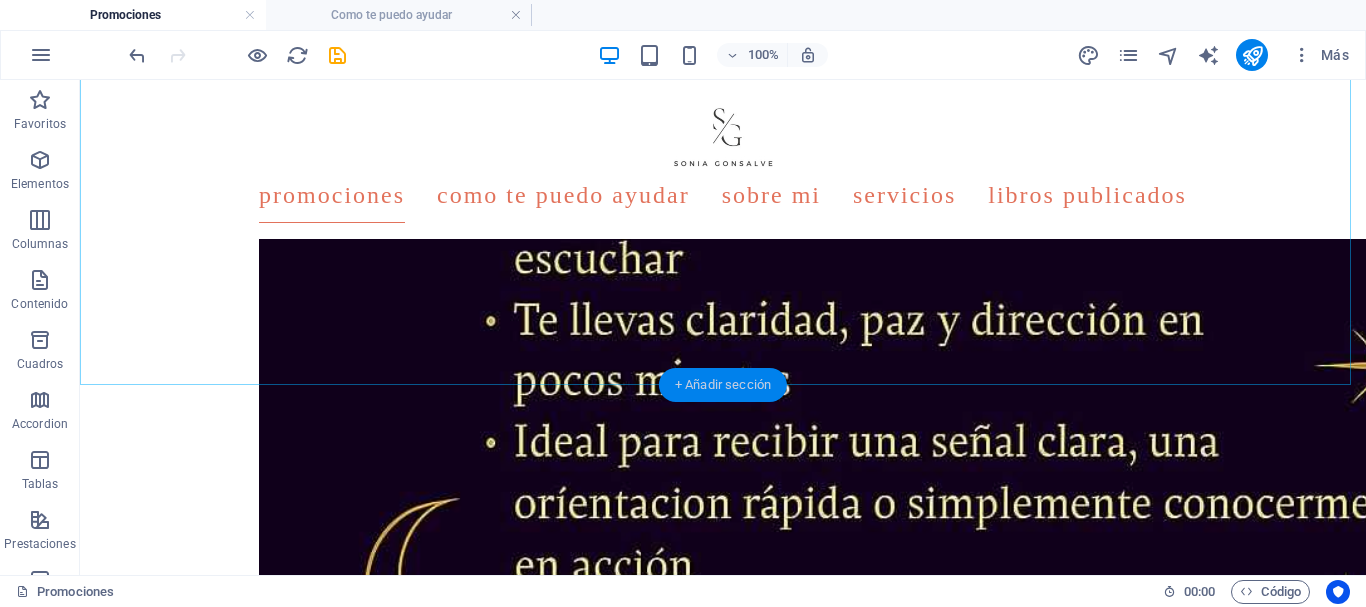 click on "+ Añadir sección" at bounding box center [723, 385] 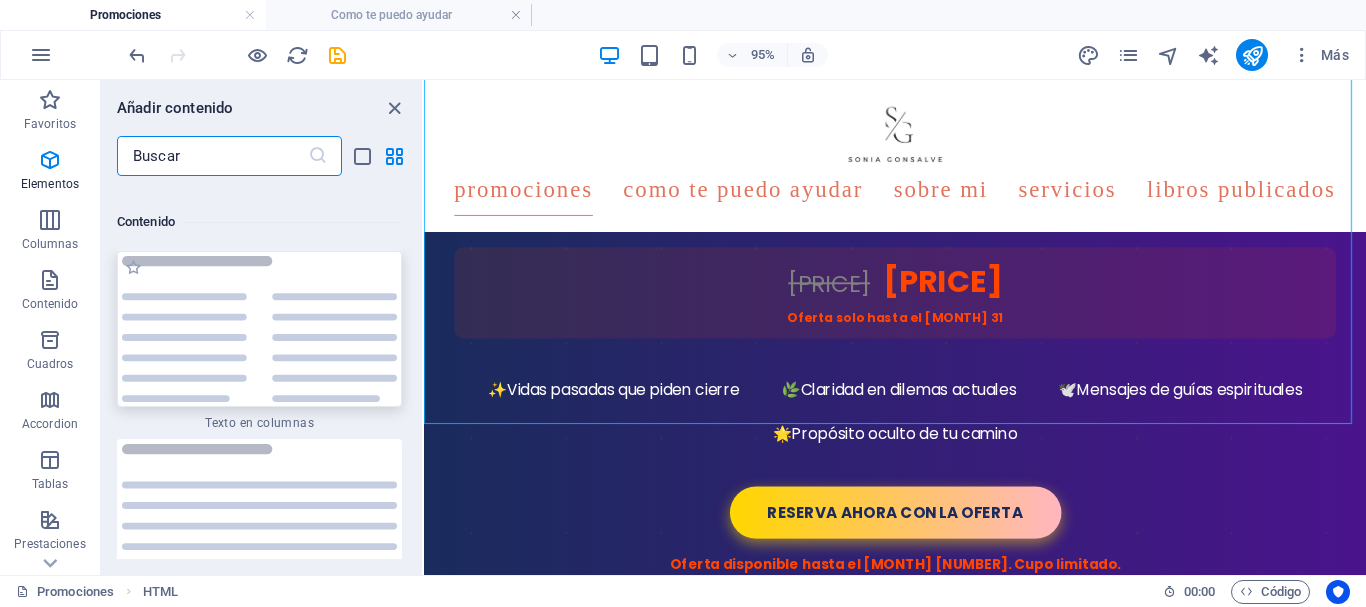 scroll, scrollTop: 6808, scrollLeft: 0, axis: vertical 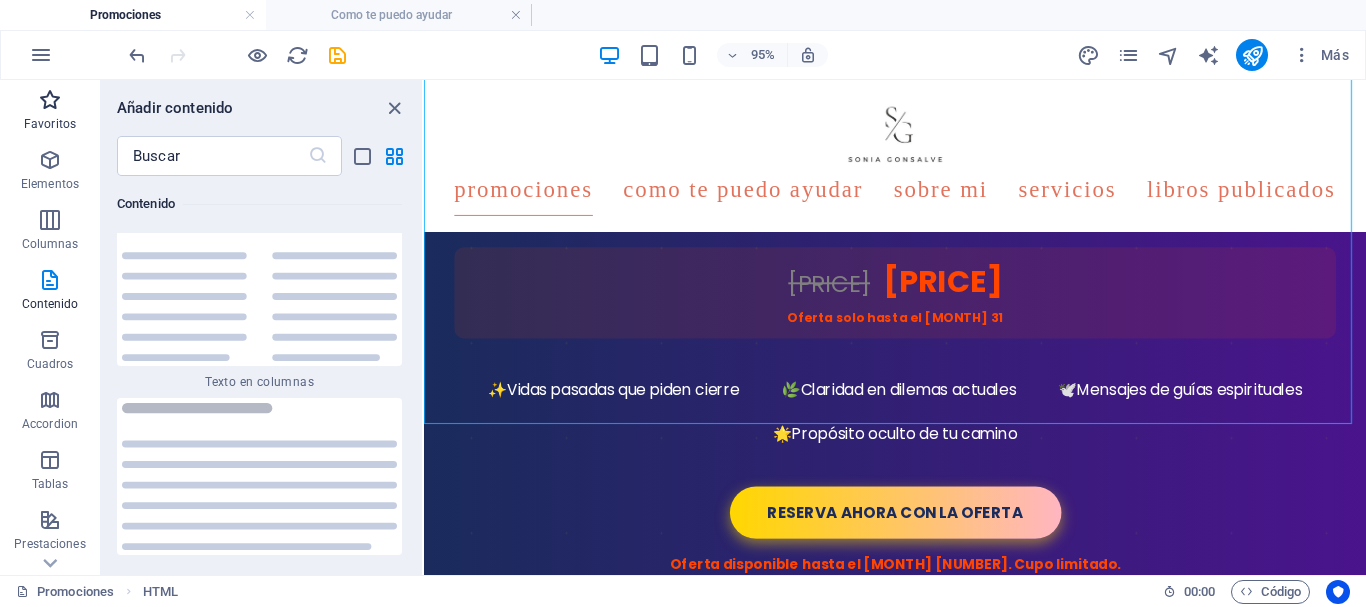 click at bounding box center [50, 100] 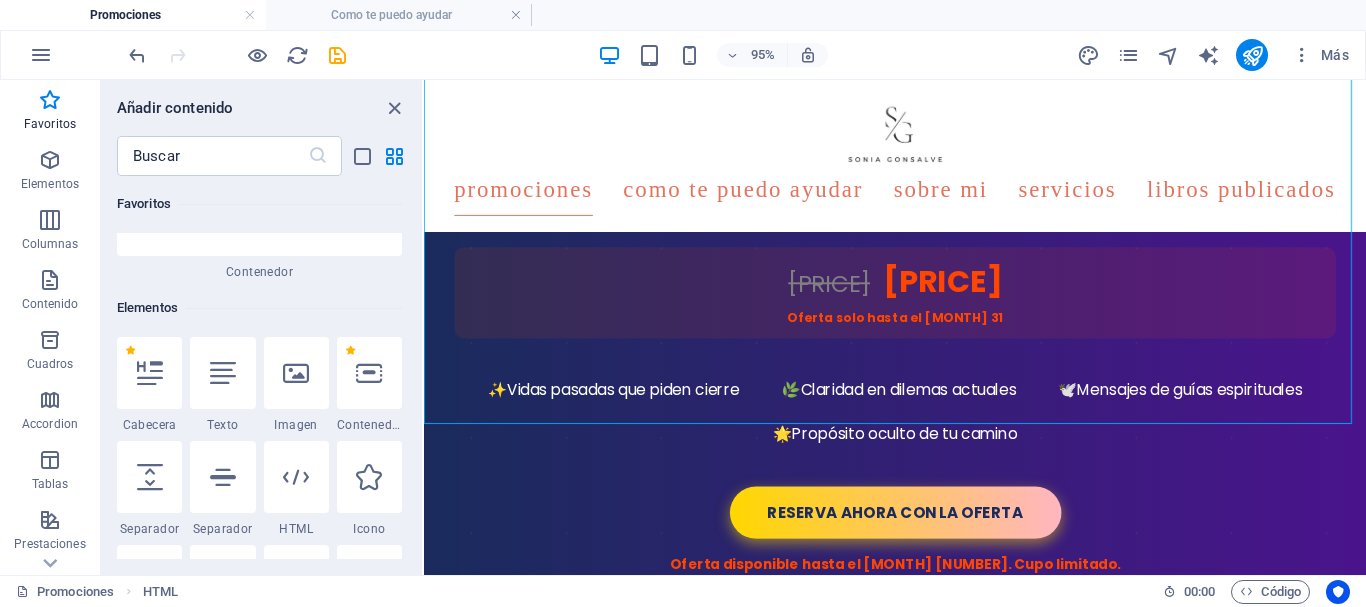 scroll, scrollTop: 300, scrollLeft: 0, axis: vertical 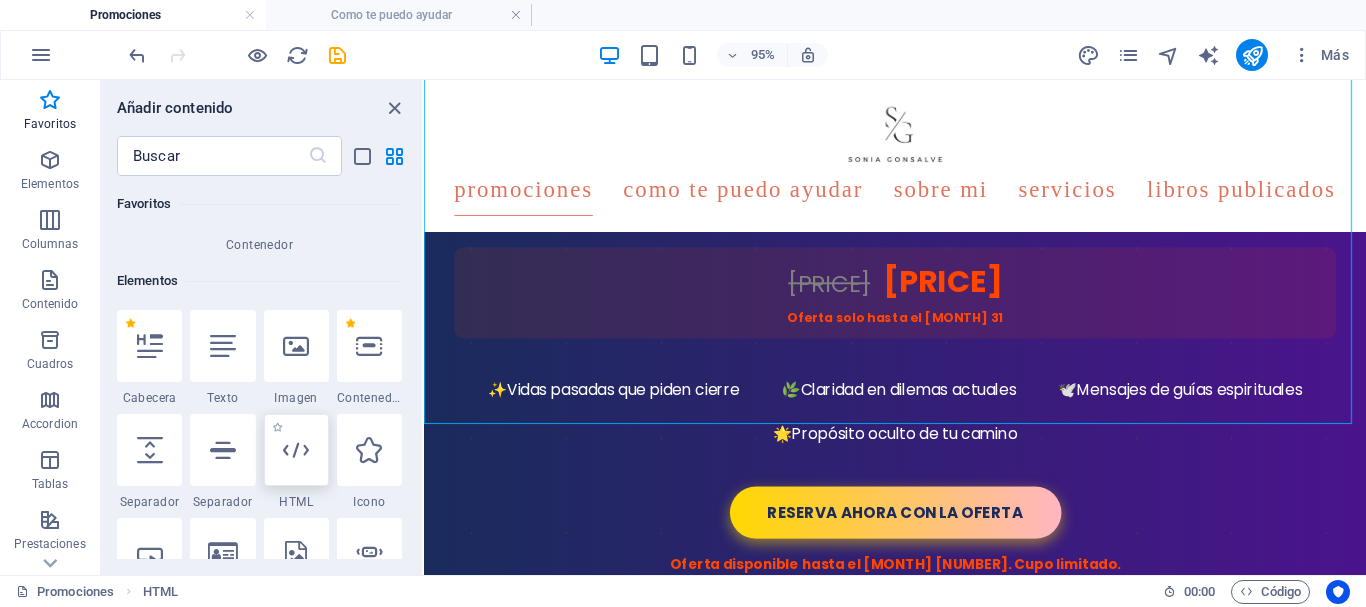 click at bounding box center (296, 450) 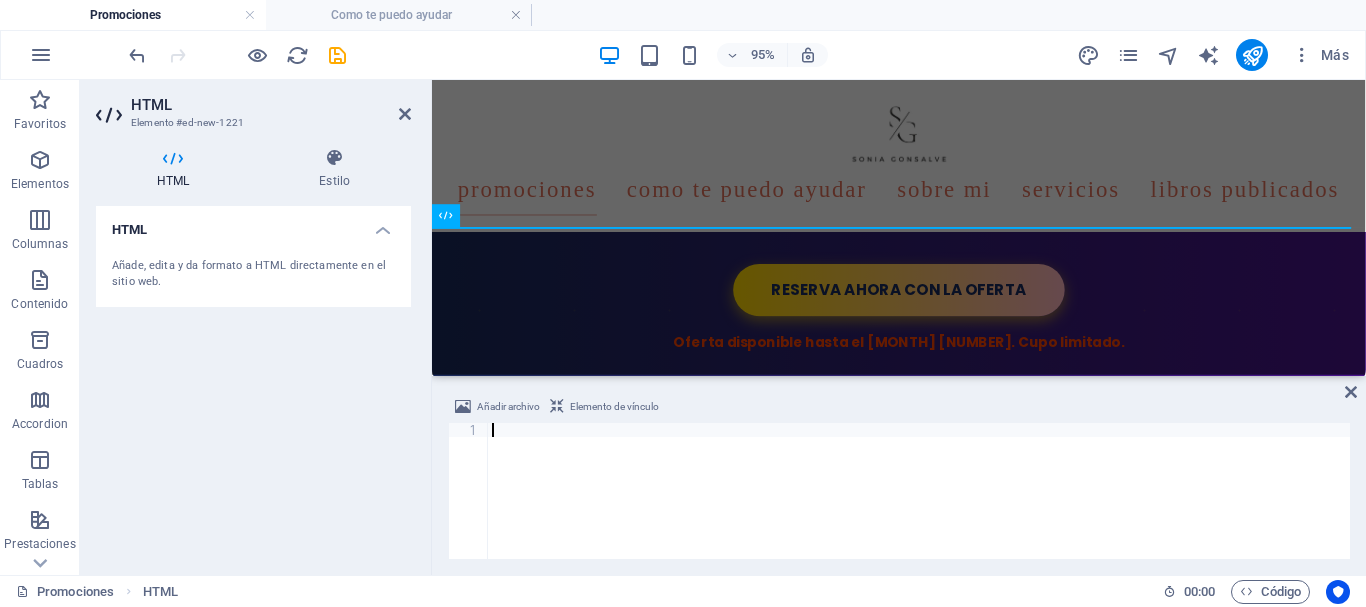type on "</div>" 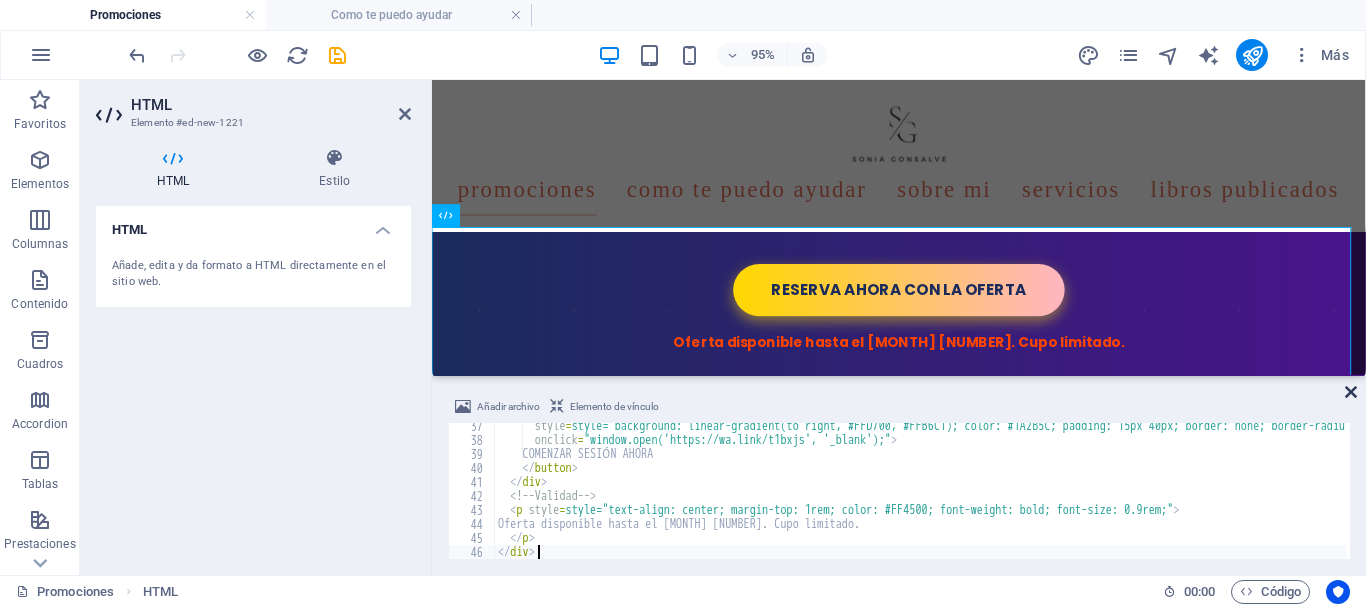 click at bounding box center [1351, 392] 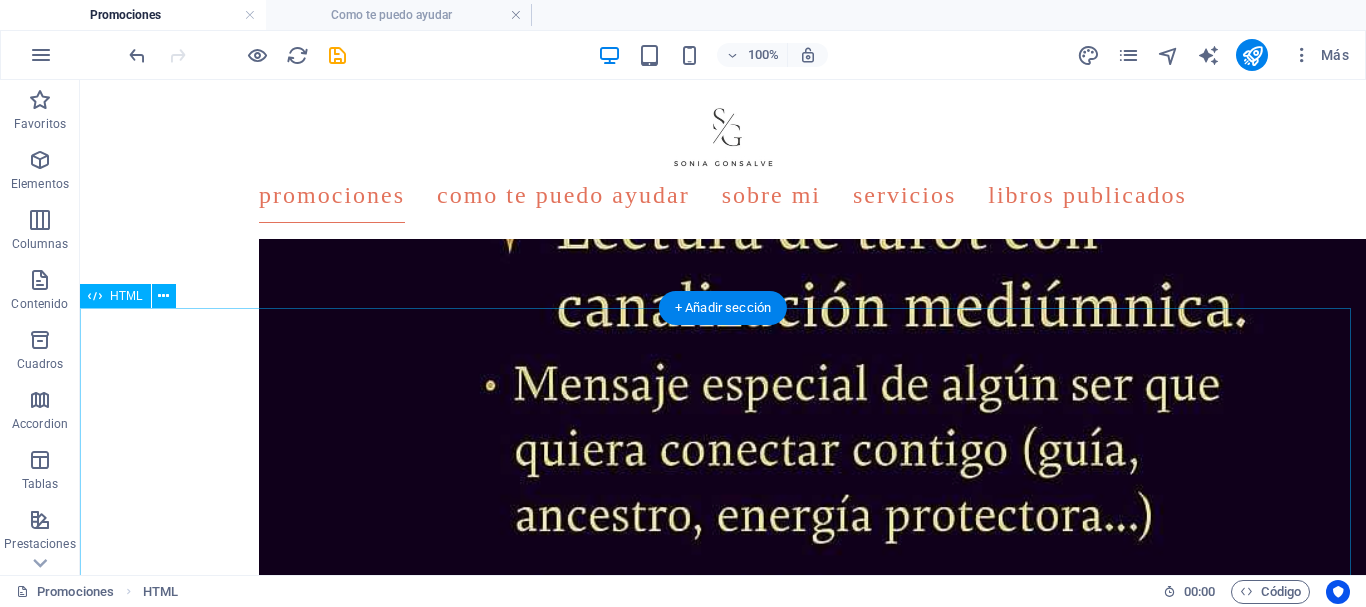 scroll, scrollTop: 3147, scrollLeft: 0, axis: vertical 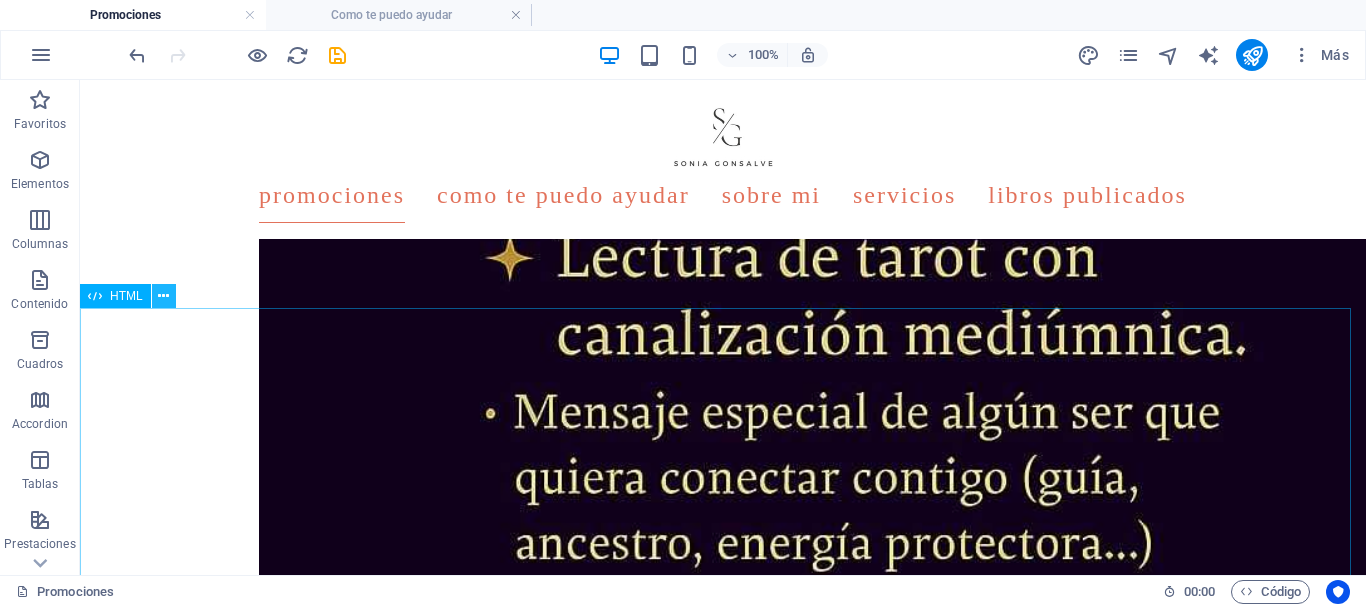 click at bounding box center [163, 296] 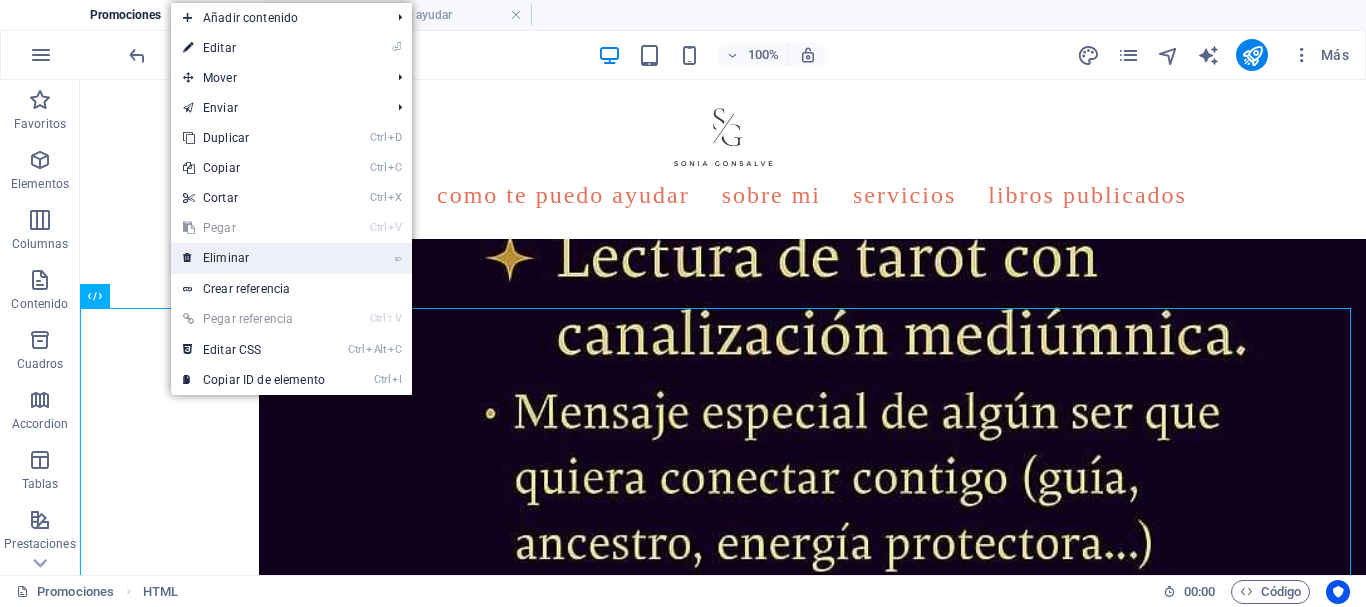 click on "⌦  Eliminar" at bounding box center (254, 258) 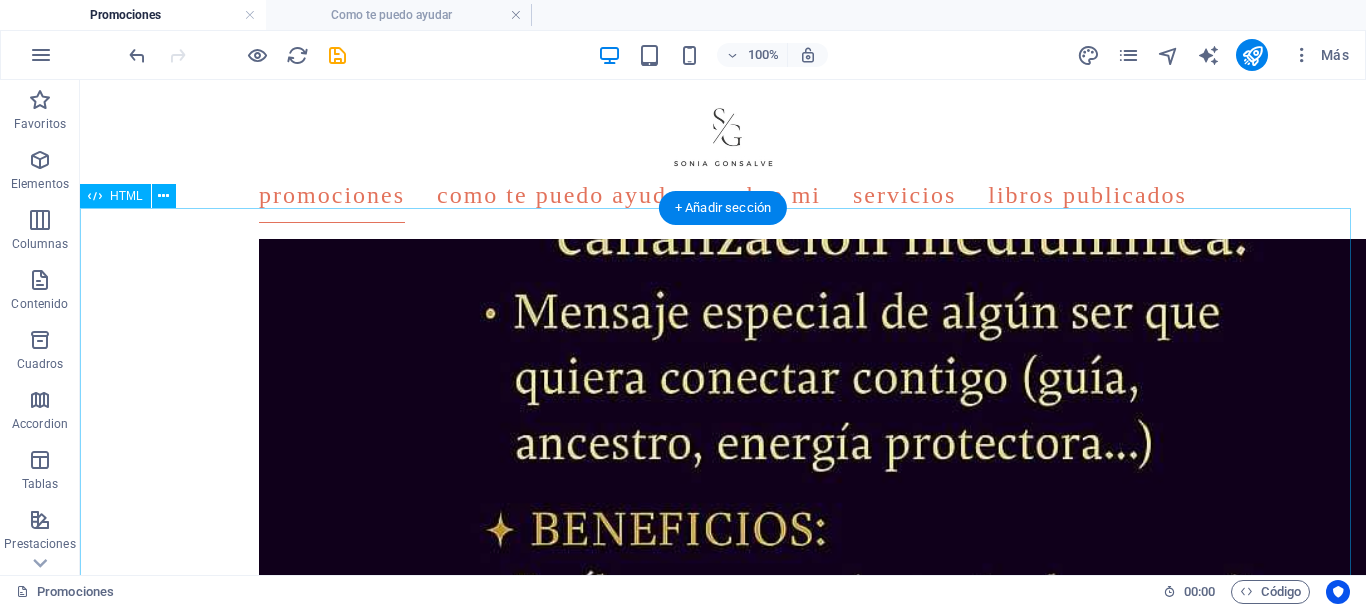scroll, scrollTop: 3347, scrollLeft: 0, axis: vertical 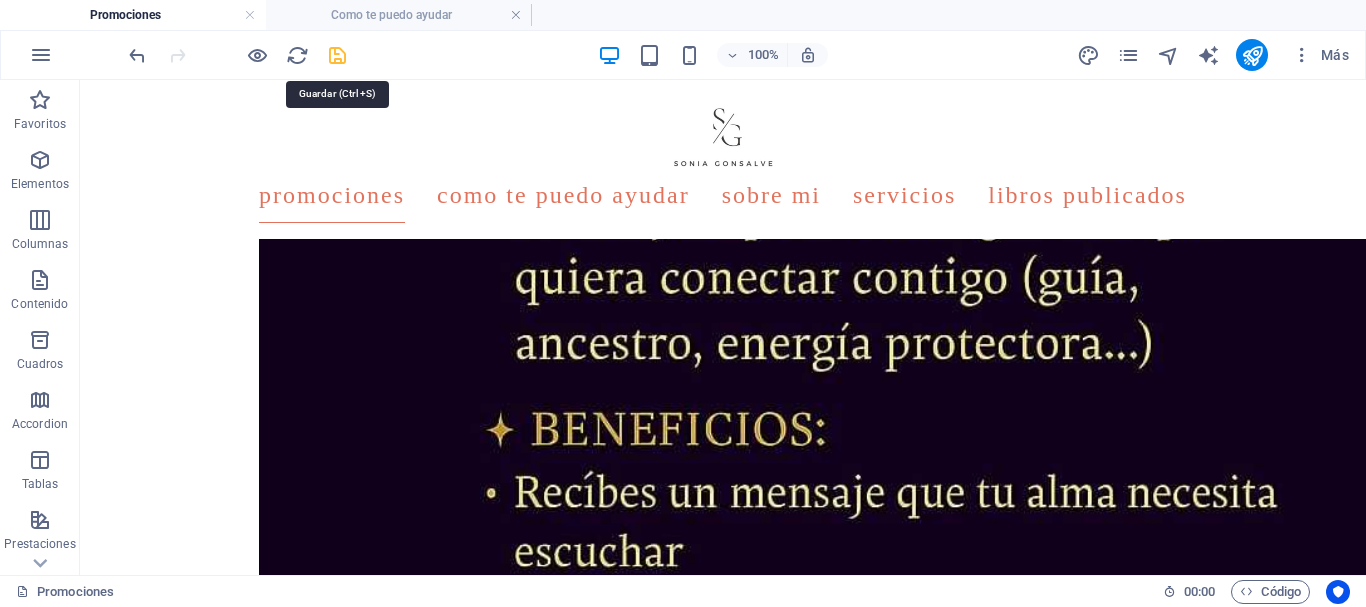 click at bounding box center (337, 55) 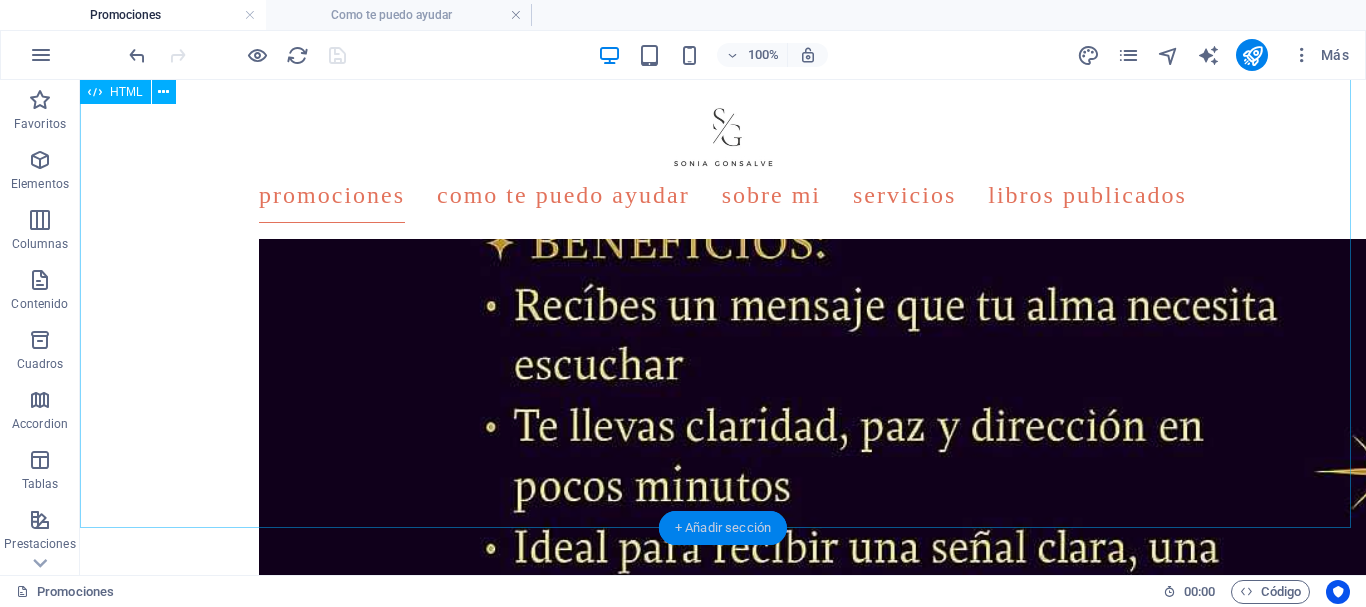 scroll, scrollTop: 3547, scrollLeft: 0, axis: vertical 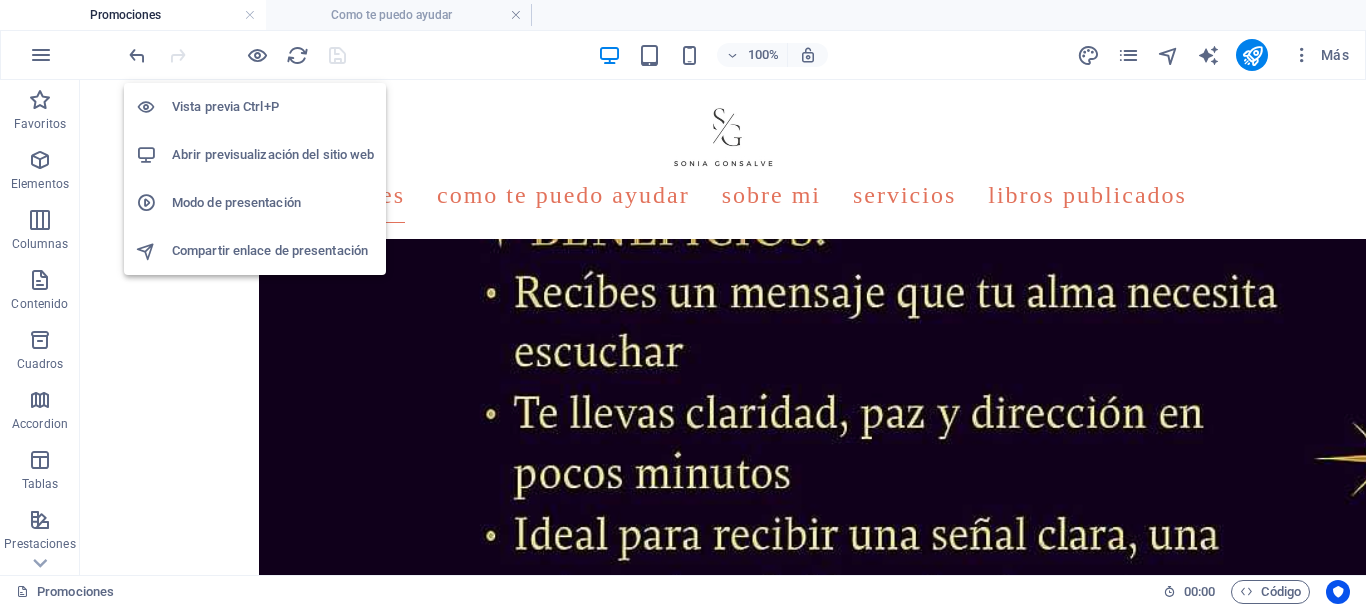 click on "Abrir previsualización del sitio web" at bounding box center (273, 155) 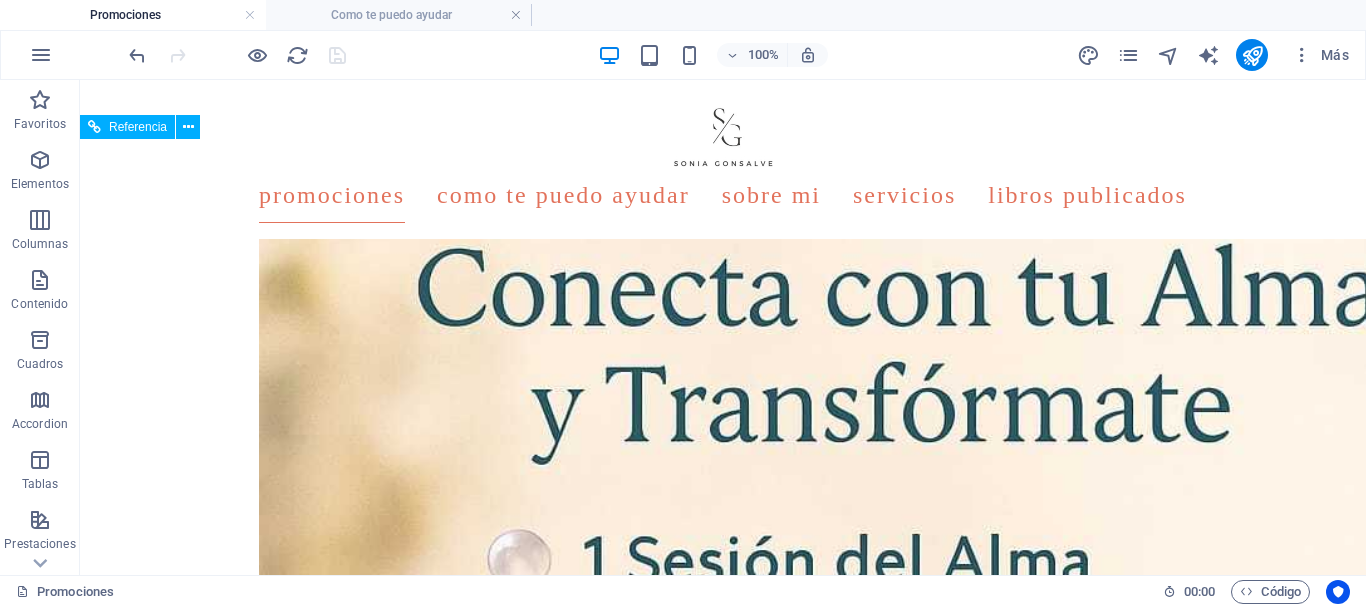 scroll, scrollTop: 0, scrollLeft: 0, axis: both 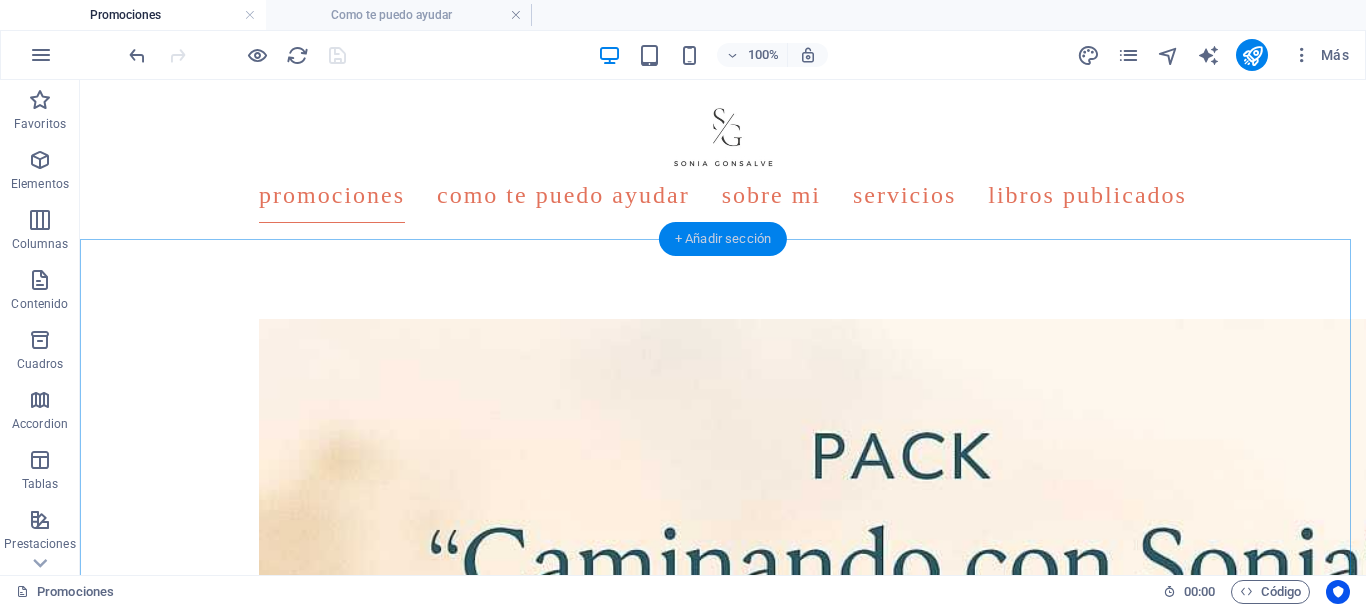 drag, startPoint x: 724, startPoint y: 230, endPoint x: 67, endPoint y: 181, distance: 658.8247 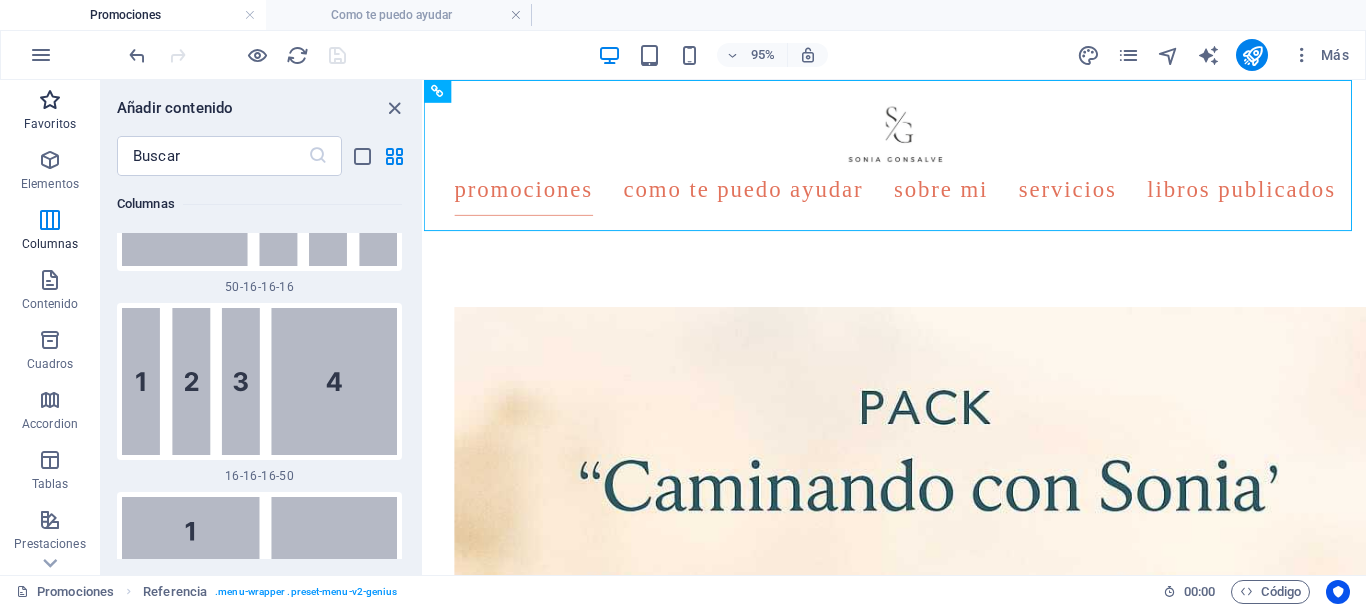 click at bounding box center (50, 100) 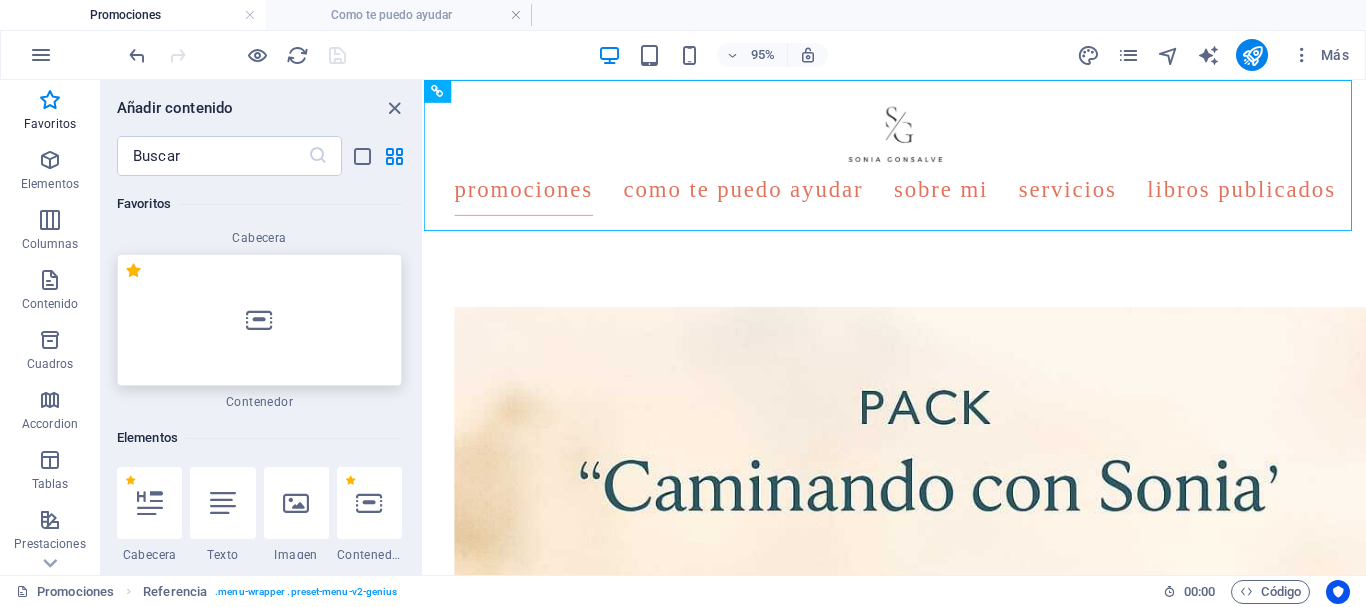 scroll, scrollTop: 300, scrollLeft: 0, axis: vertical 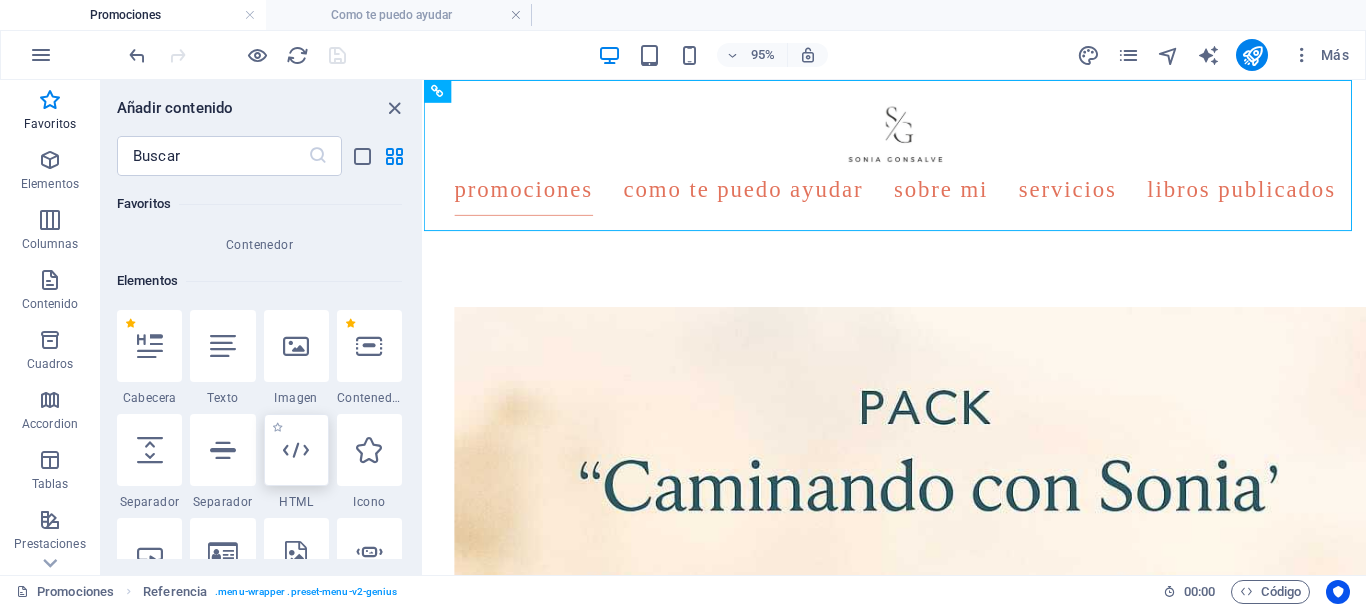 click at bounding box center [296, 450] 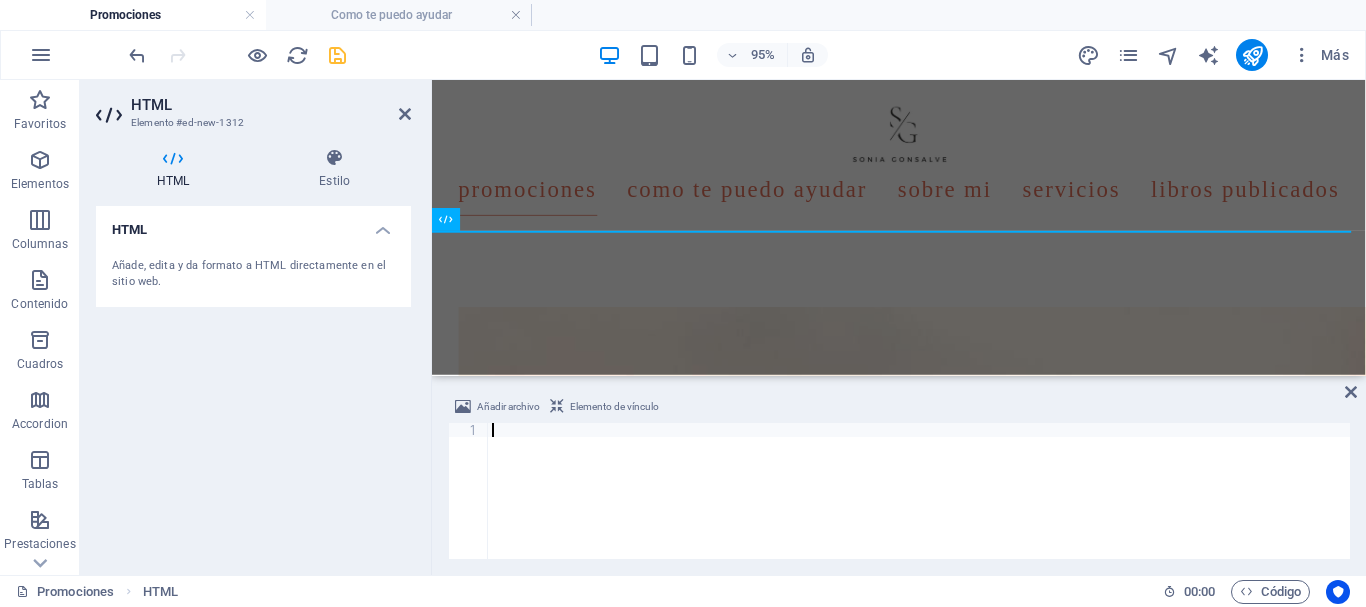 type on "</div>" 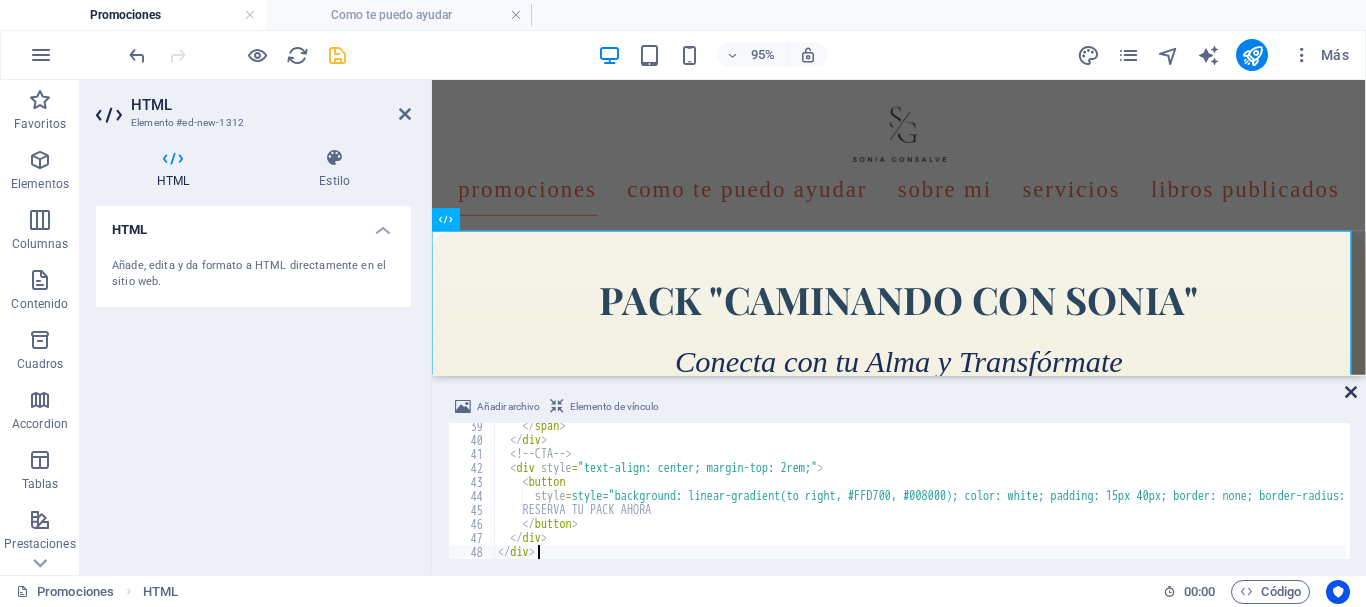 click at bounding box center (1351, 392) 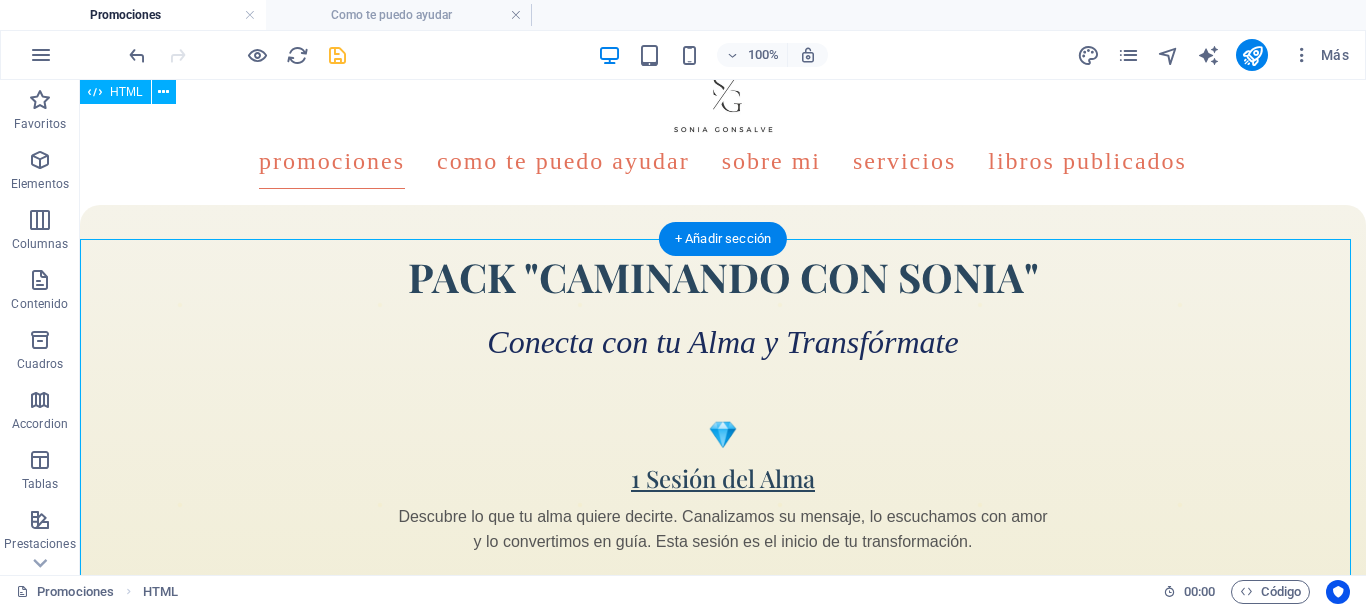 scroll, scrollTop: 0, scrollLeft: 0, axis: both 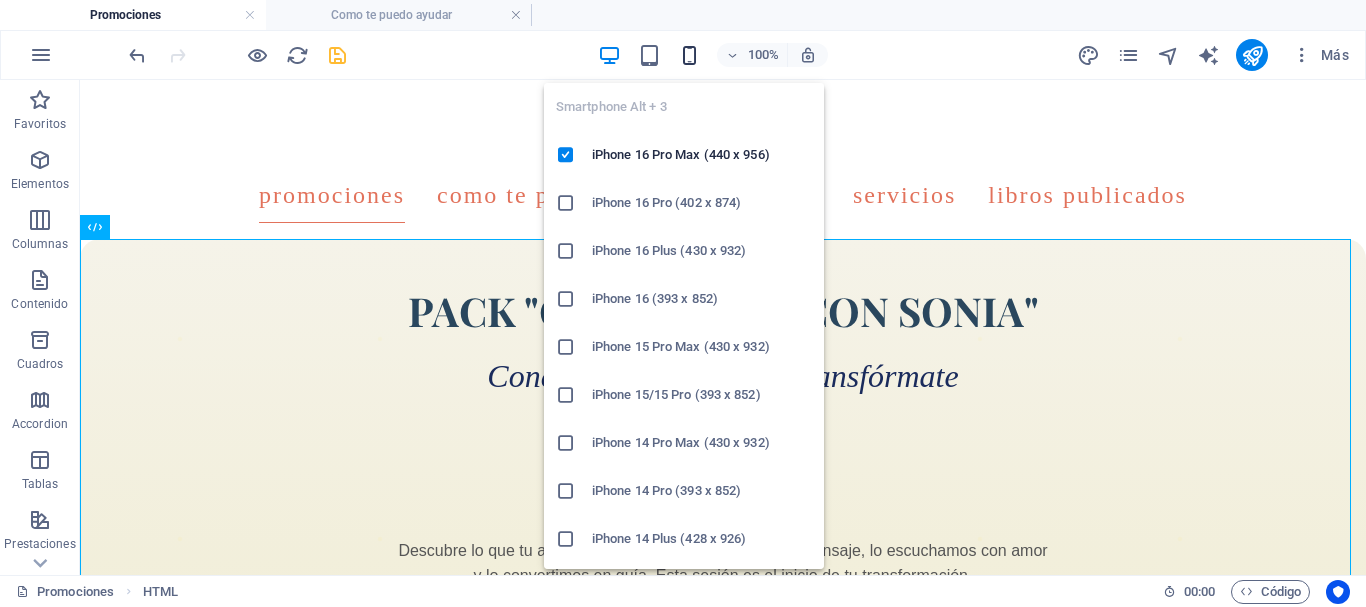 click at bounding box center [689, 55] 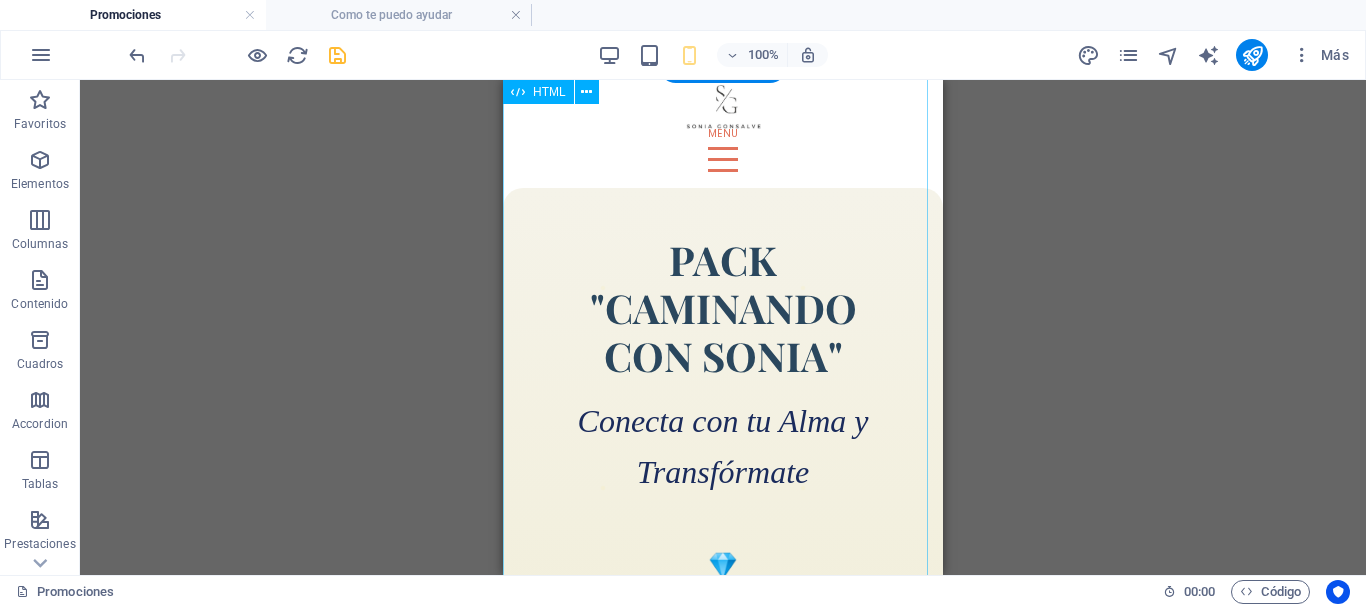 scroll, scrollTop: 0, scrollLeft: 0, axis: both 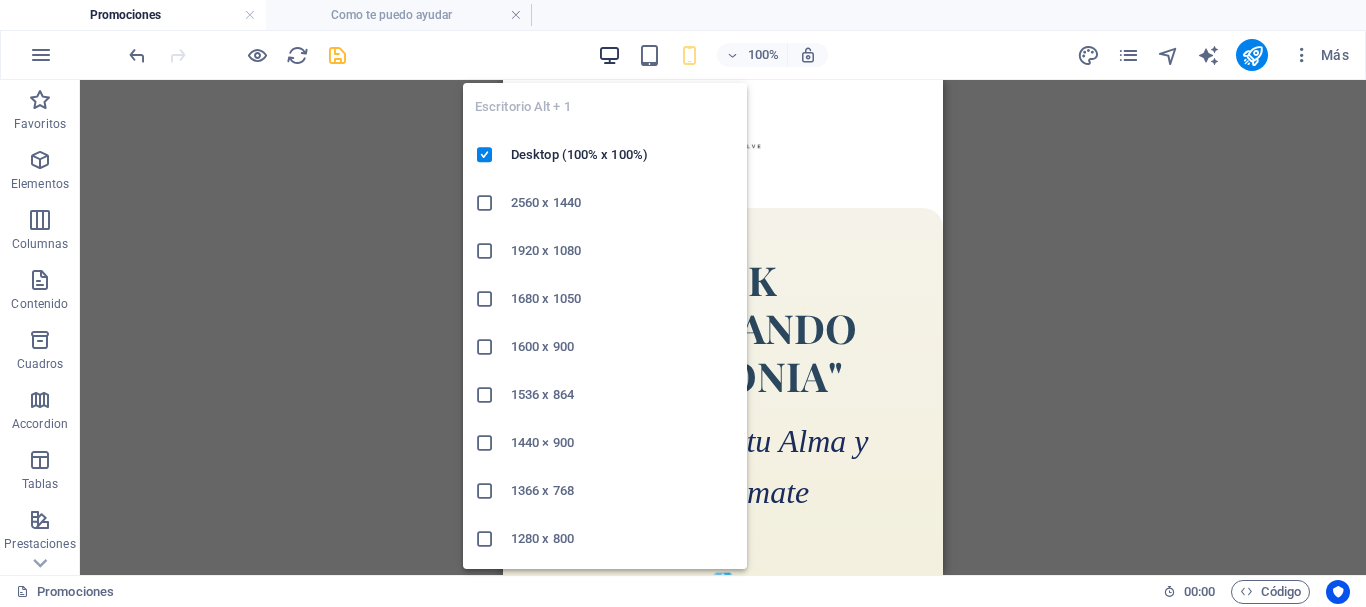 click at bounding box center (609, 55) 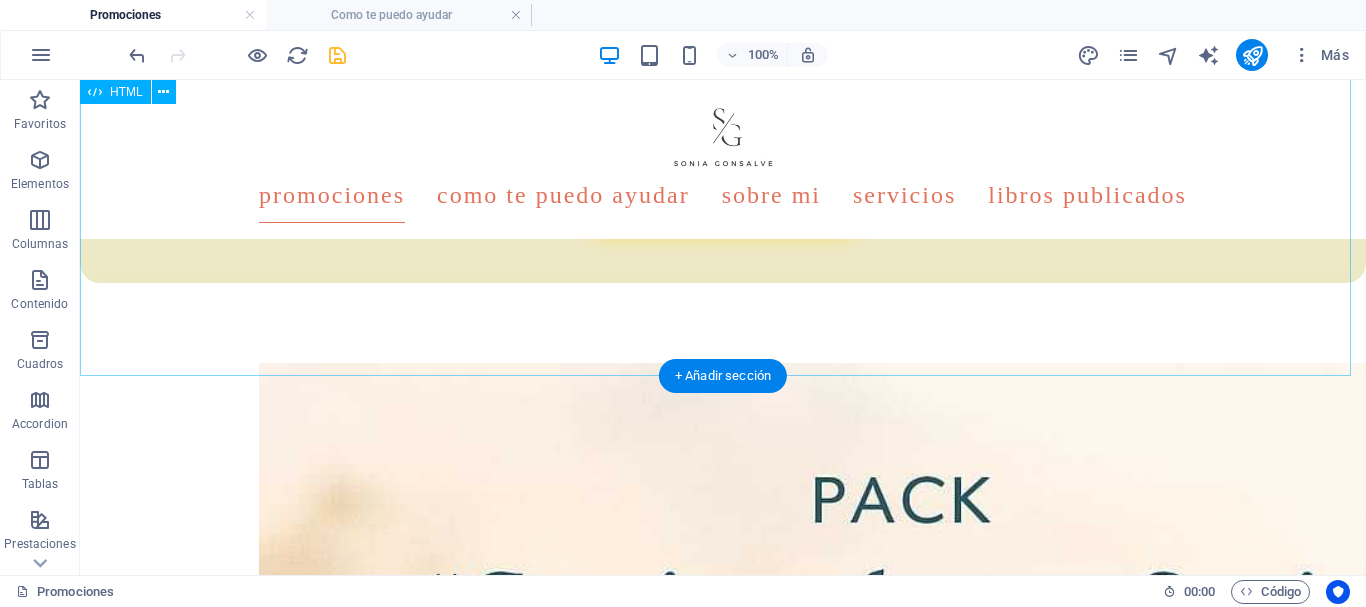 scroll, scrollTop: 700, scrollLeft: 0, axis: vertical 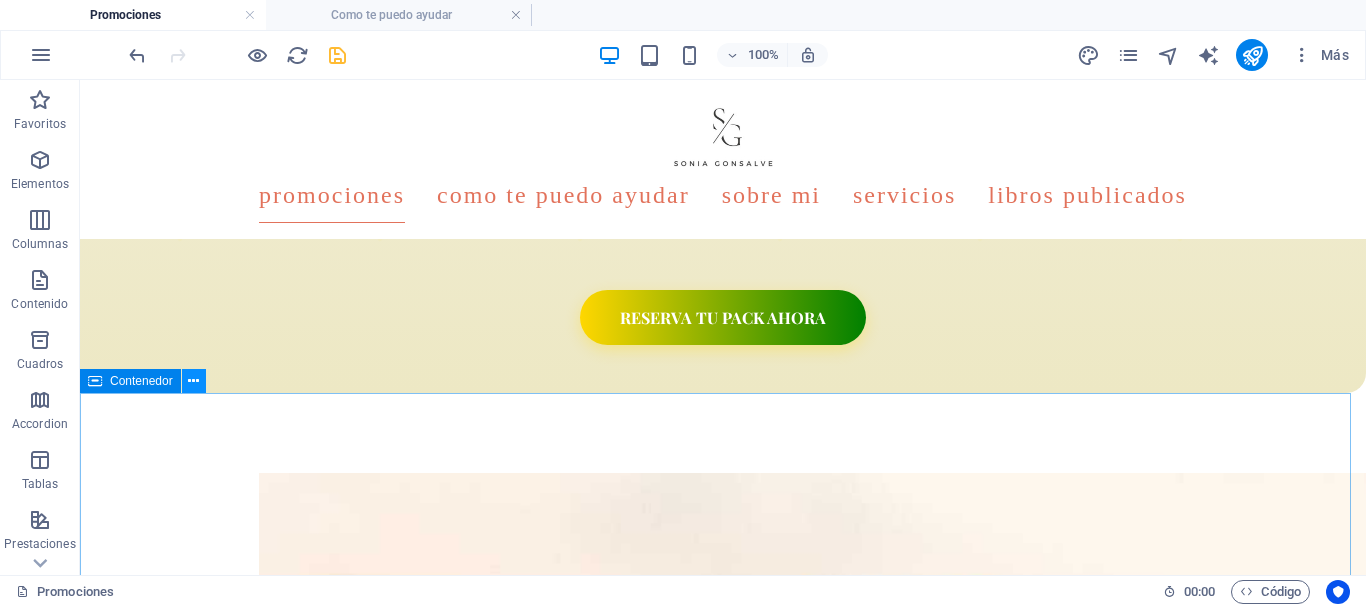 click at bounding box center (193, 381) 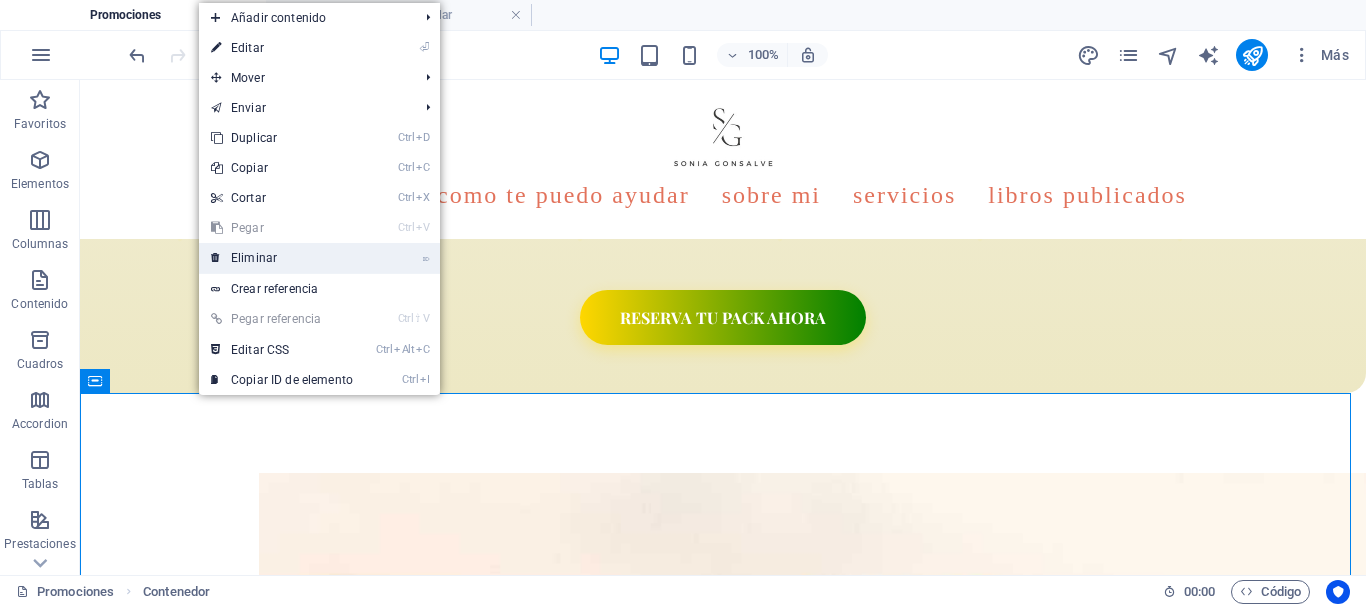 click on "⌦  Eliminar" at bounding box center [282, 258] 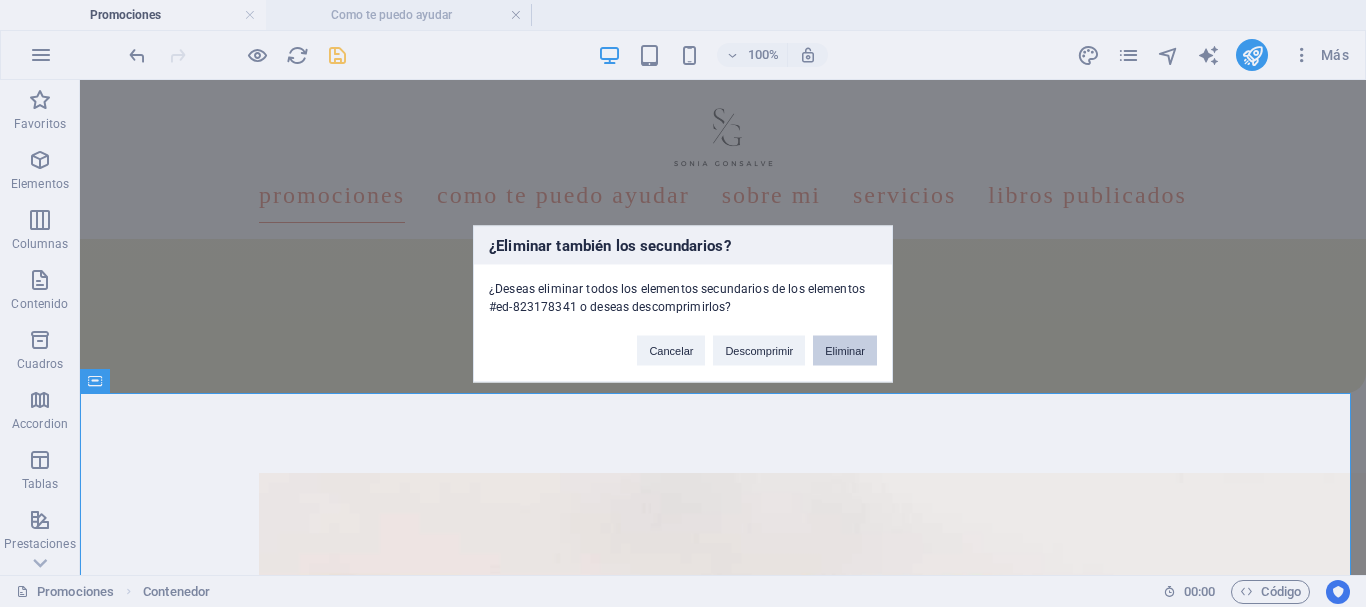 click on "Eliminar" at bounding box center (845, 350) 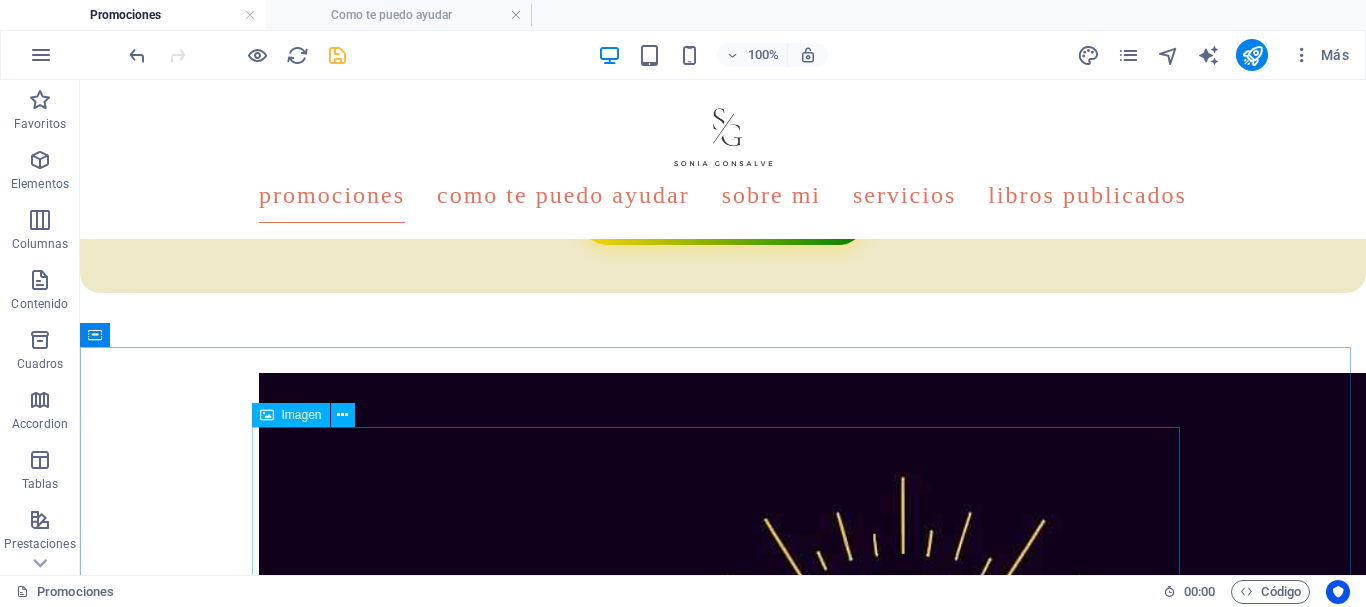 scroll, scrollTop: 700, scrollLeft: 0, axis: vertical 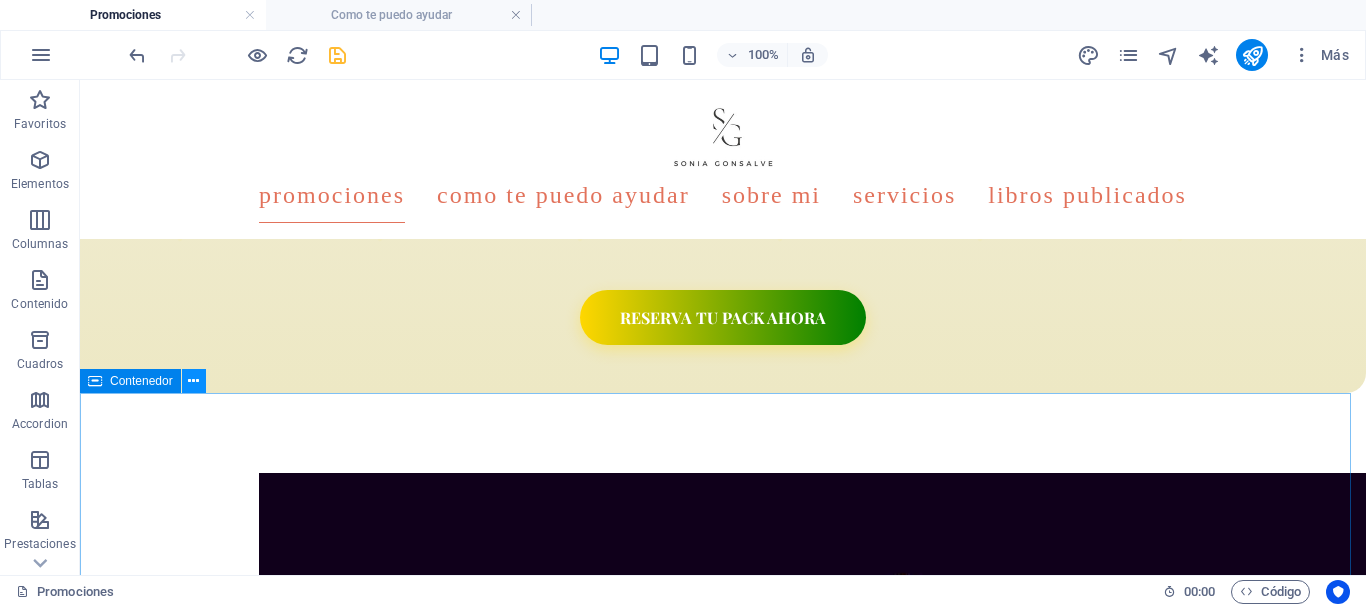 click at bounding box center (194, 381) 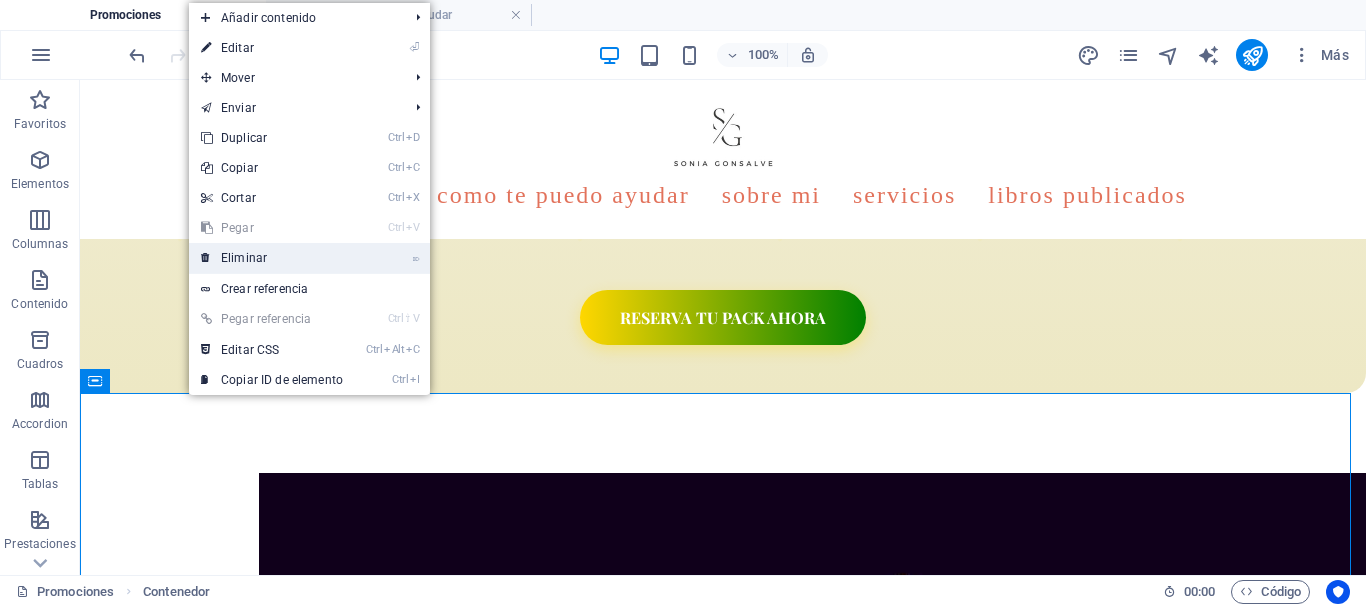click on "⌦  Eliminar" at bounding box center [272, 258] 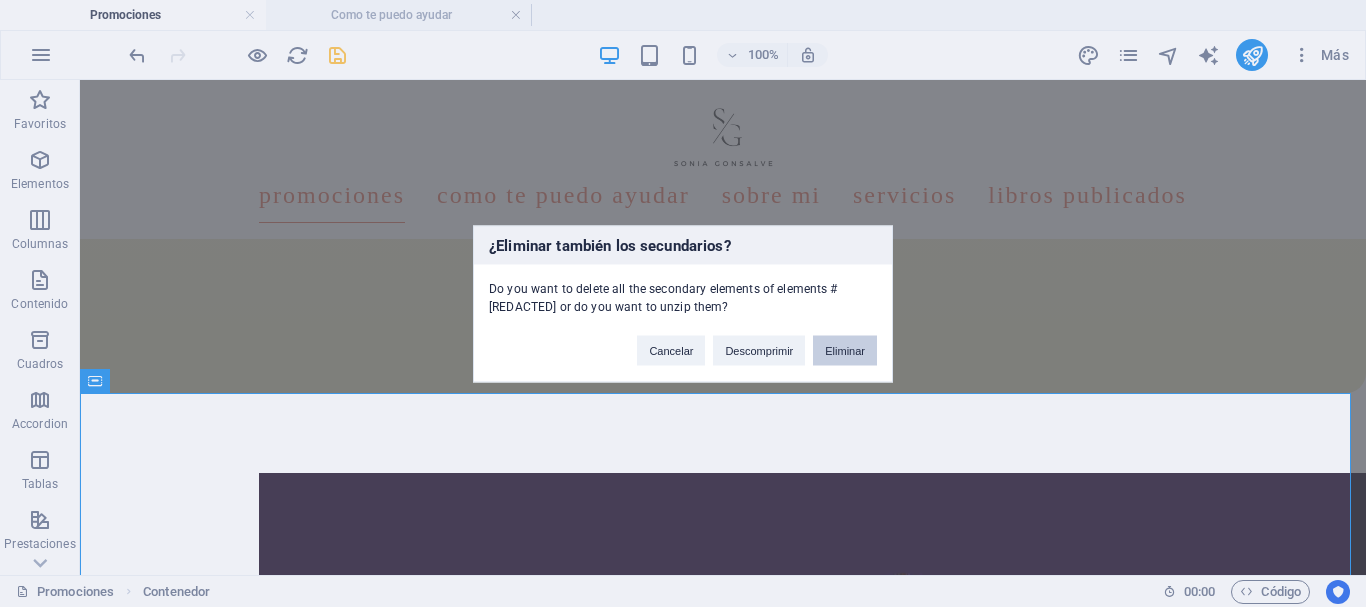 click on "Eliminar" at bounding box center [845, 350] 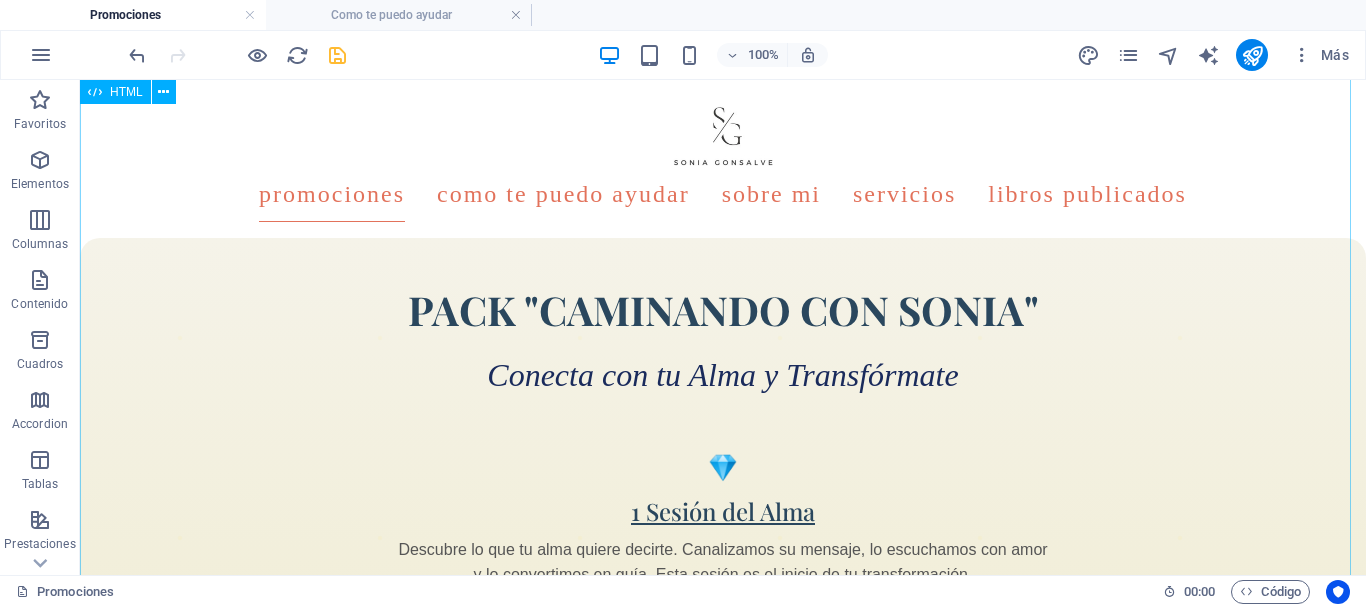 scroll, scrollTop: 0, scrollLeft: 0, axis: both 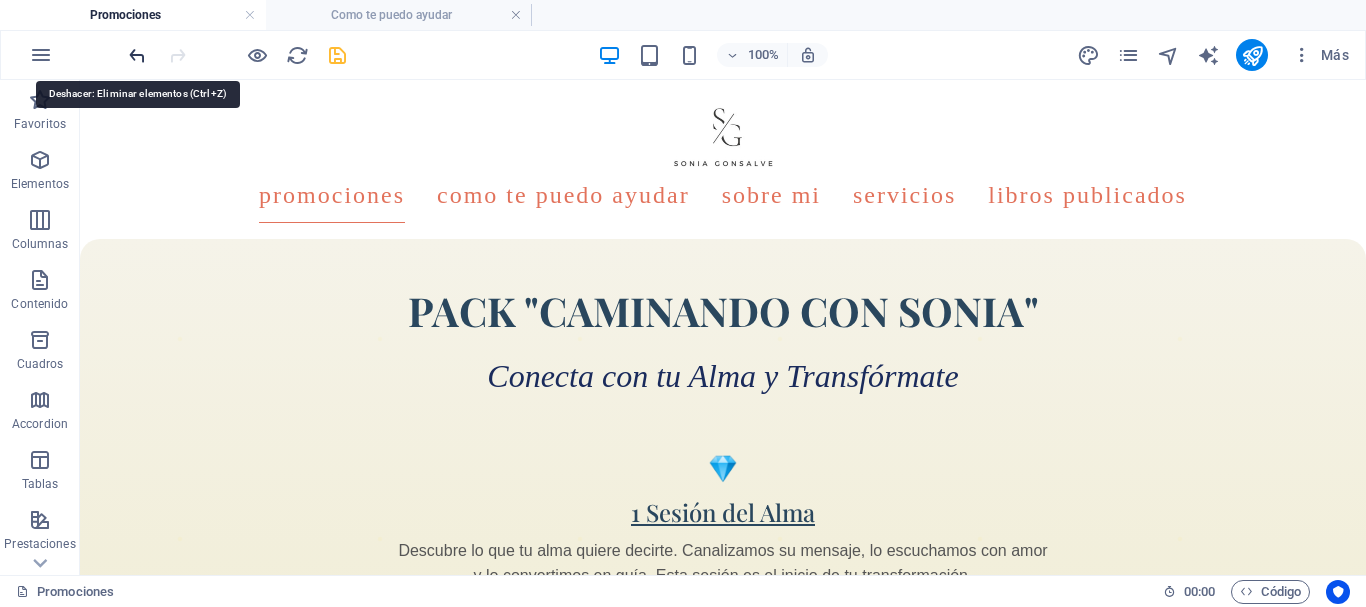 click at bounding box center (137, 55) 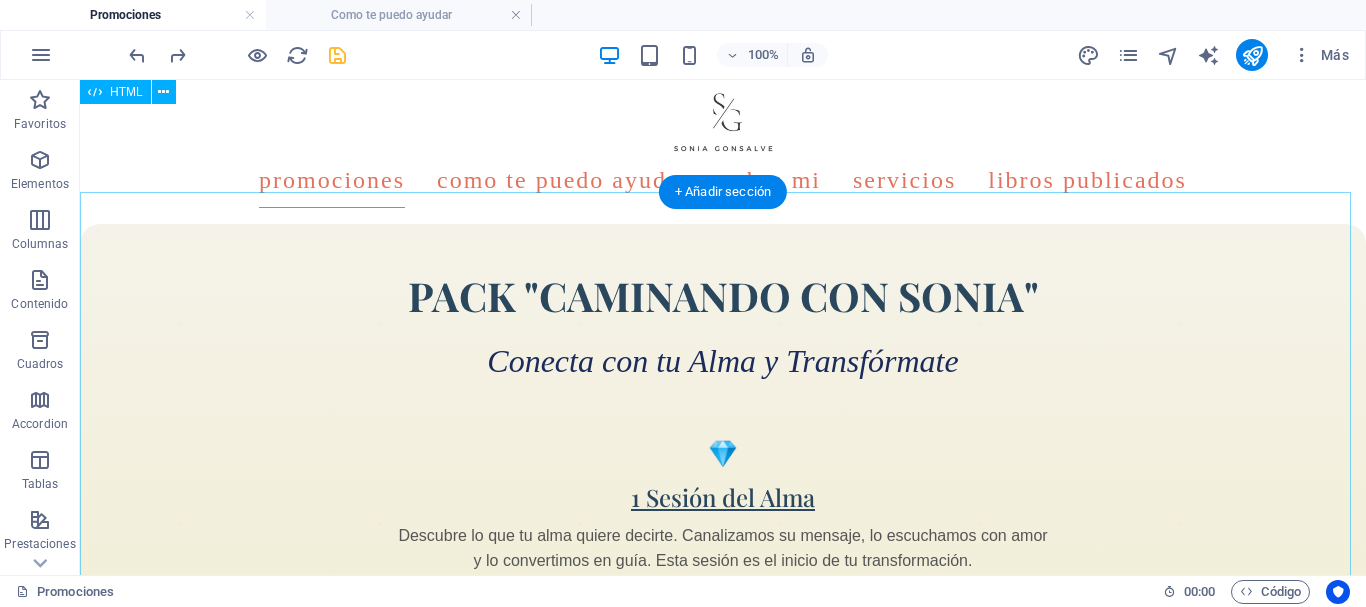 scroll, scrollTop: 0, scrollLeft: 0, axis: both 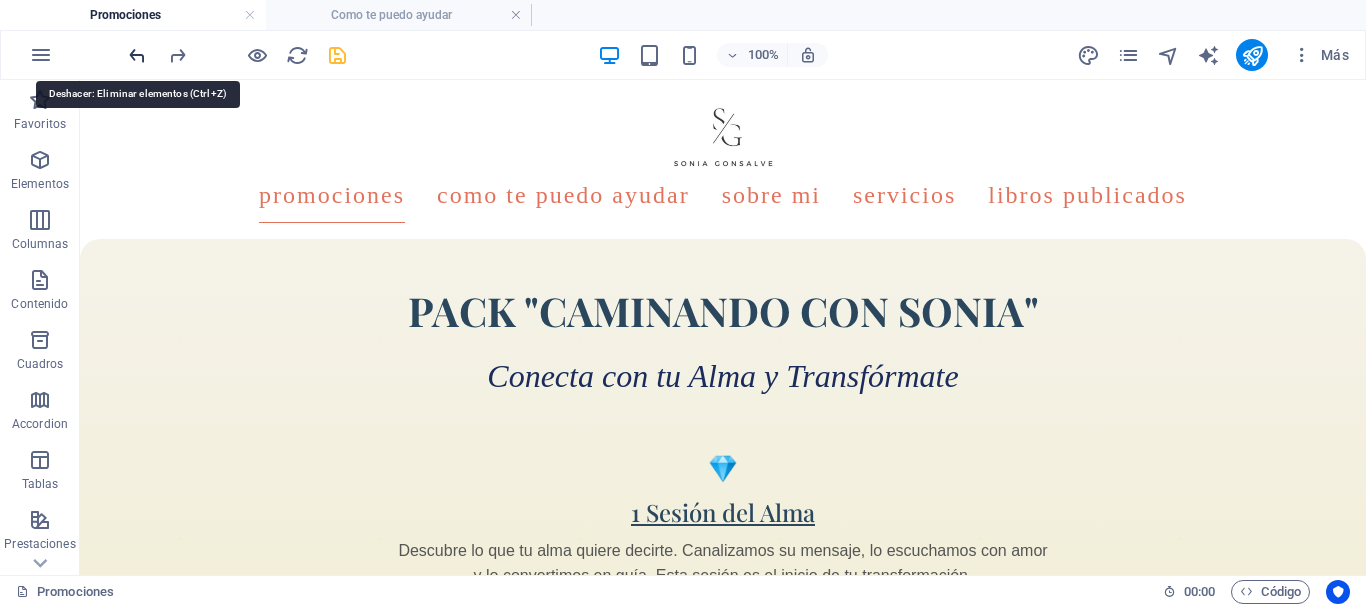click at bounding box center (137, 55) 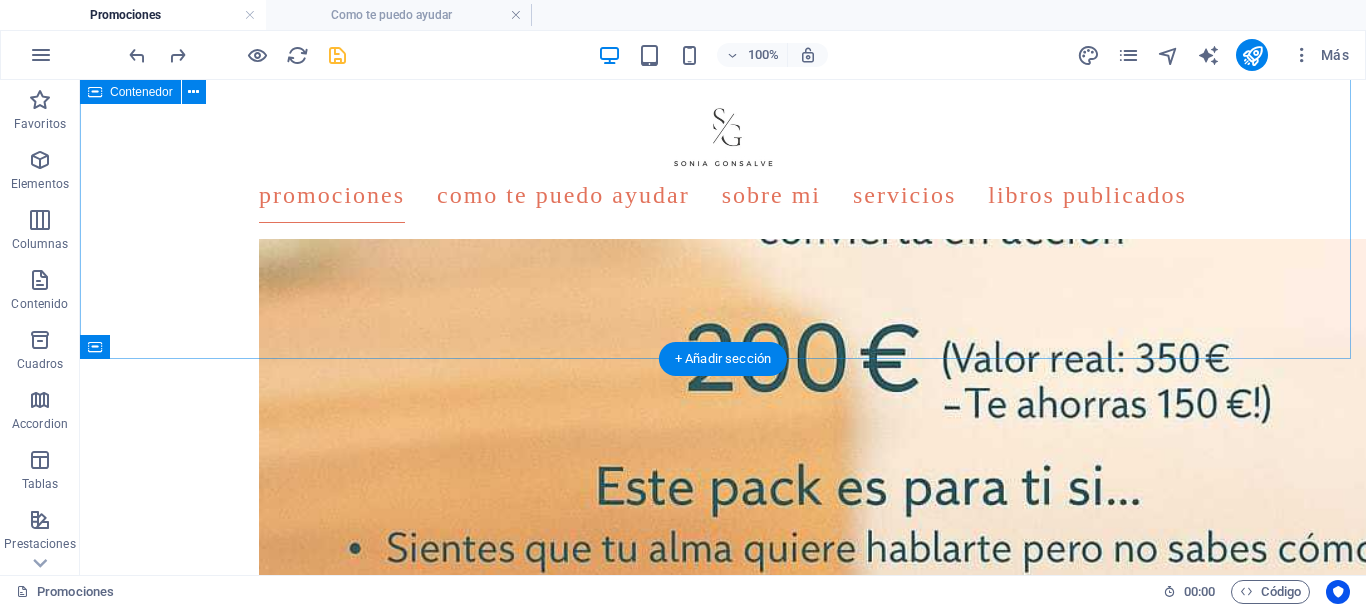 scroll, scrollTop: 2270, scrollLeft: 0, axis: vertical 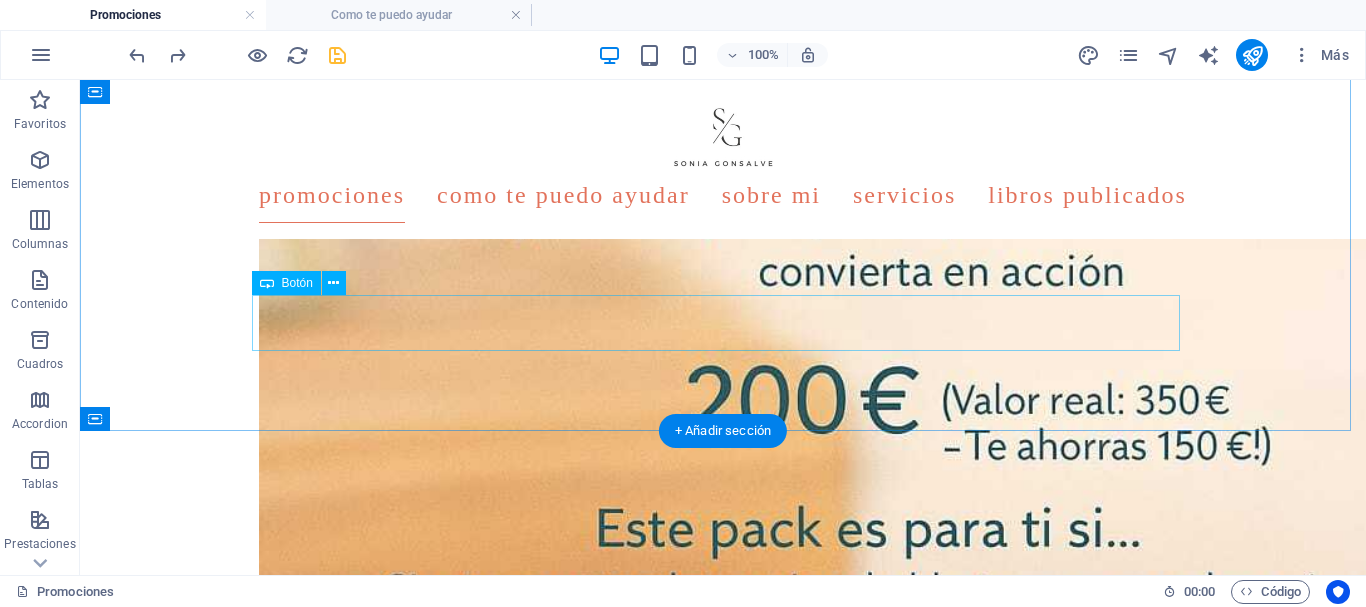 click on "CONTACTAR CONMIGO PARA UNA CITA" at bounding box center [723, 860] 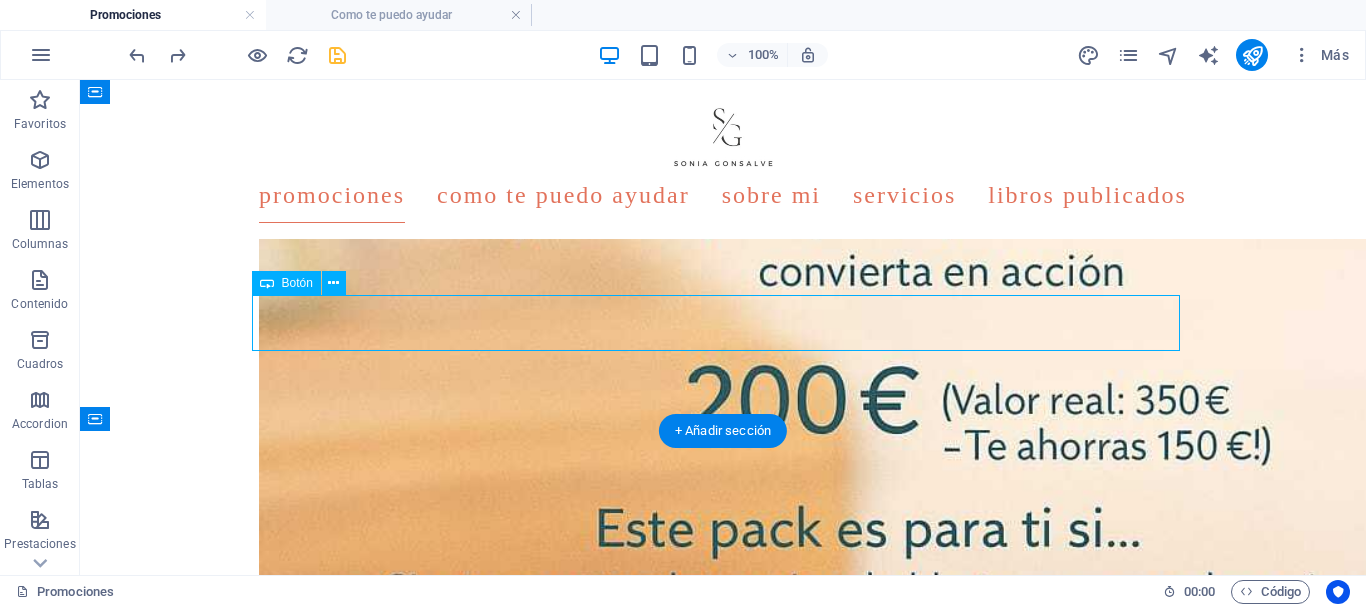 click on "CONTACTAR CONMIGO PARA UNA CITA" at bounding box center (723, 860) 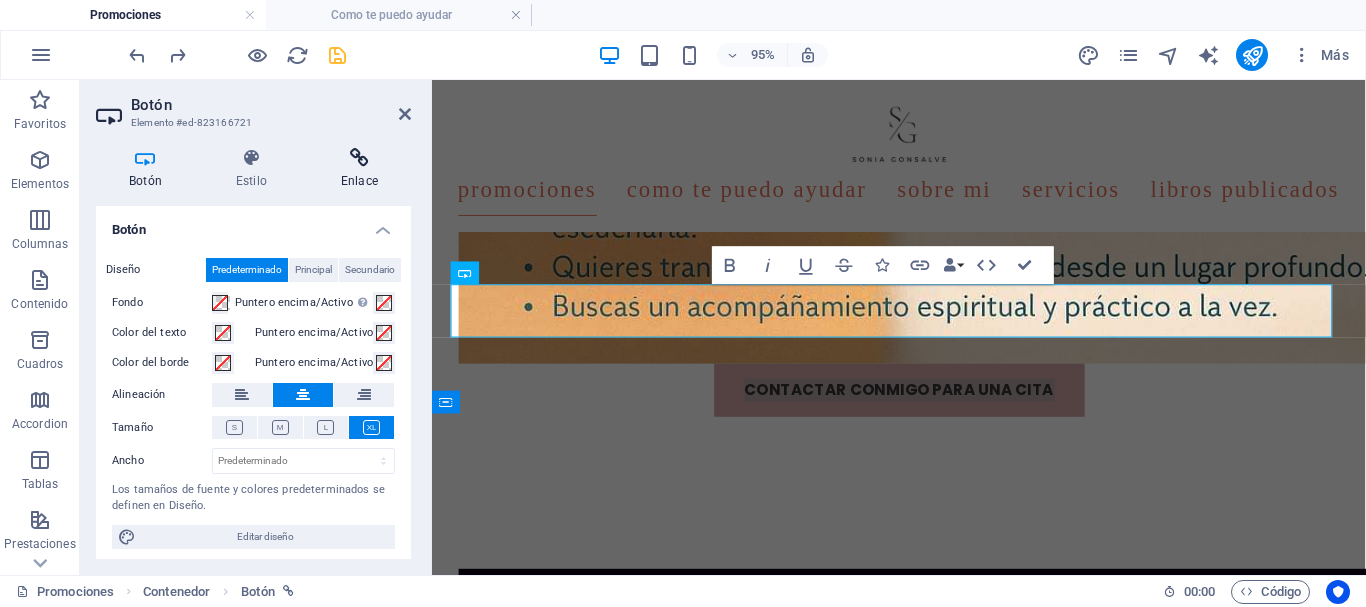 click at bounding box center [359, 158] 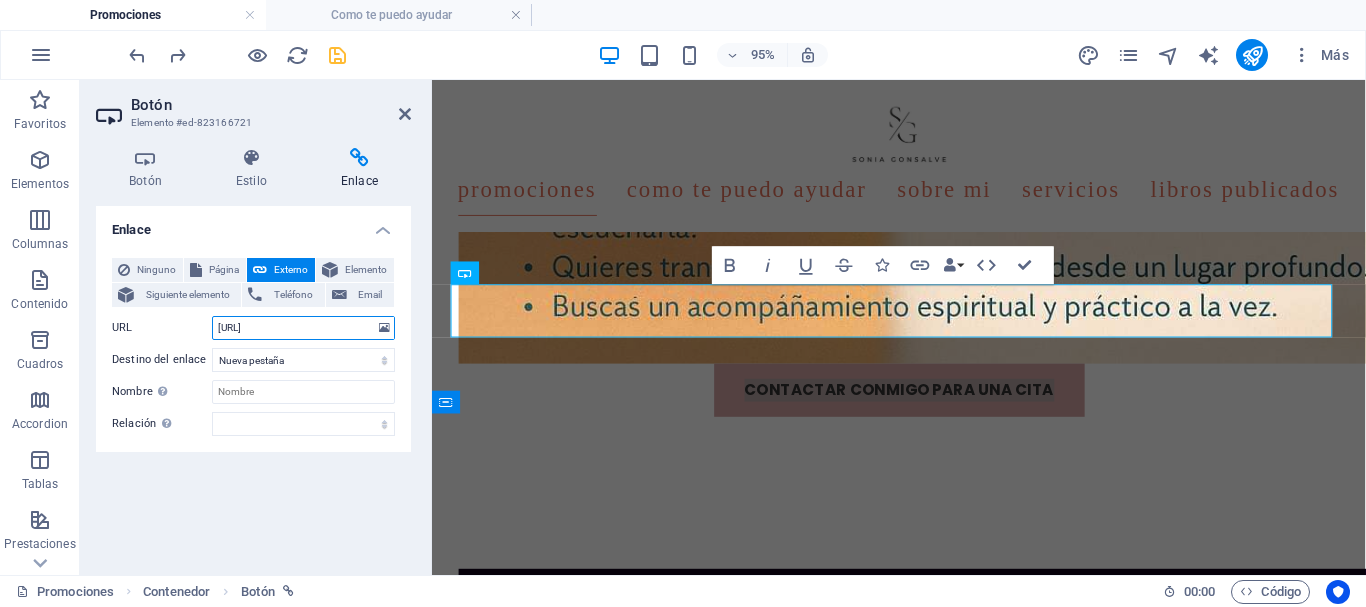 click on "[URL]" at bounding box center [303, 328] 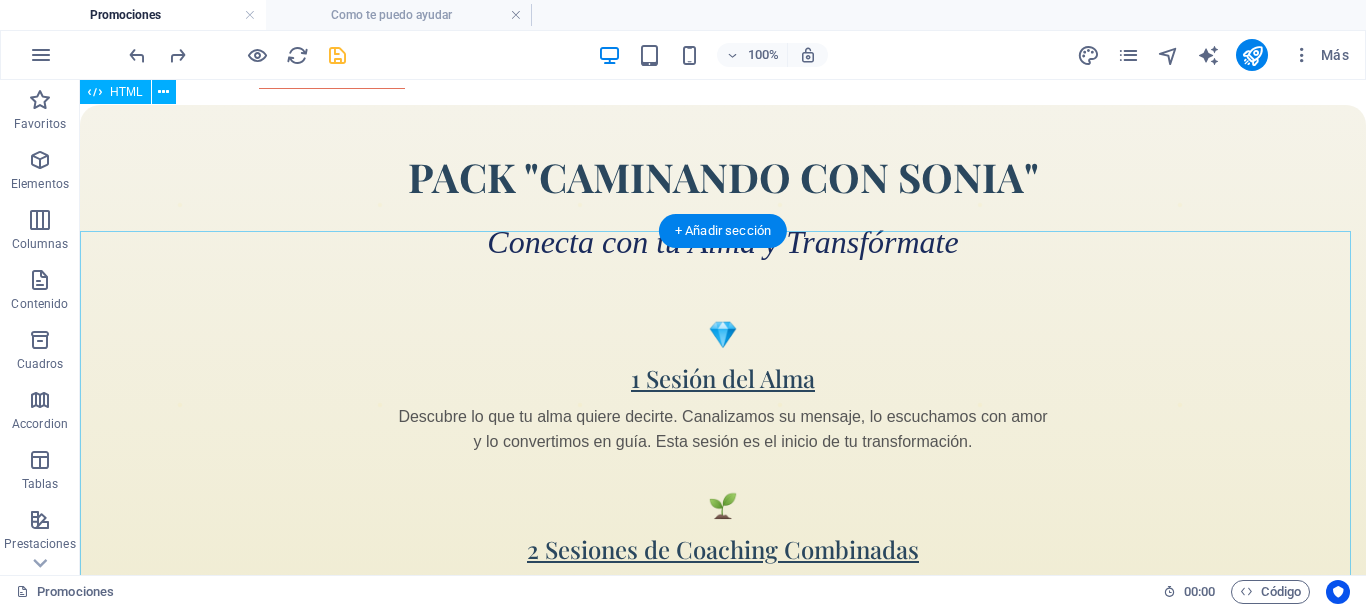 scroll, scrollTop: 0, scrollLeft: 0, axis: both 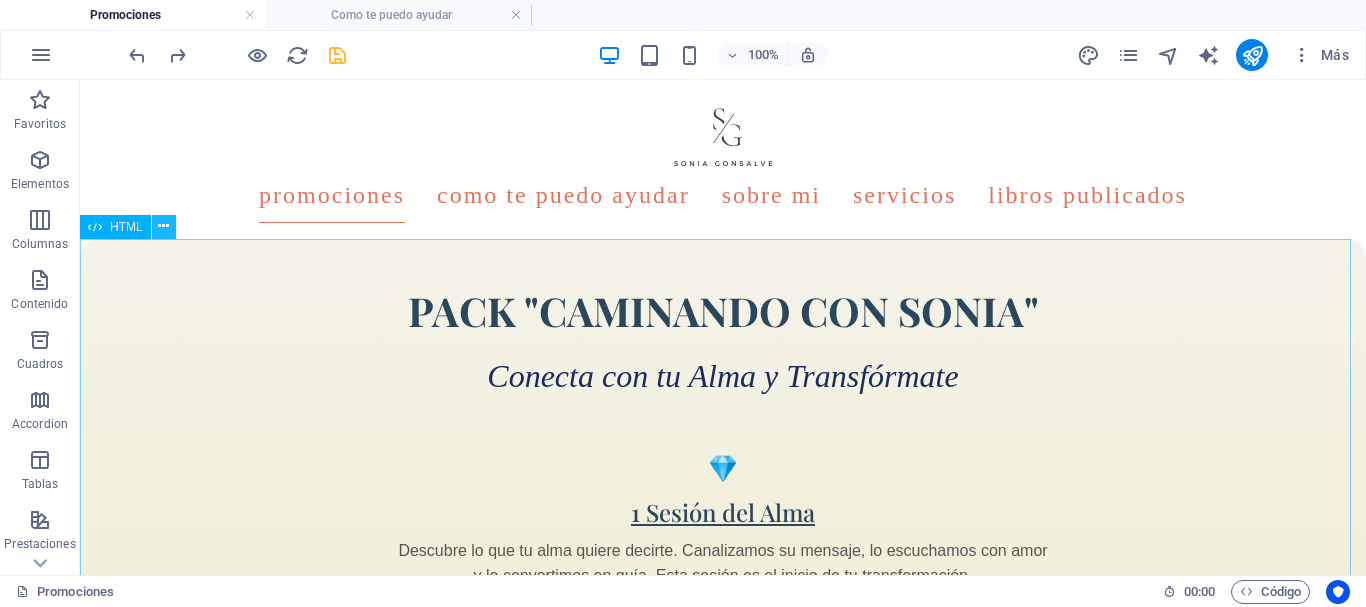 click at bounding box center (164, 227) 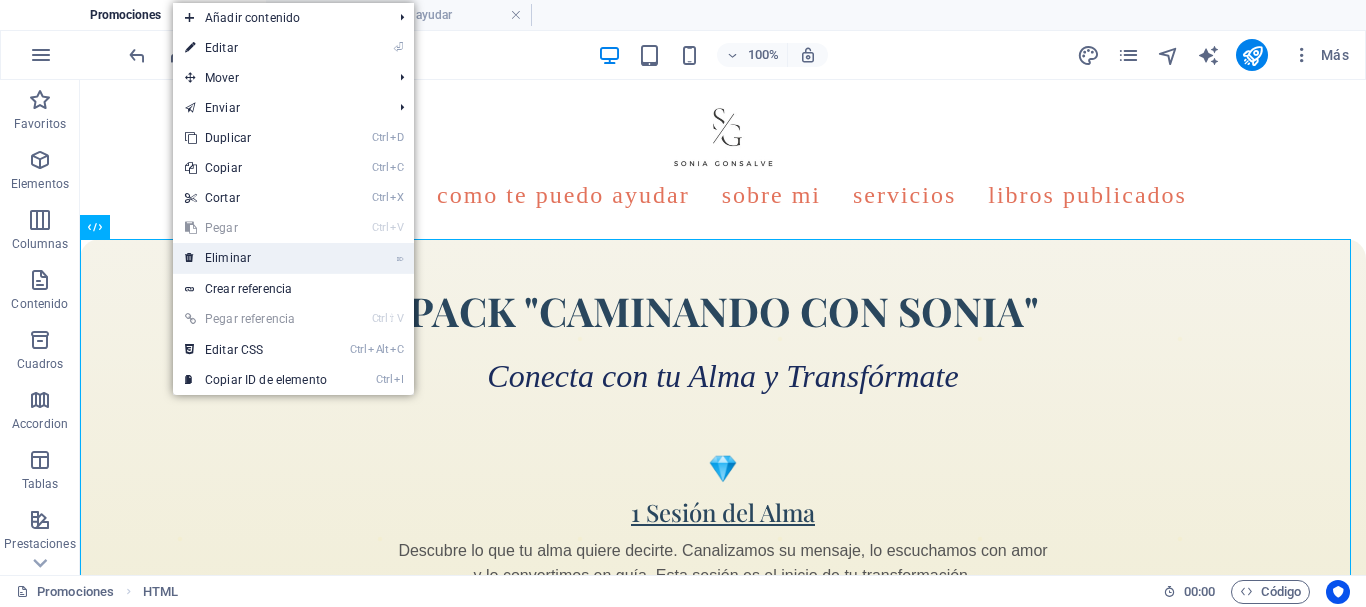 click on "⌦  Eliminar" at bounding box center (256, 258) 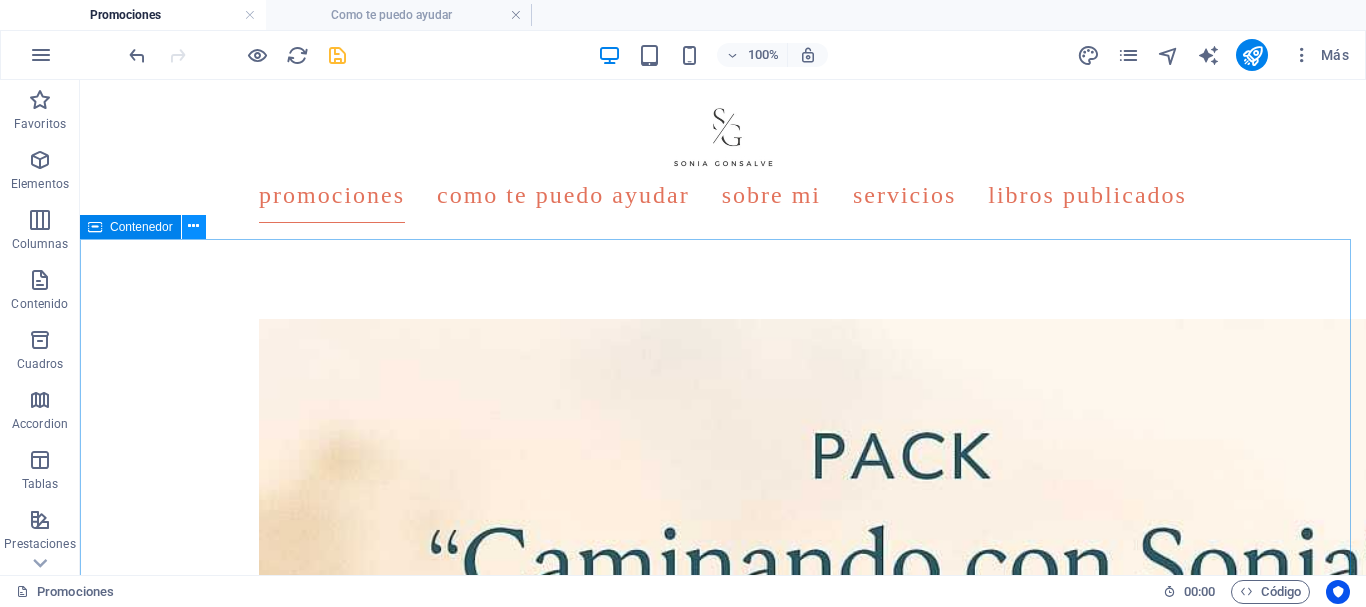 click at bounding box center (193, 226) 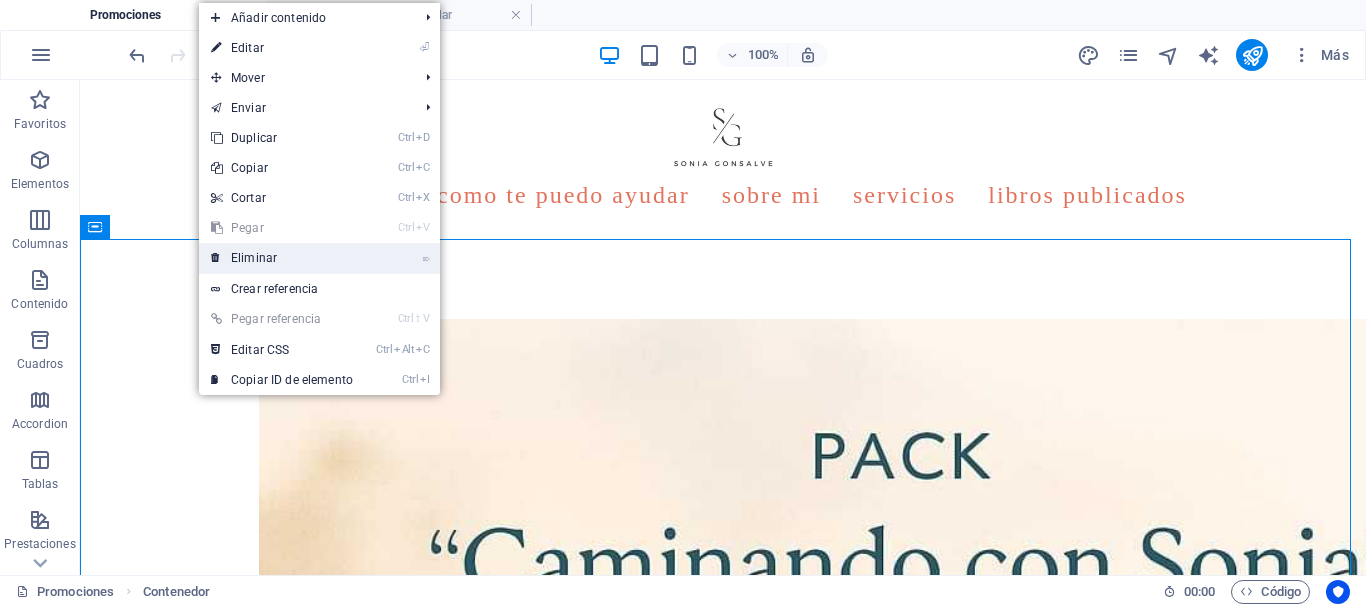 click on "⌦  Eliminar" at bounding box center (282, 258) 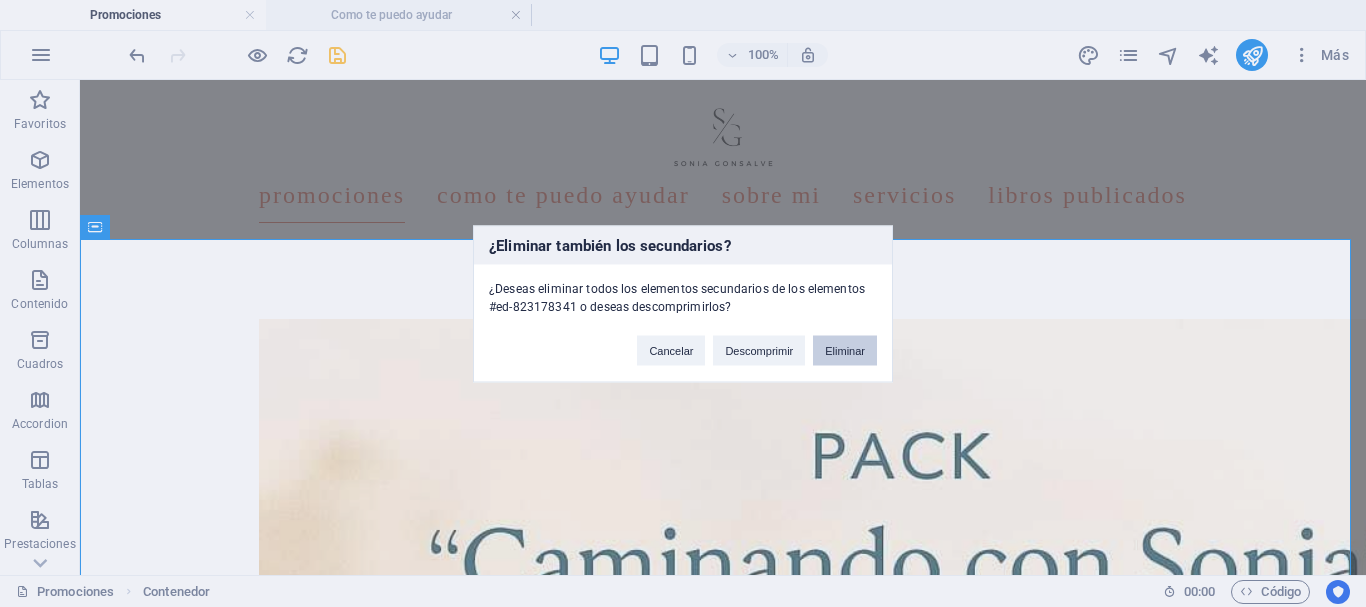 click on "Eliminar" at bounding box center [845, 350] 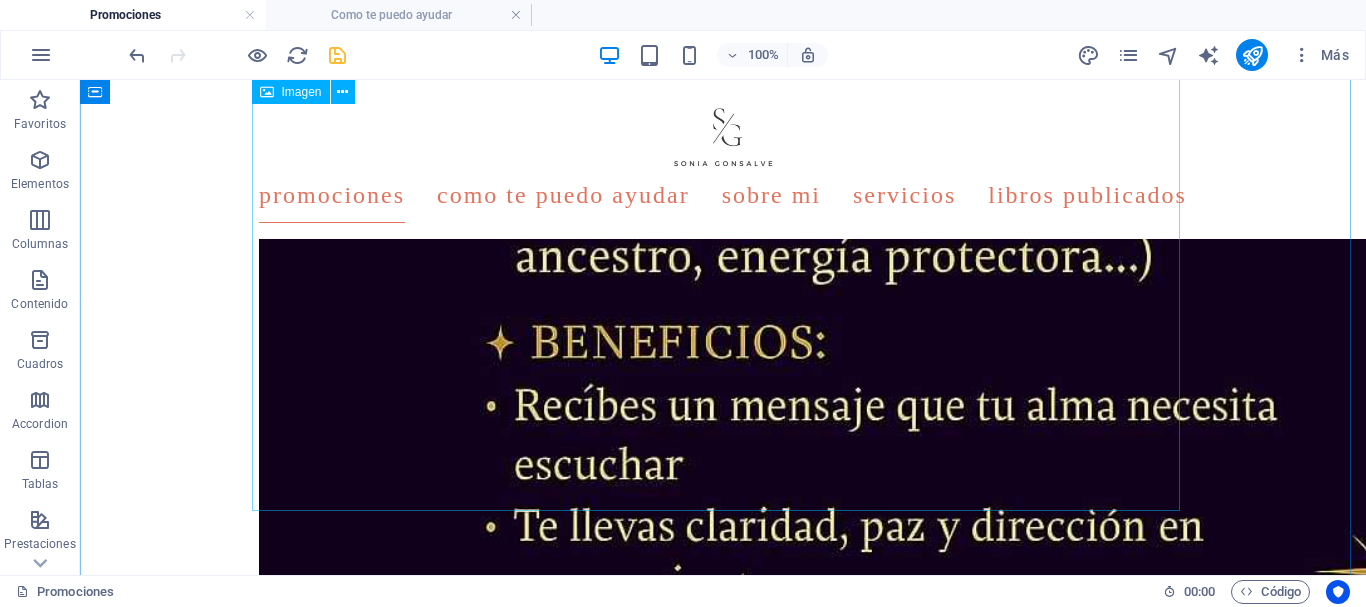 scroll, scrollTop: 1400, scrollLeft: 0, axis: vertical 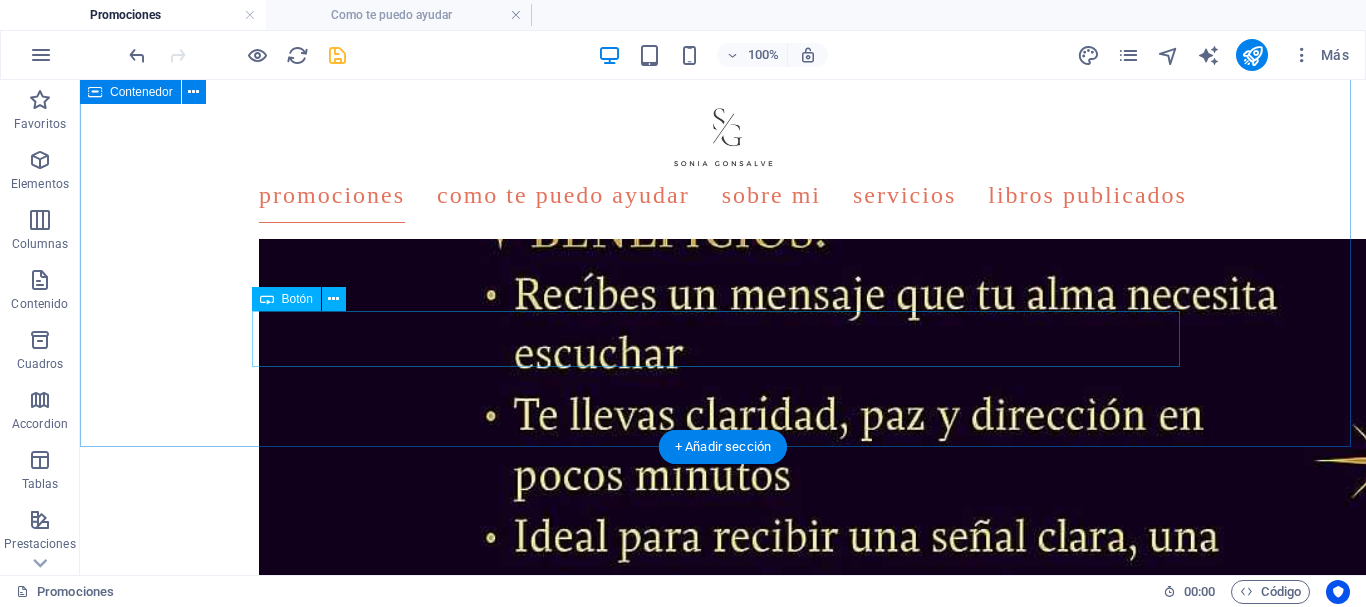 click on "CONTACTAR CONMIGO PARA UNA CITA" at bounding box center [723, 876] 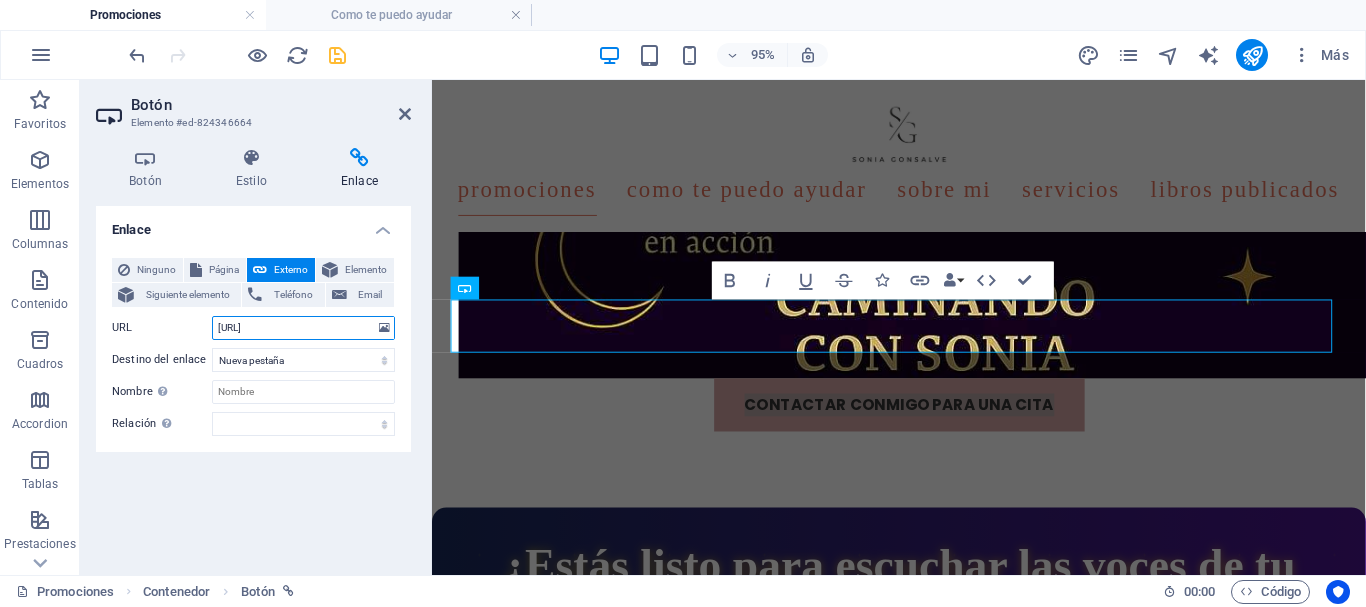 drag, startPoint x: 336, startPoint y: 323, endPoint x: 209, endPoint y: 314, distance: 127.3185 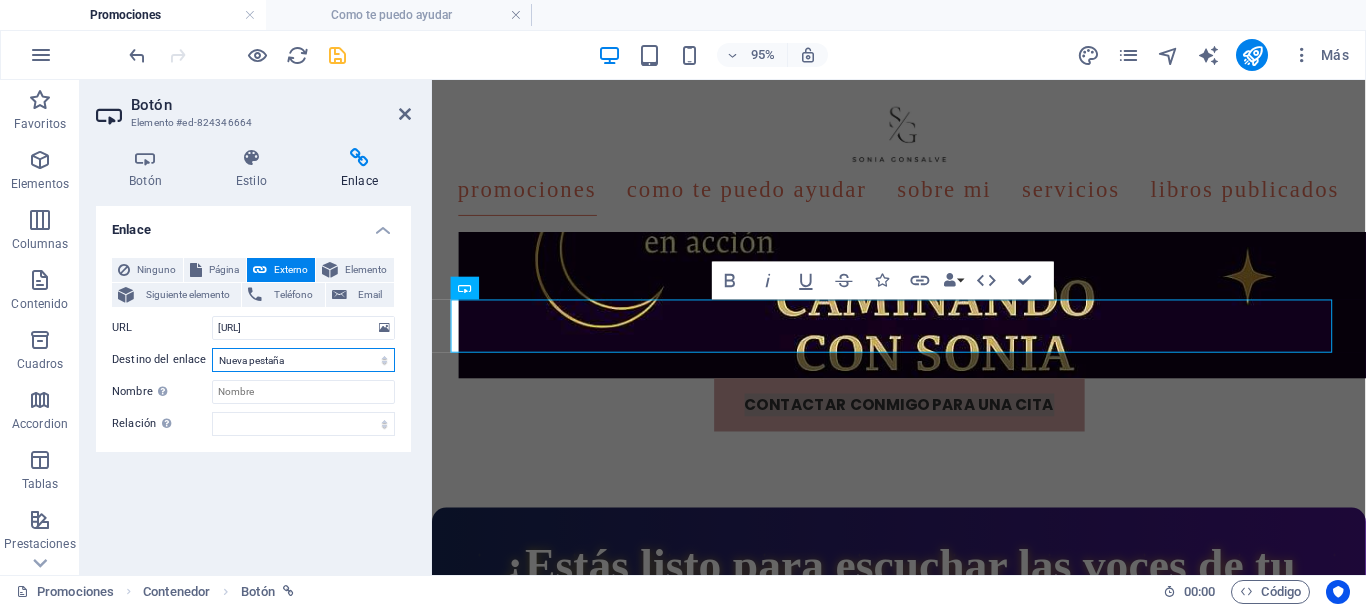 click on "Nueva pestaña Misma pestaña Superposición" at bounding box center (303, 360) 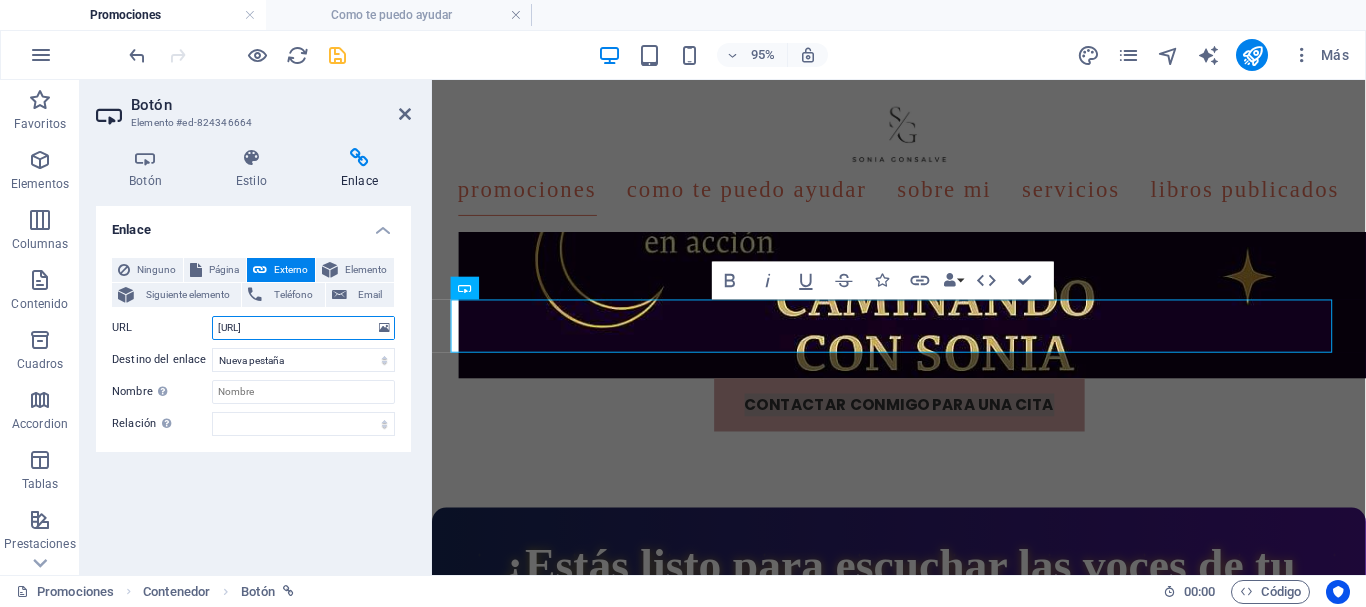 click on "[URL]" at bounding box center [303, 328] 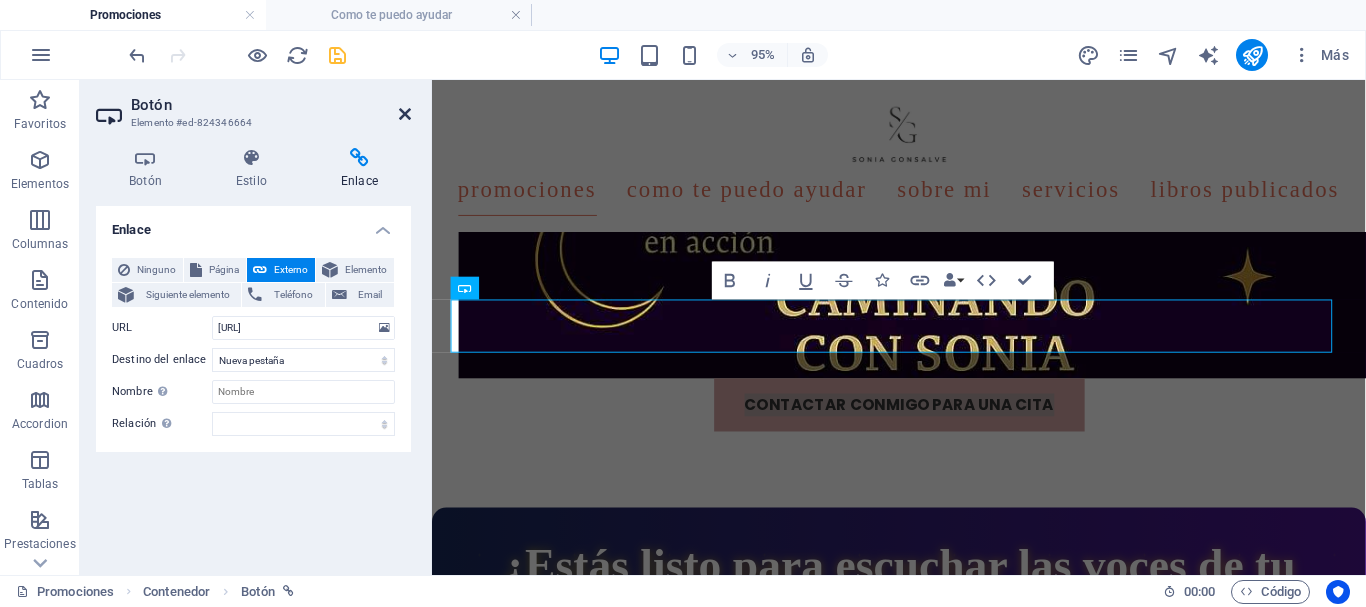 click at bounding box center [405, 114] 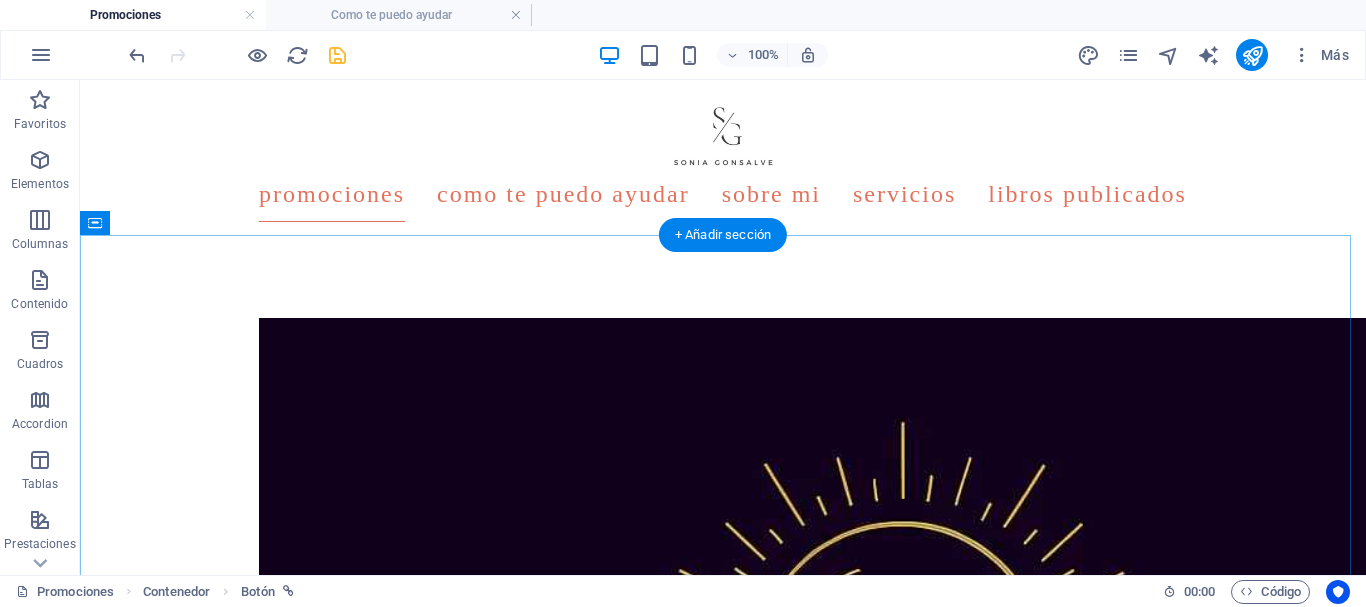 scroll, scrollTop: 0, scrollLeft: 0, axis: both 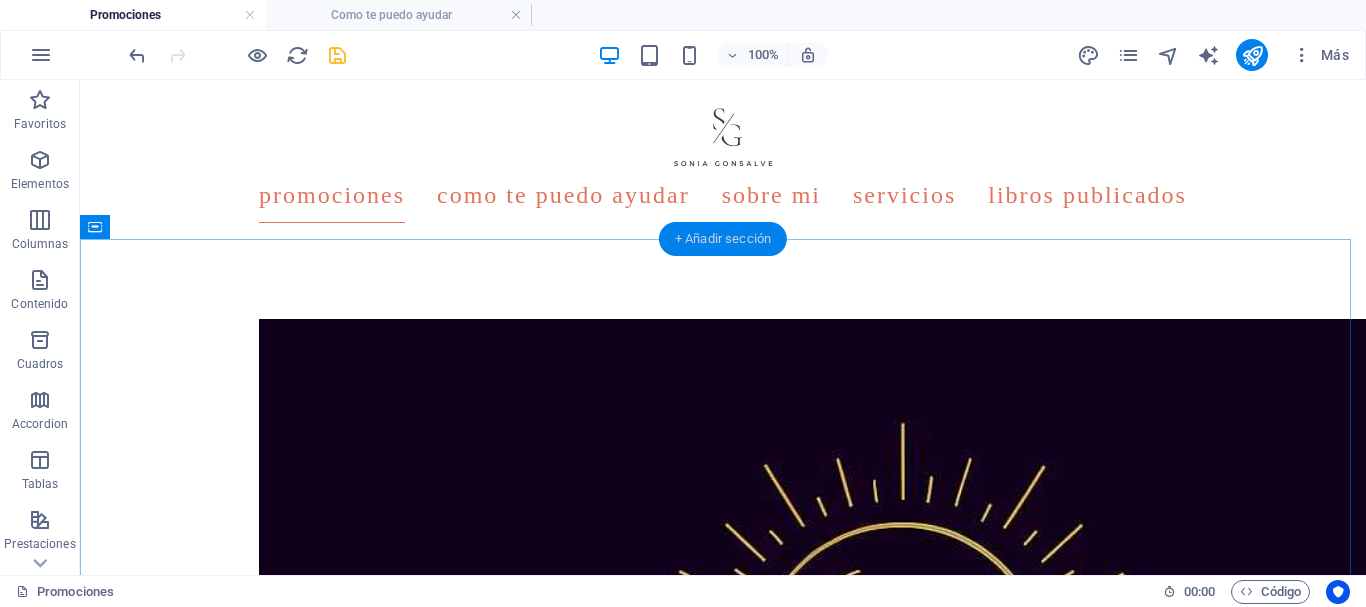 drag, startPoint x: 742, startPoint y: 242, endPoint x: 320, endPoint y: 160, distance: 429.893 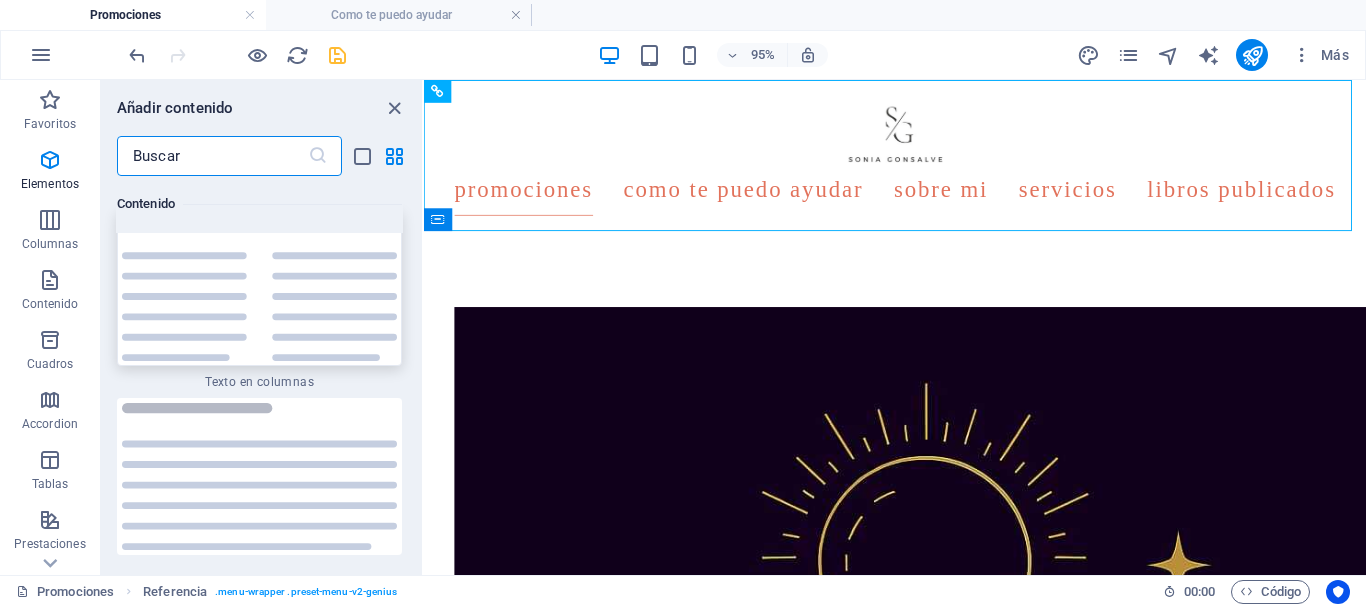 scroll, scrollTop: 6808, scrollLeft: 0, axis: vertical 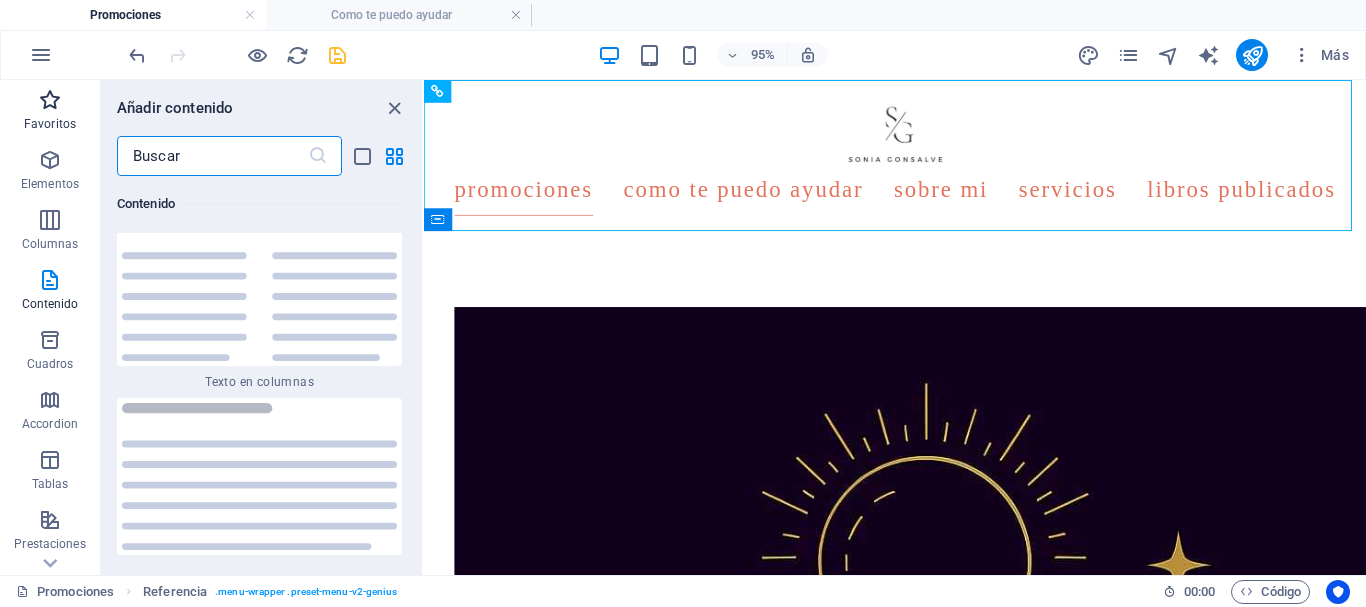click at bounding box center [50, 100] 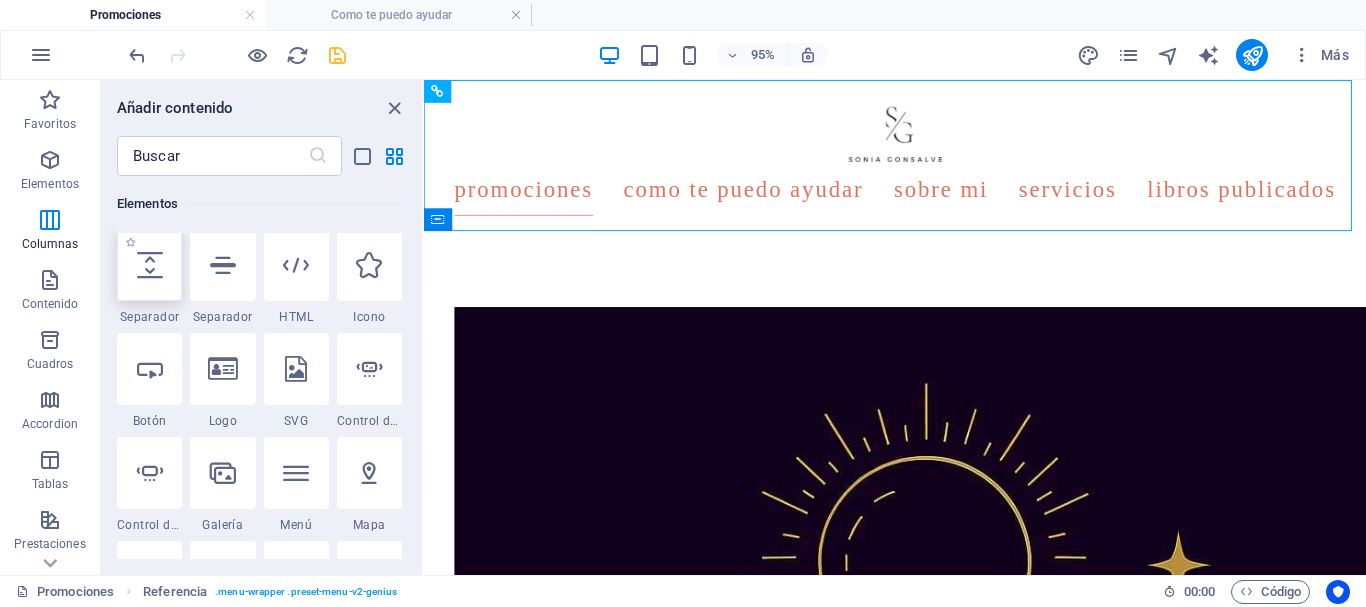 scroll, scrollTop: 500, scrollLeft: 0, axis: vertical 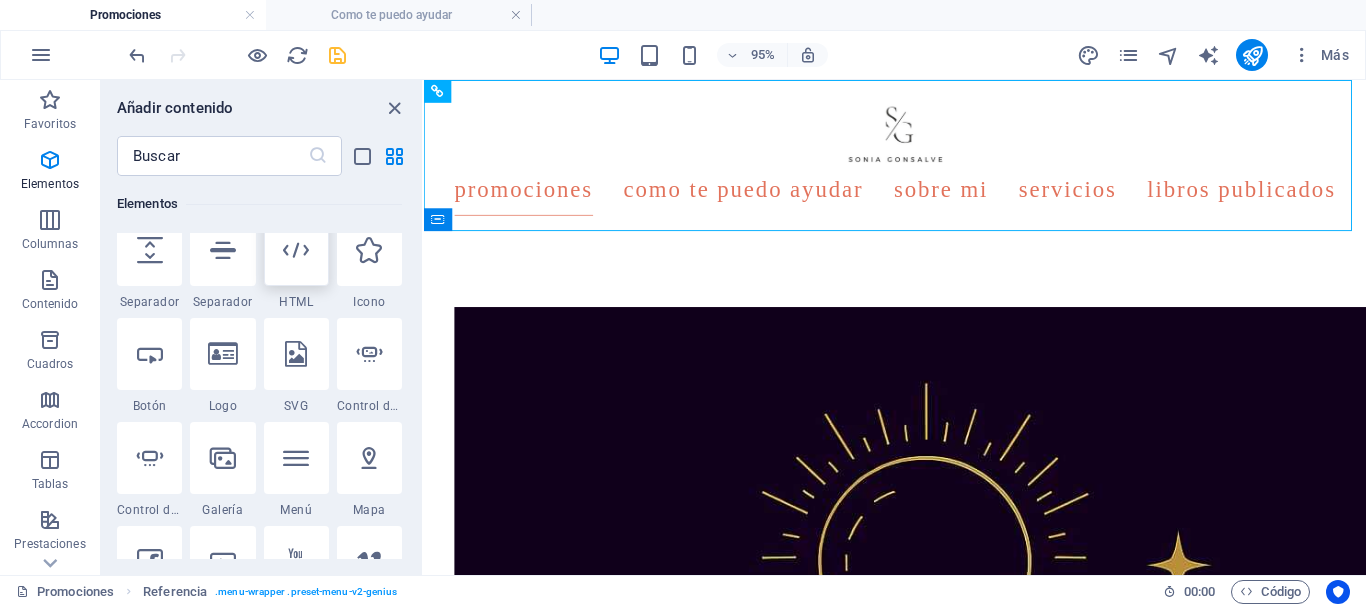 click at bounding box center [296, 250] 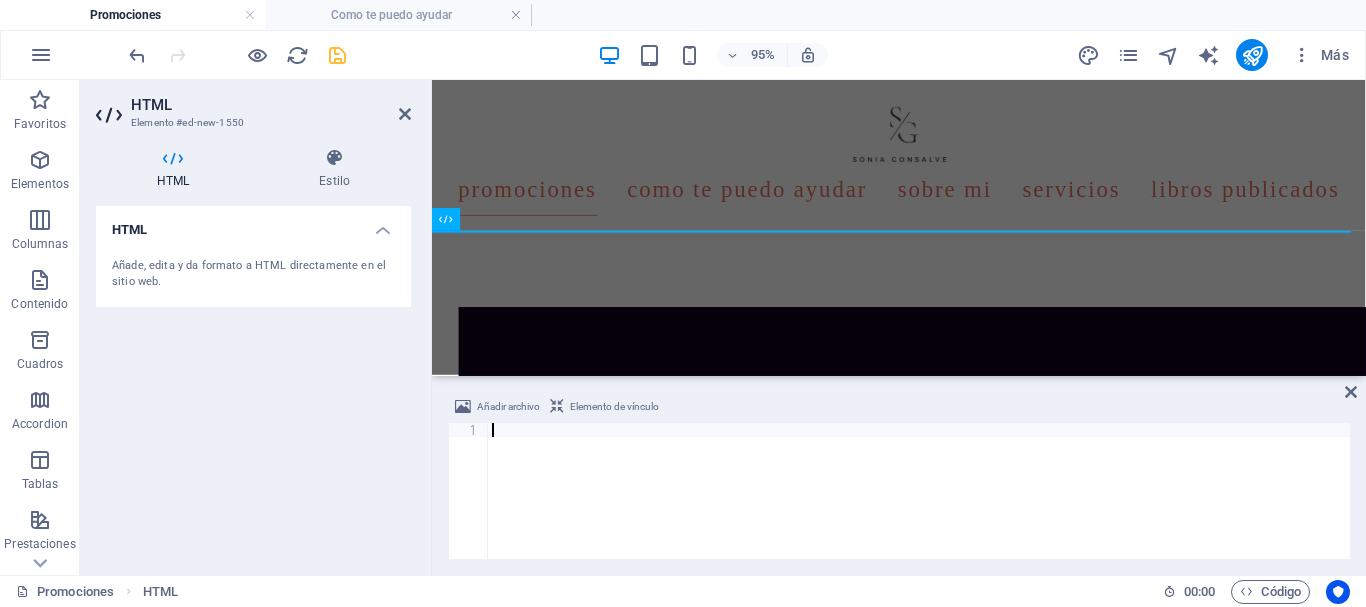 type on "</div>" 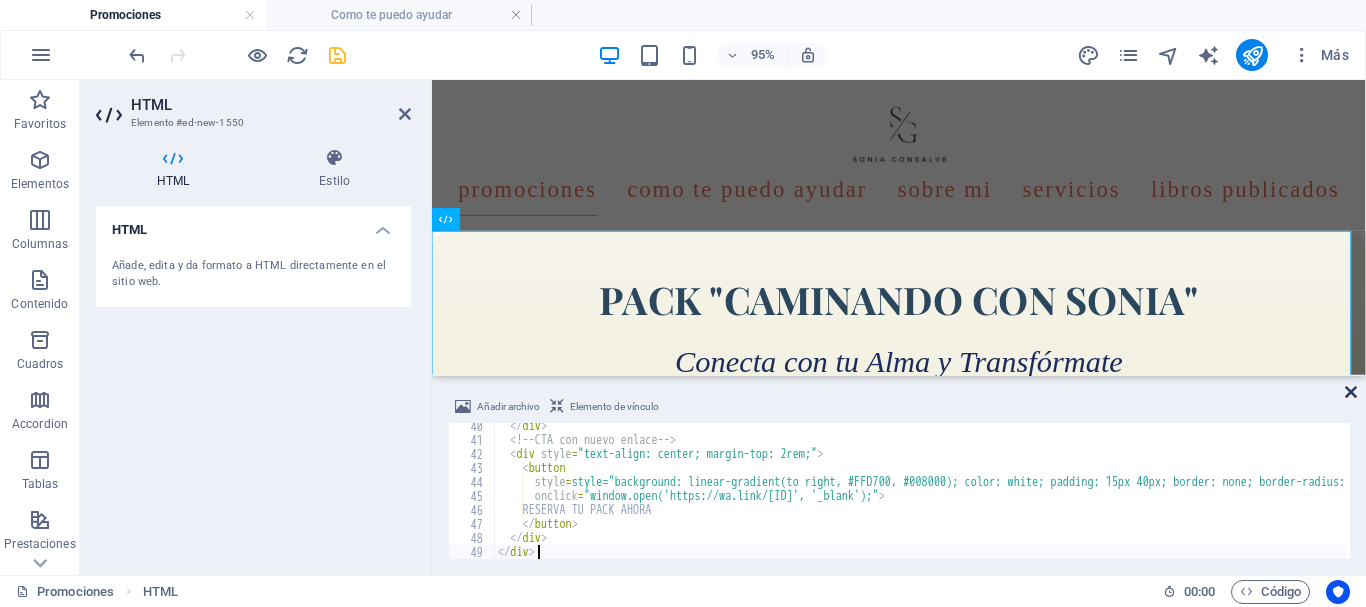 click at bounding box center [1351, 392] 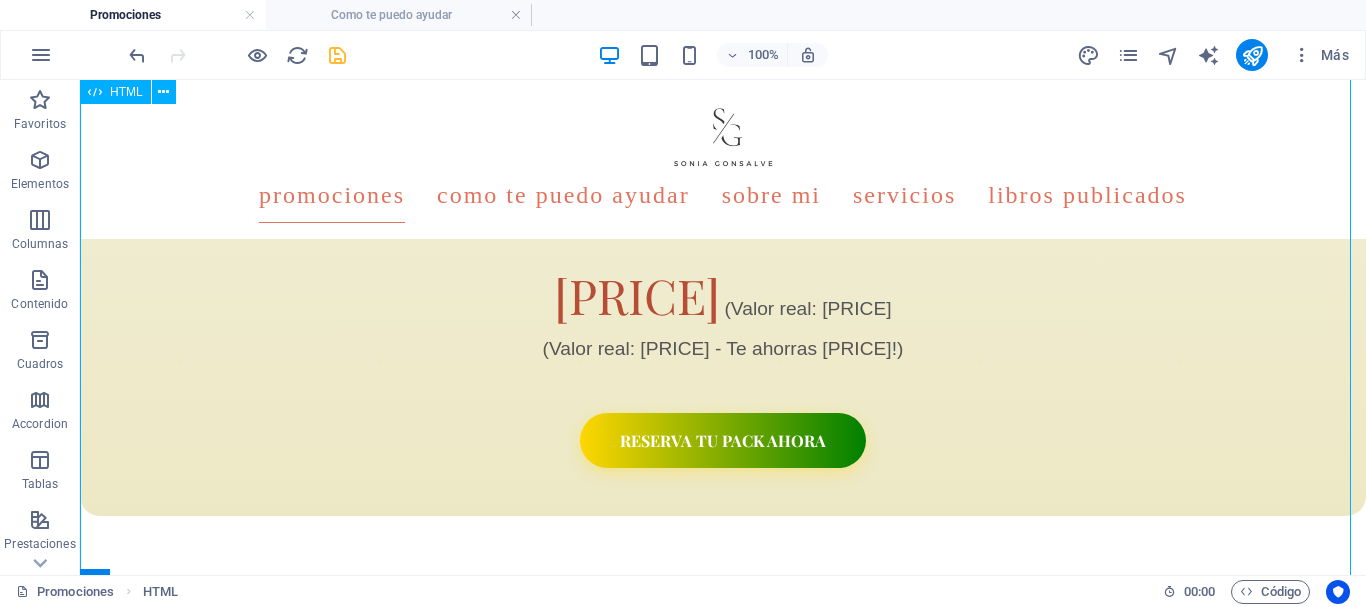 scroll, scrollTop: 700, scrollLeft: 0, axis: vertical 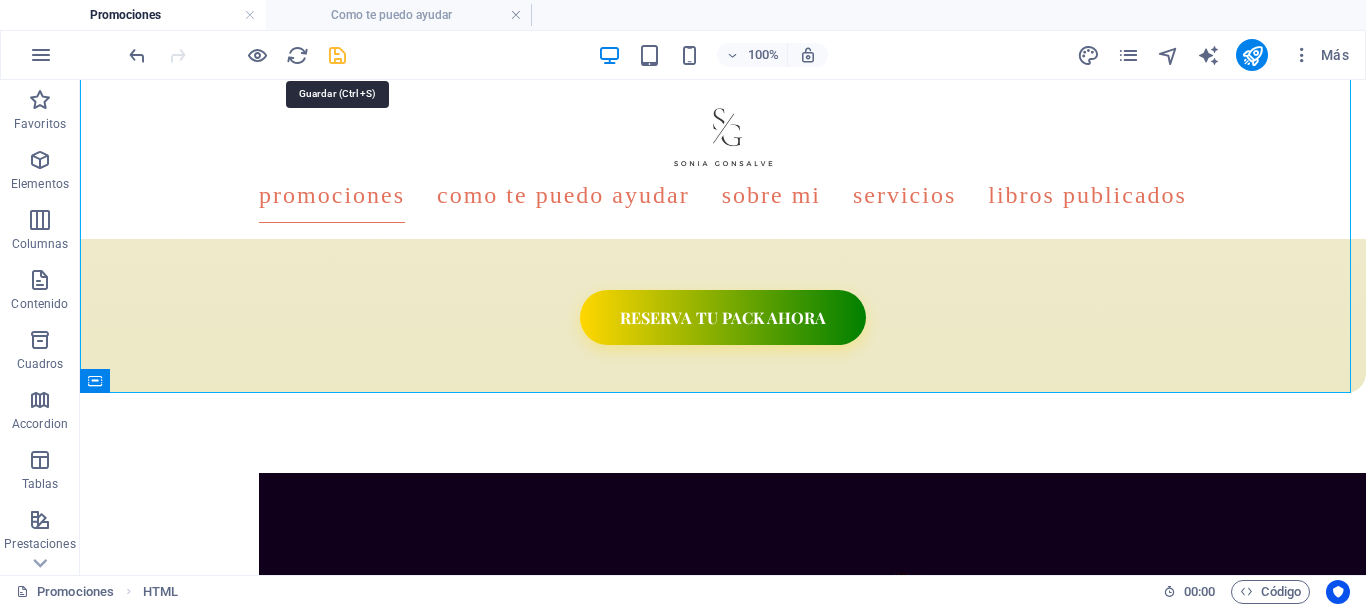 click at bounding box center [337, 55] 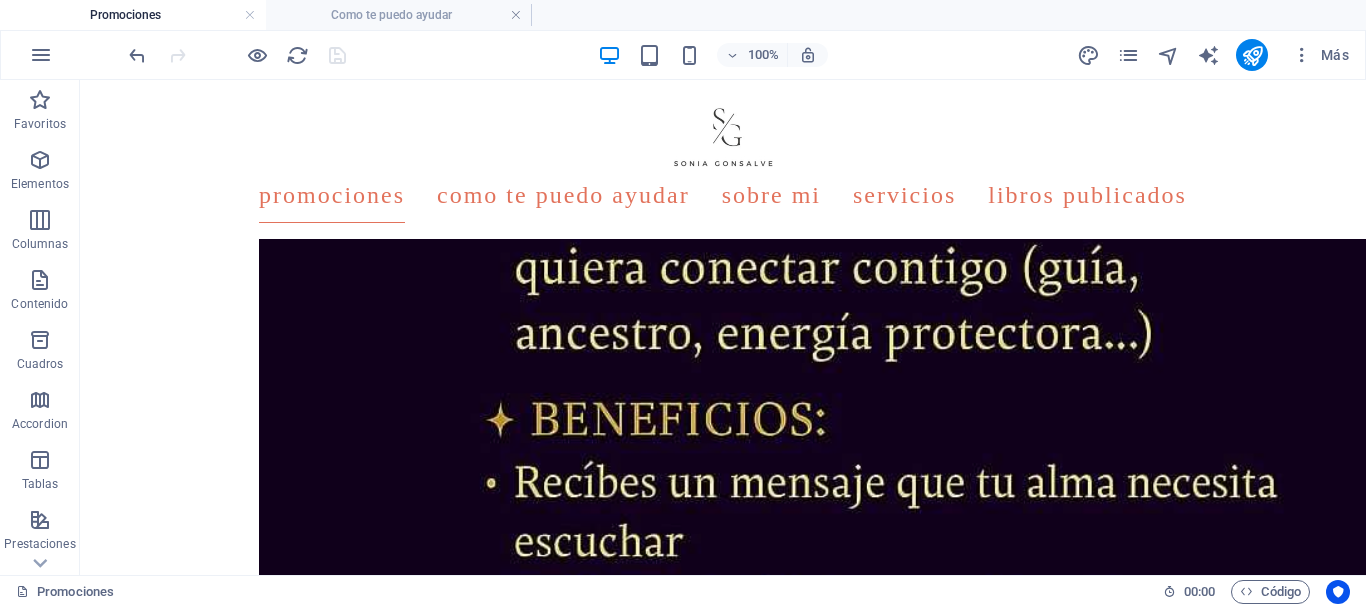 scroll, scrollTop: 2300, scrollLeft: 0, axis: vertical 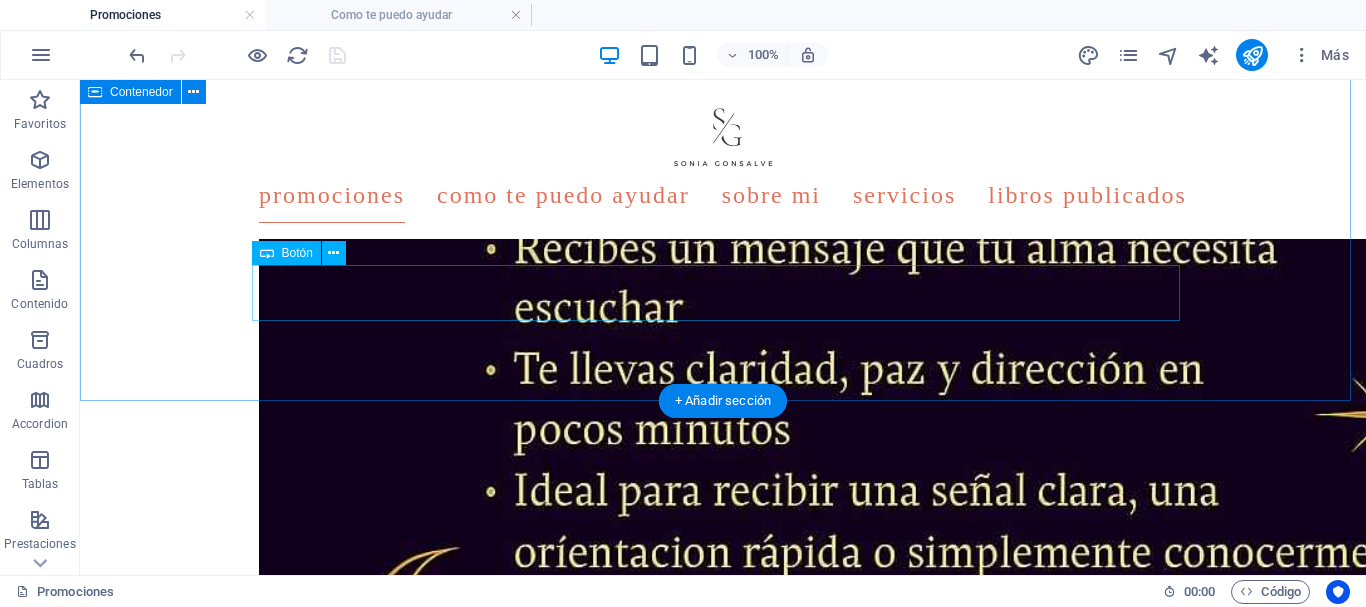 click on "CONTACTAR CONMIGO PARA UNA CITA" at bounding box center [723, 830] 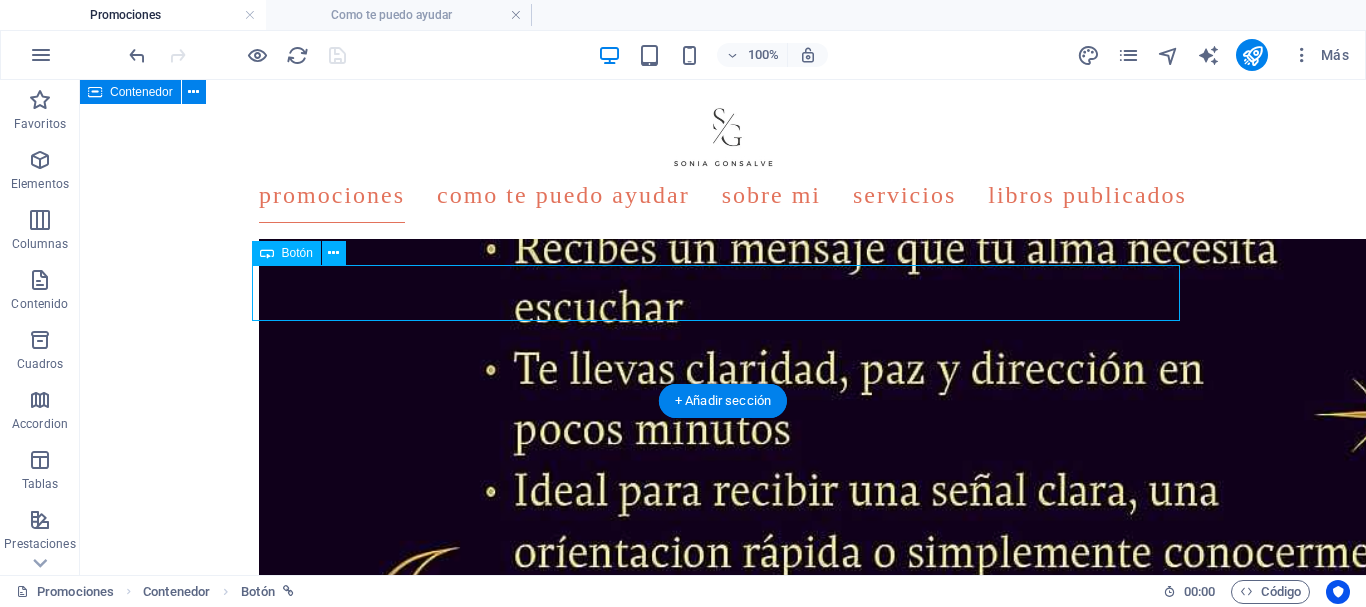 click on "CONTACTAR CONMIGO PARA UNA CITA" at bounding box center [723, 830] 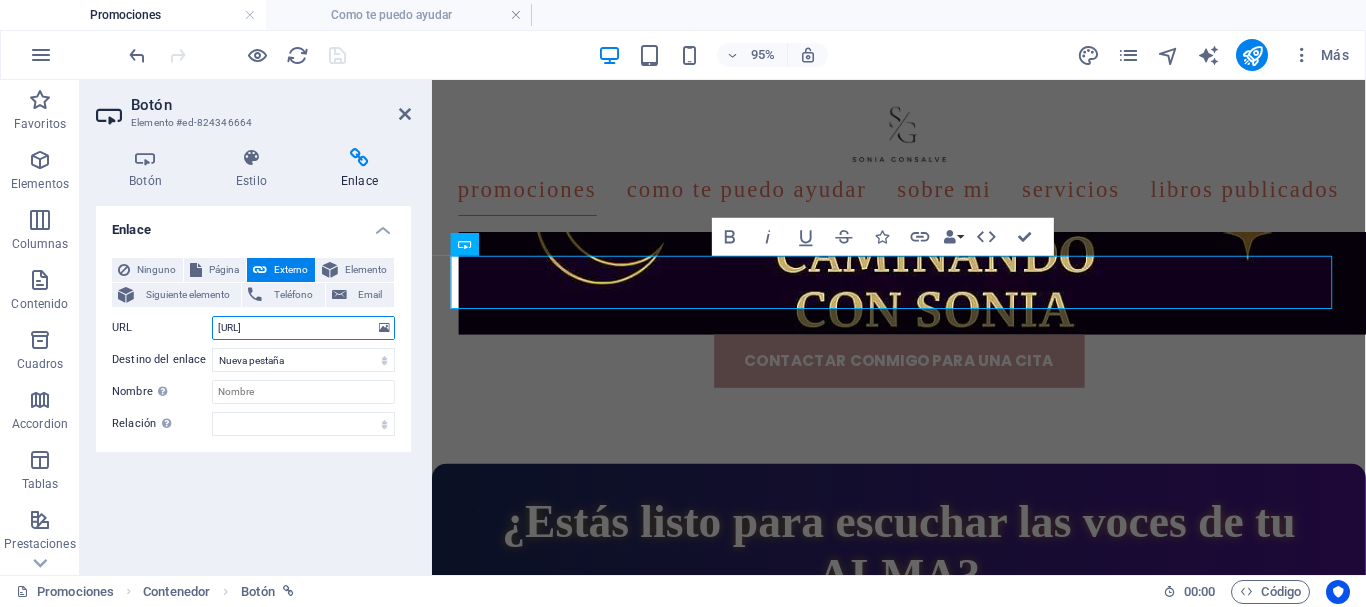 click on "[URL]" at bounding box center (303, 328) 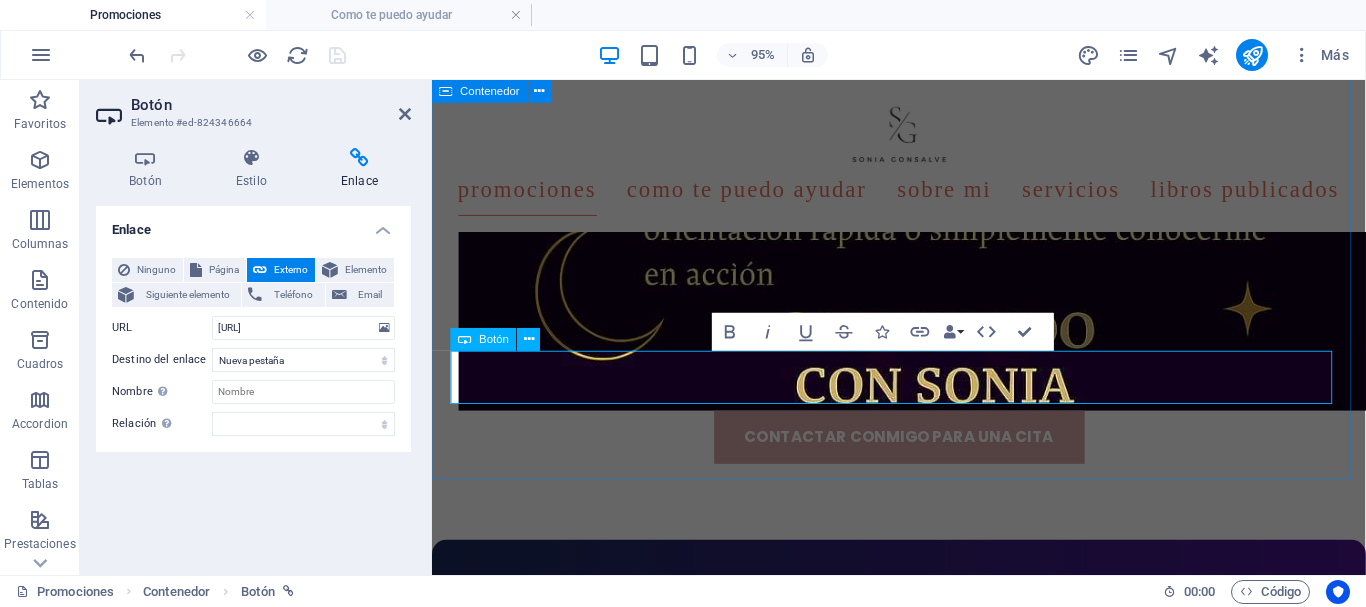 scroll, scrollTop: 2200, scrollLeft: 0, axis: vertical 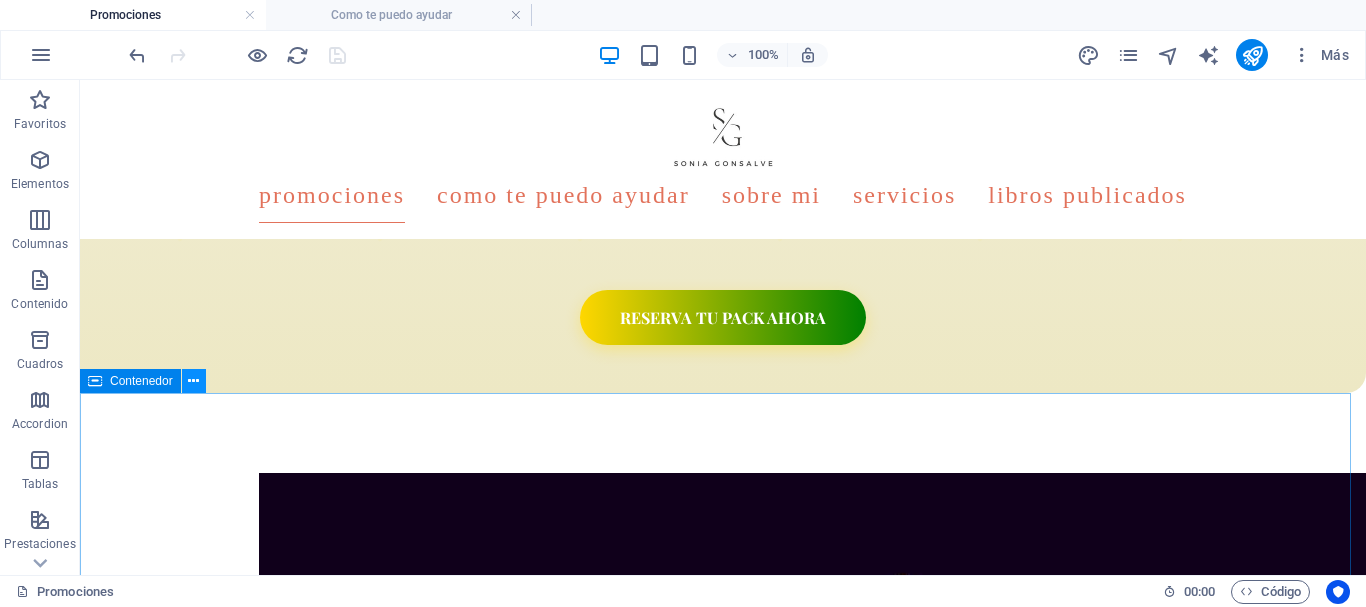 click at bounding box center [193, 381] 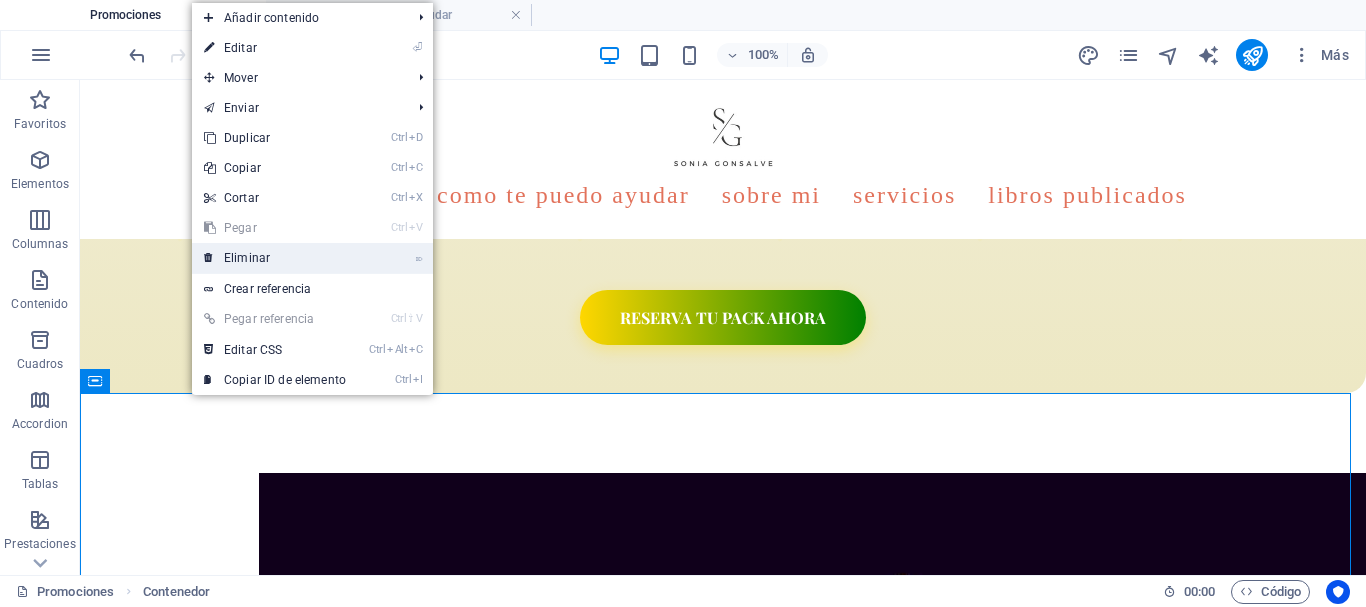click on "⌦  Eliminar" at bounding box center [275, 258] 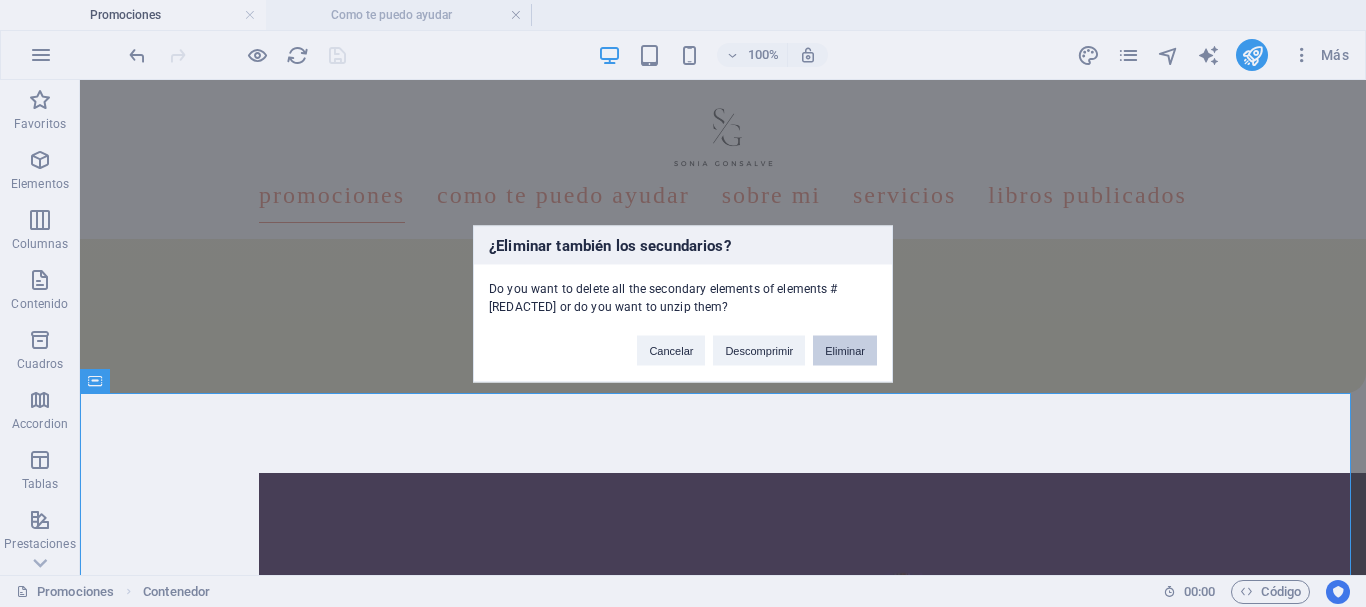 click on "Eliminar" at bounding box center [845, 350] 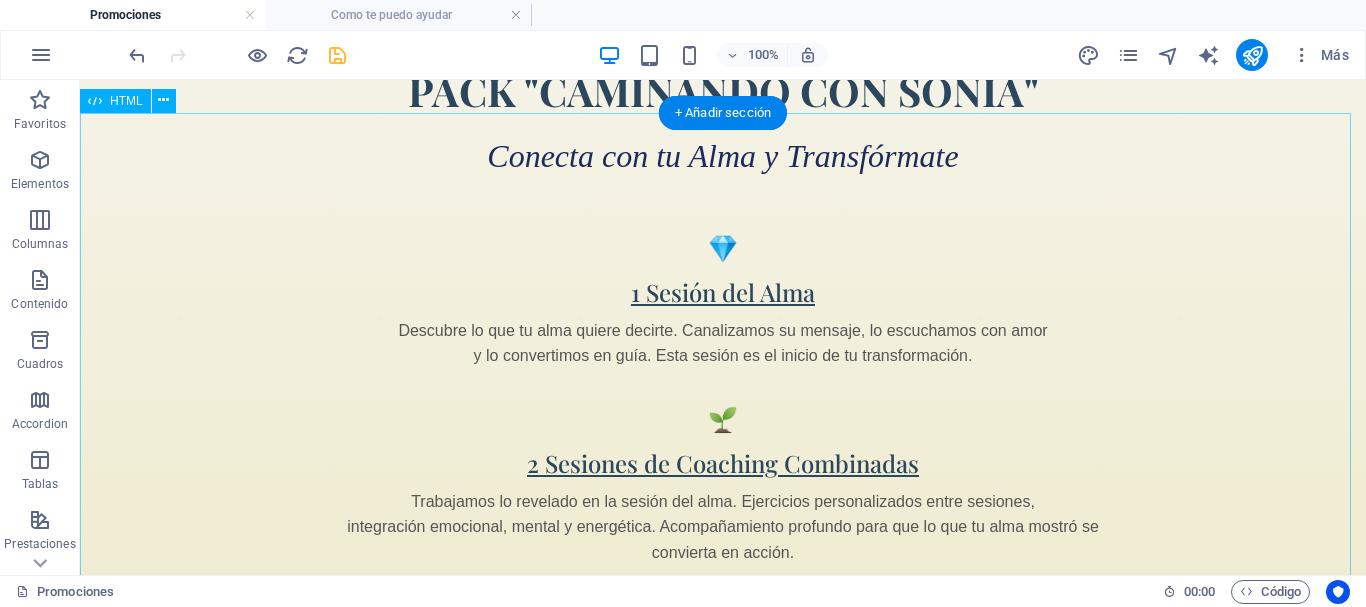 scroll, scrollTop: 100, scrollLeft: 0, axis: vertical 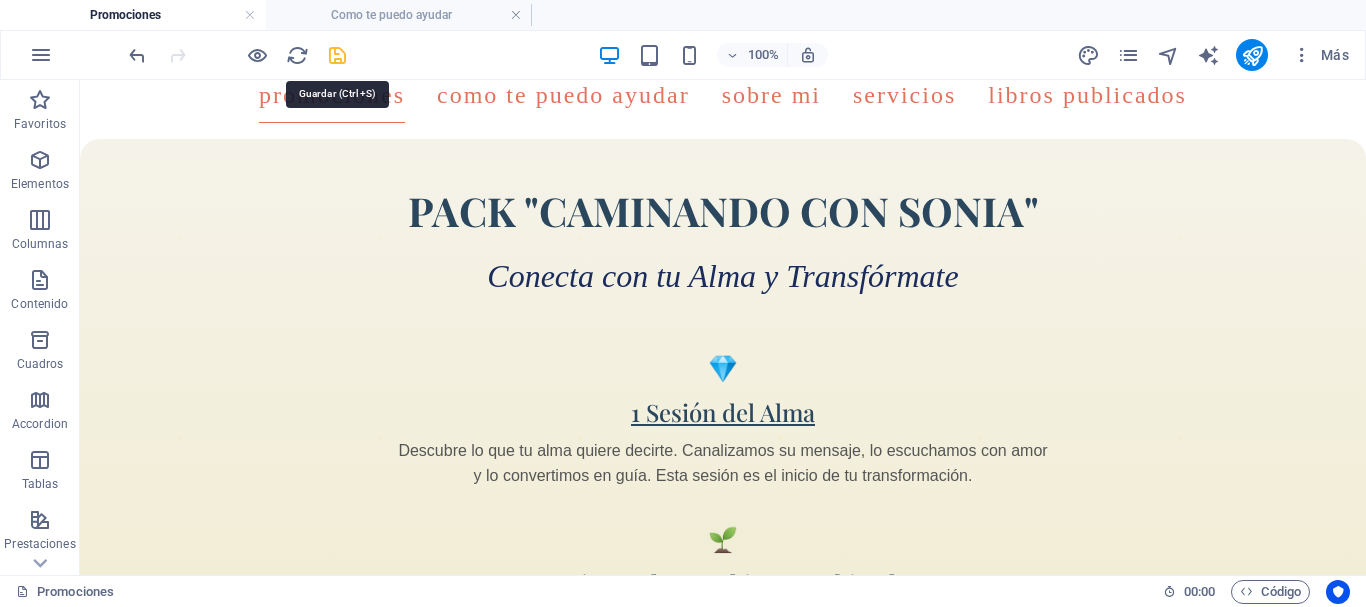click at bounding box center (337, 55) 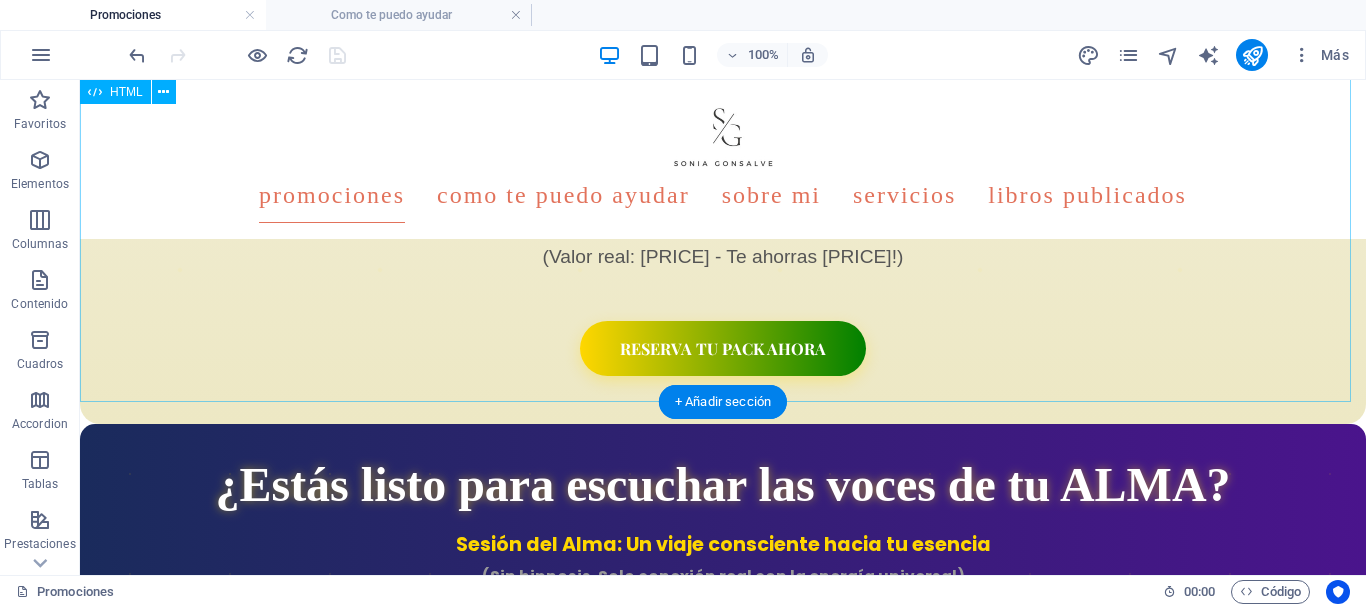 scroll, scrollTop: 700, scrollLeft: 0, axis: vertical 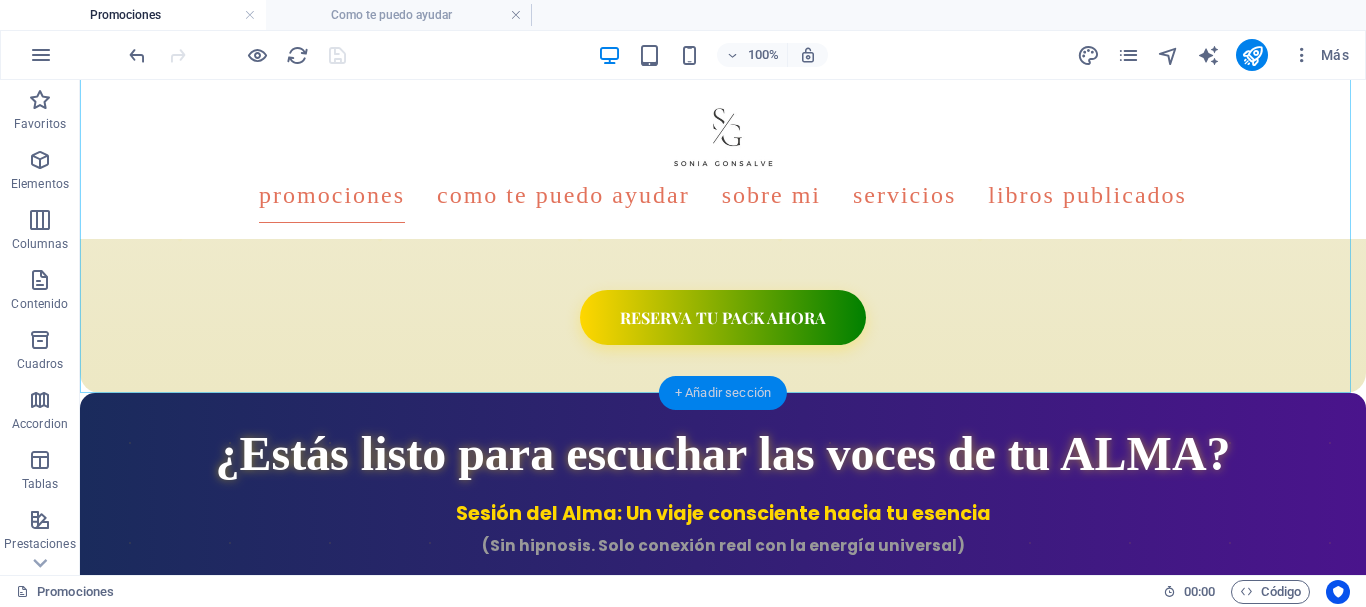 click on "+ Añadir sección" at bounding box center (723, 393) 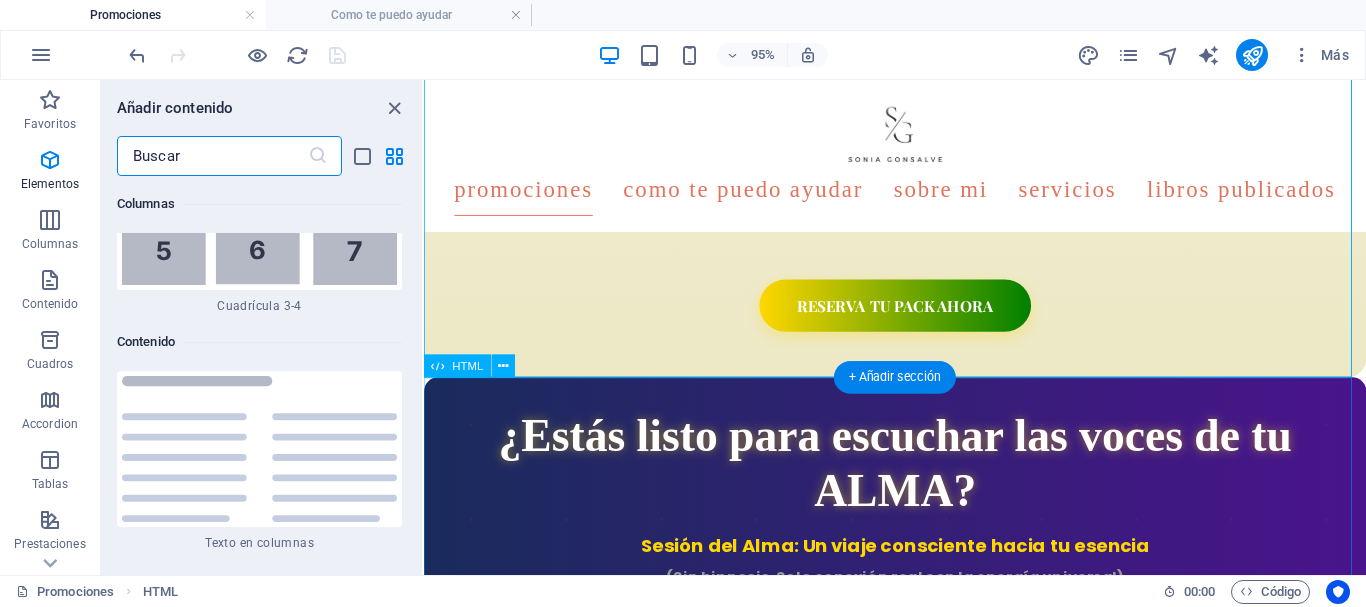 scroll, scrollTop: 6808, scrollLeft: 0, axis: vertical 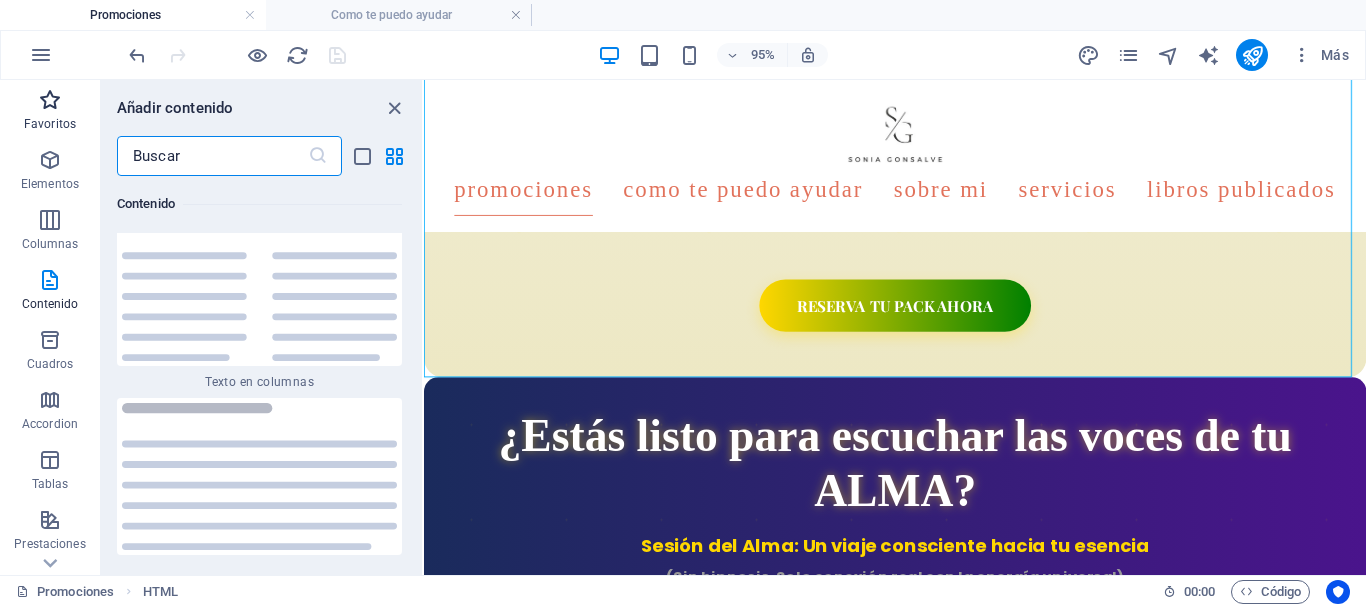 click at bounding box center (50, 100) 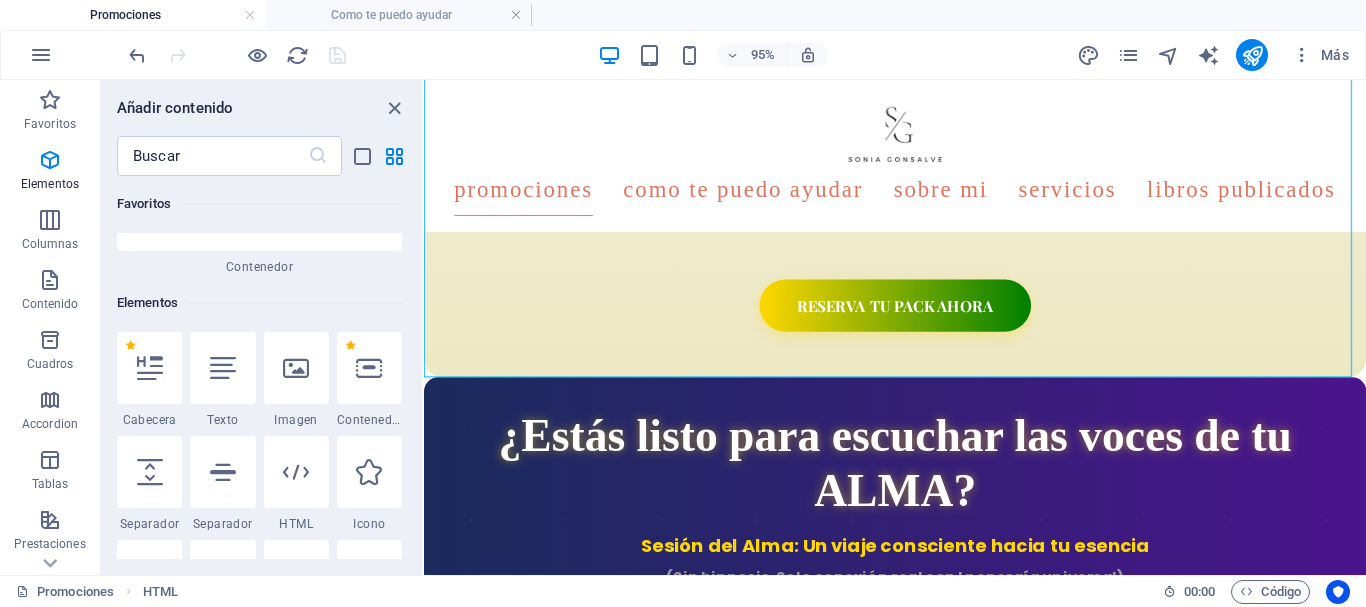 scroll, scrollTop: 400, scrollLeft: 0, axis: vertical 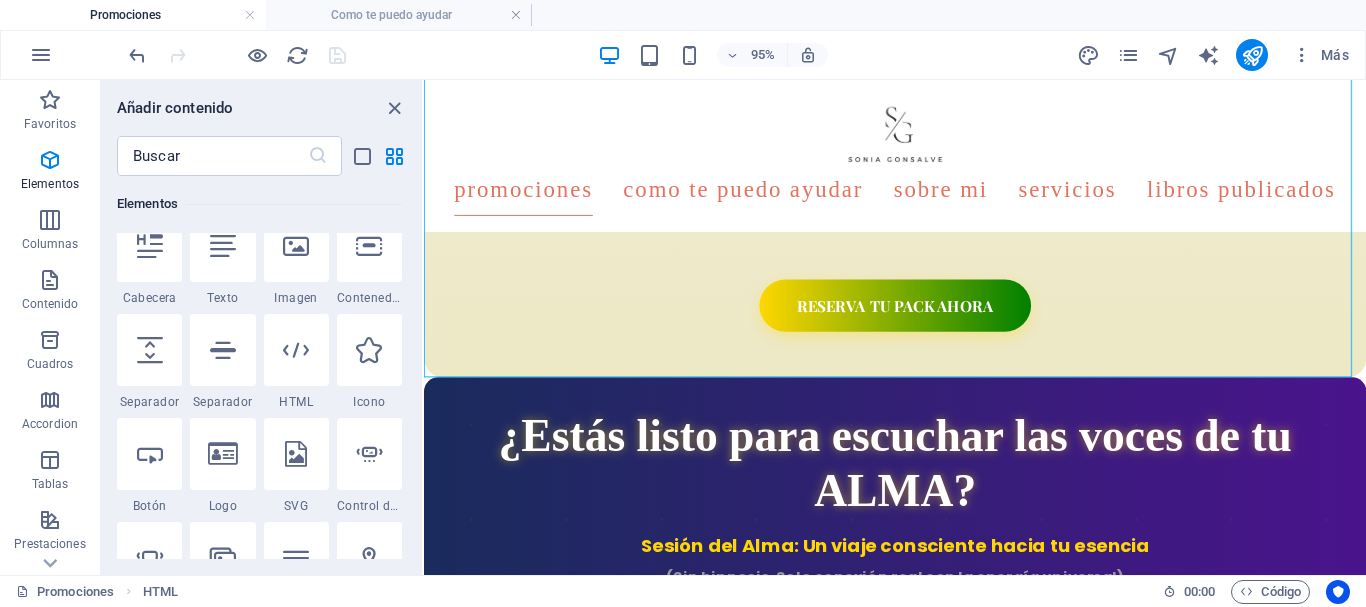 click at bounding box center (296, 350) 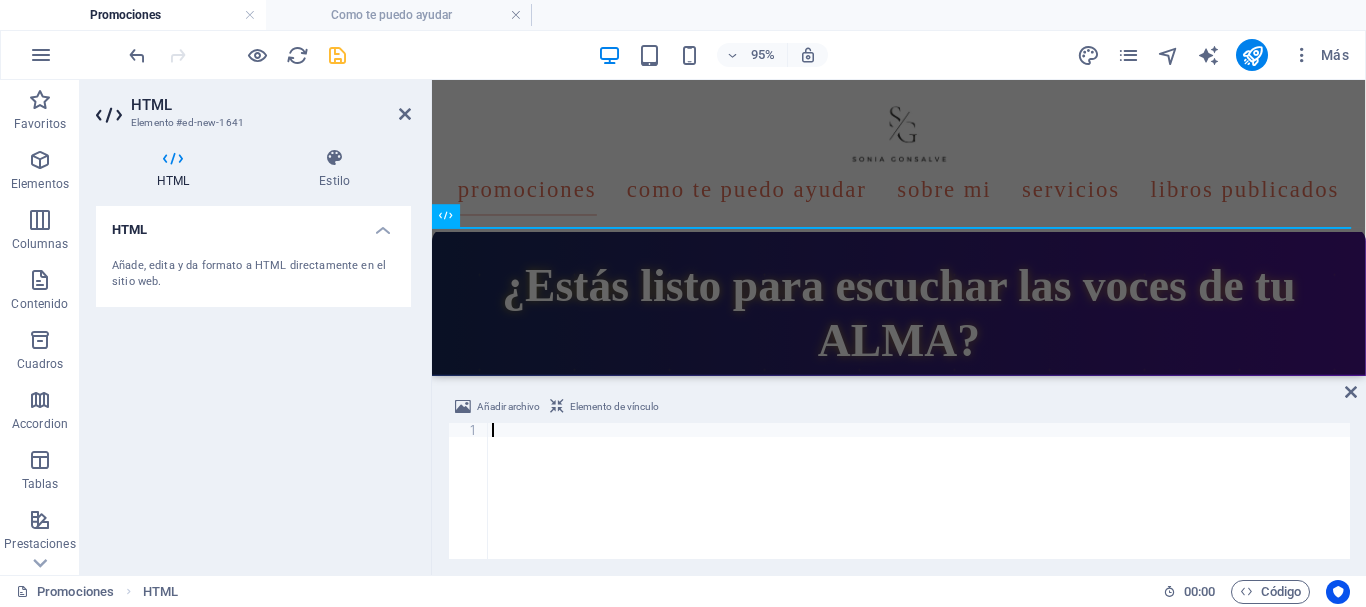type on "</div>" 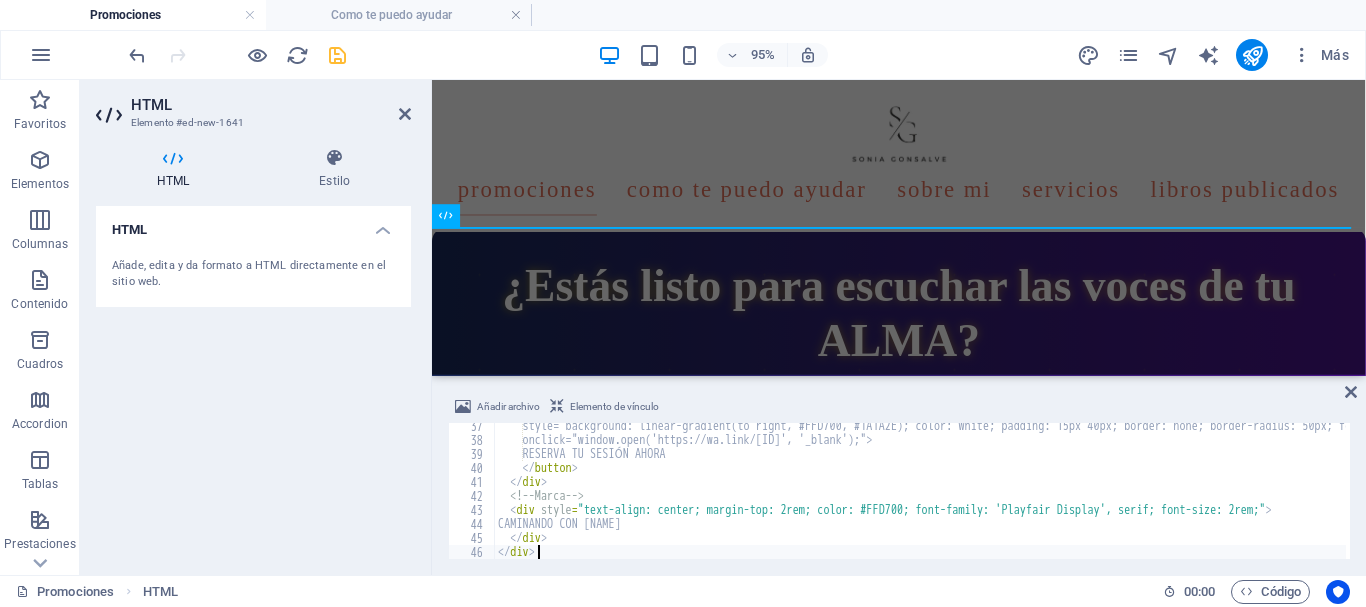 scroll, scrollTop: 508, scrollLeft: 0, axis: vertical 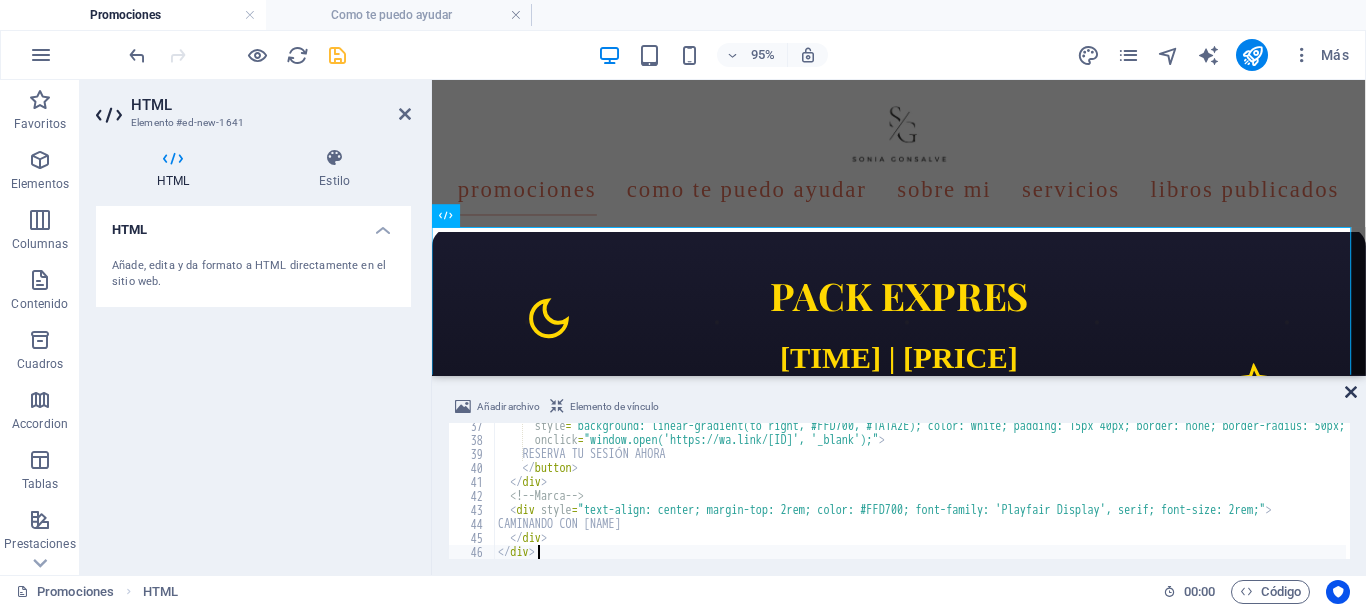 click at bounding box center (1351, 392) 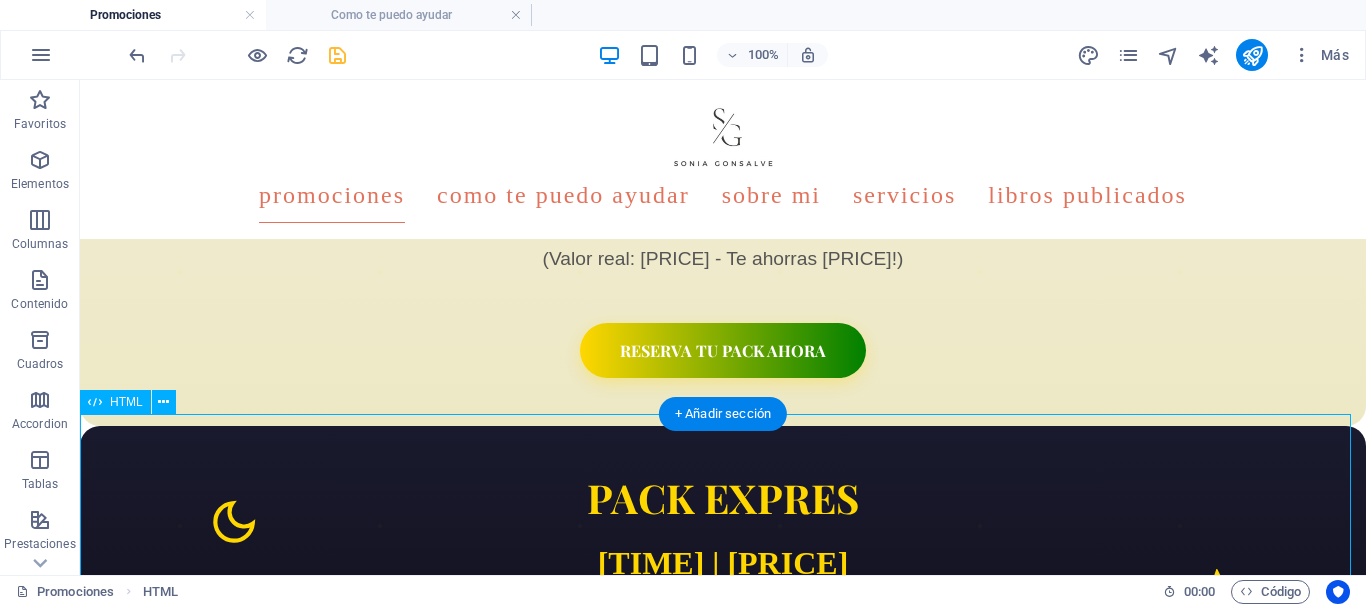 scroll, scrollTop: 658, scrollLeft: 0, axis: vertical 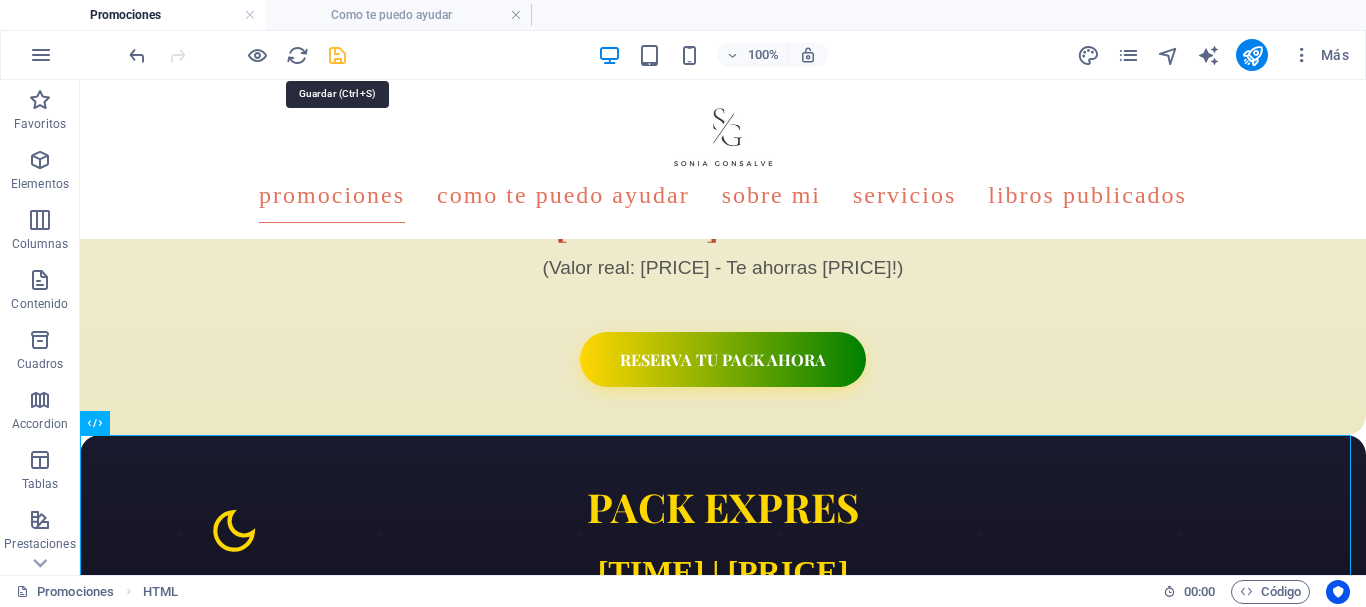 click at bounding box center (337, 55) 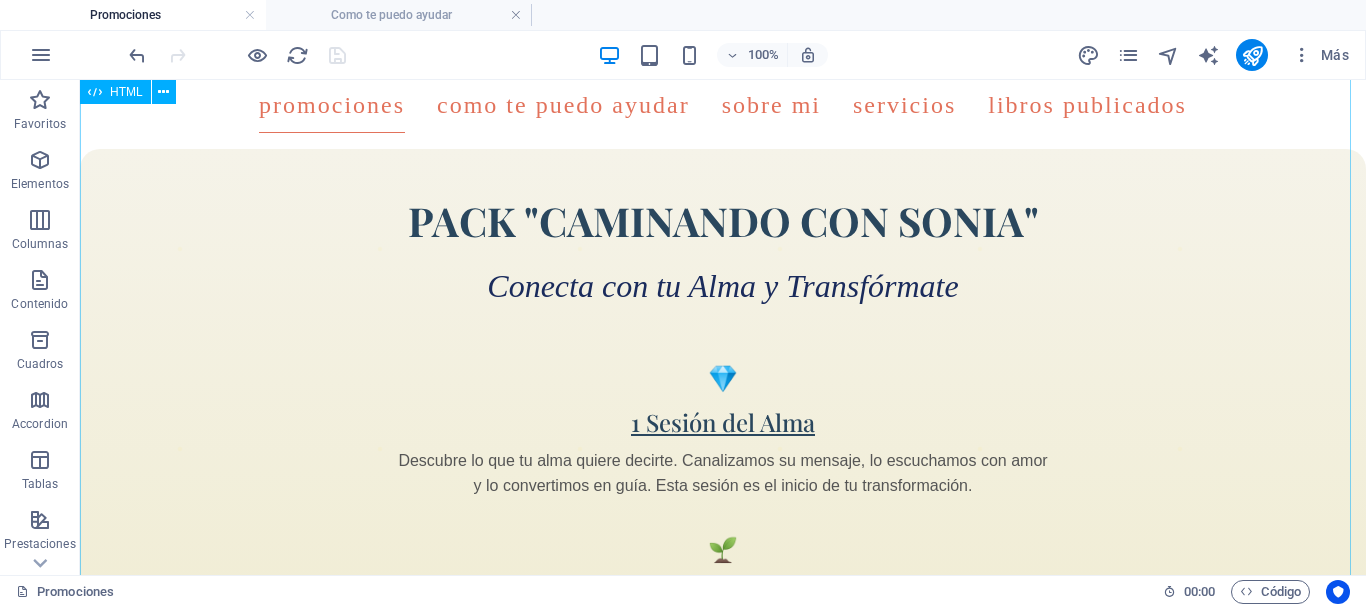 scroll, scrollTop: 0, scrollLeft: 0, axis: both 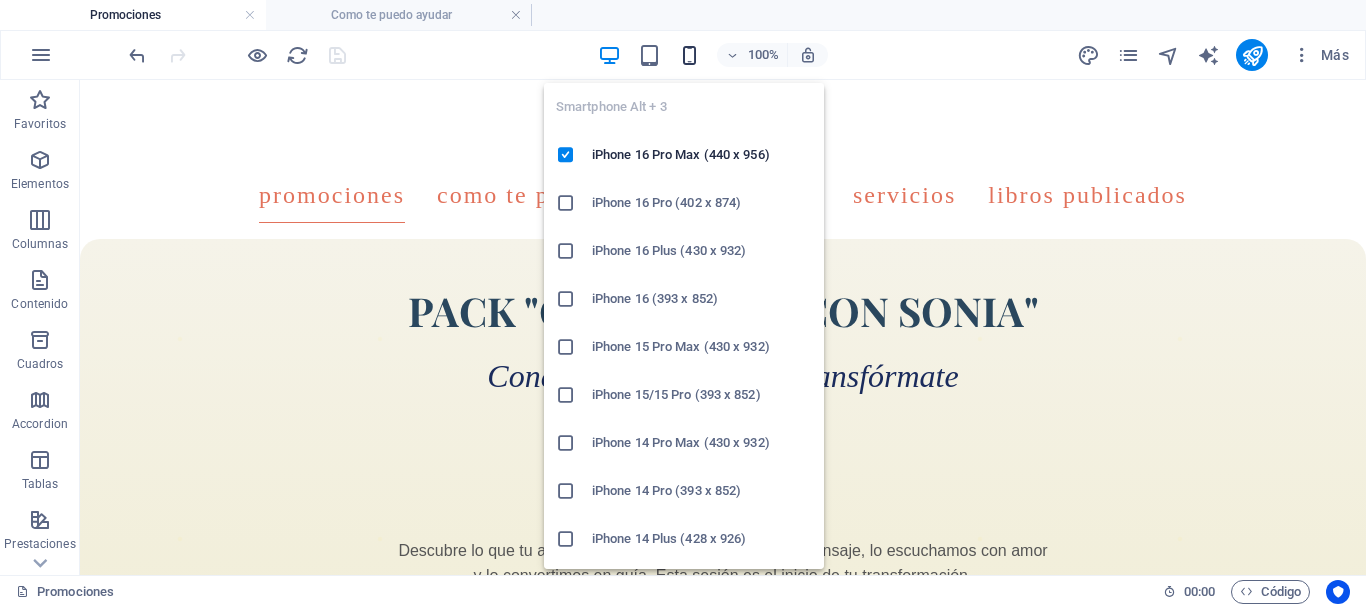 click at bounding box center (689, 55) 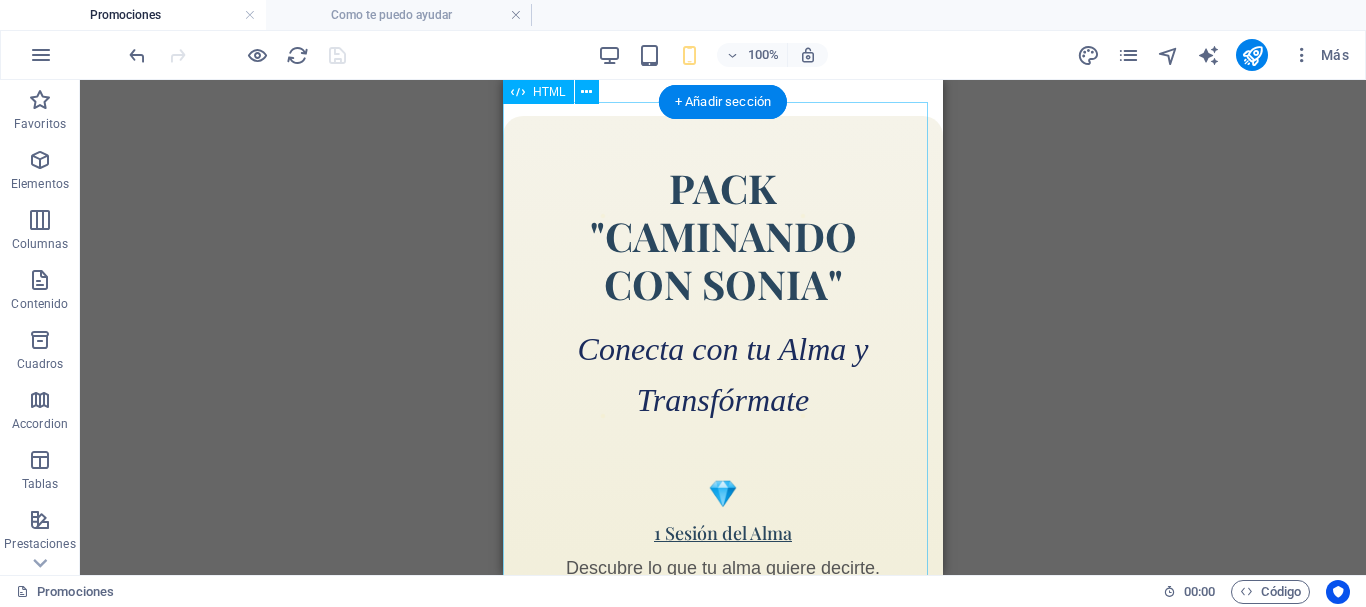 scroll, scrollTop: 0, scrollLeft: 0, axis: both 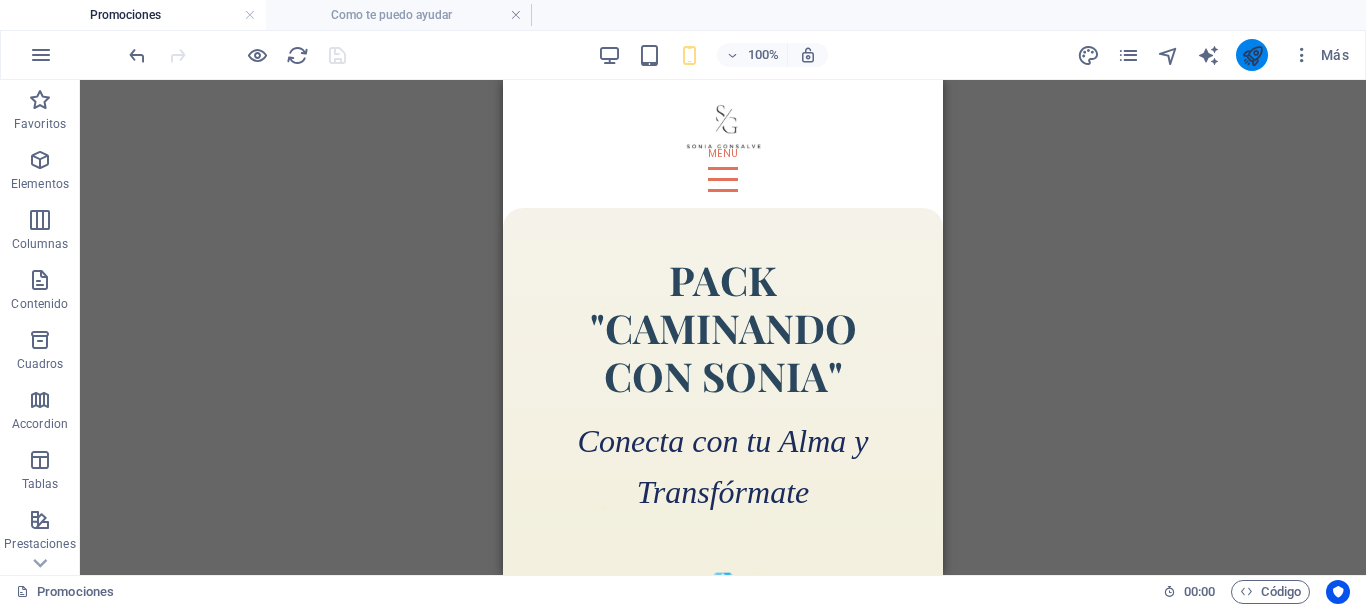 click at bounding box center [1252, 55] 